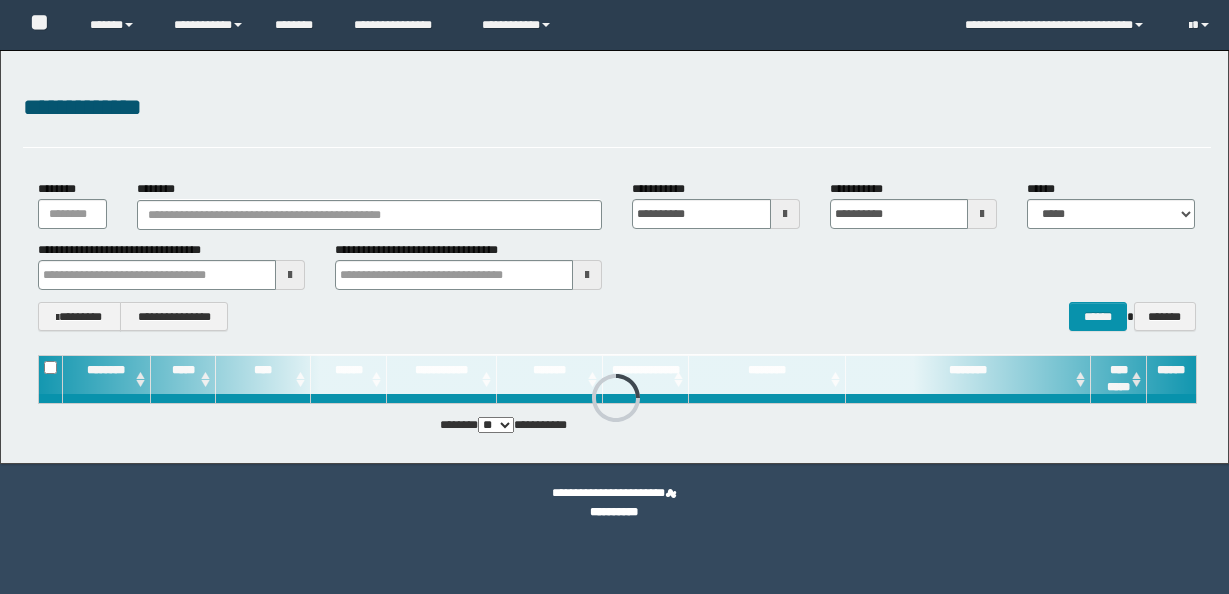 scroll, scrollTop: 0, scrollLeft: 0, axis: both 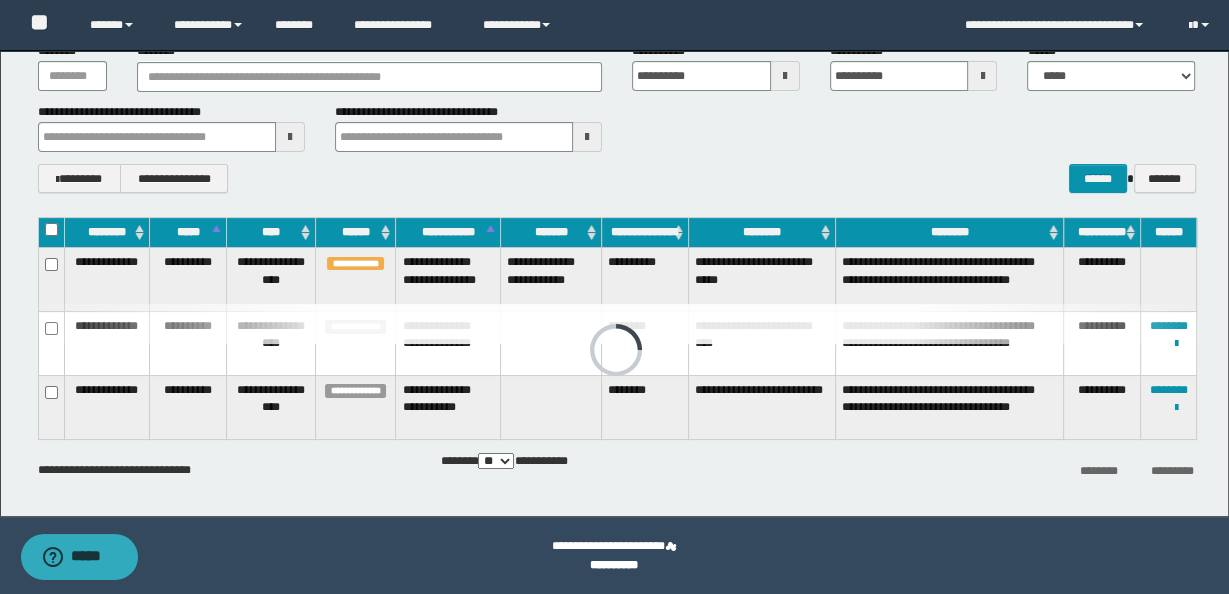 click on "**********" at bounding box center (645, 280) 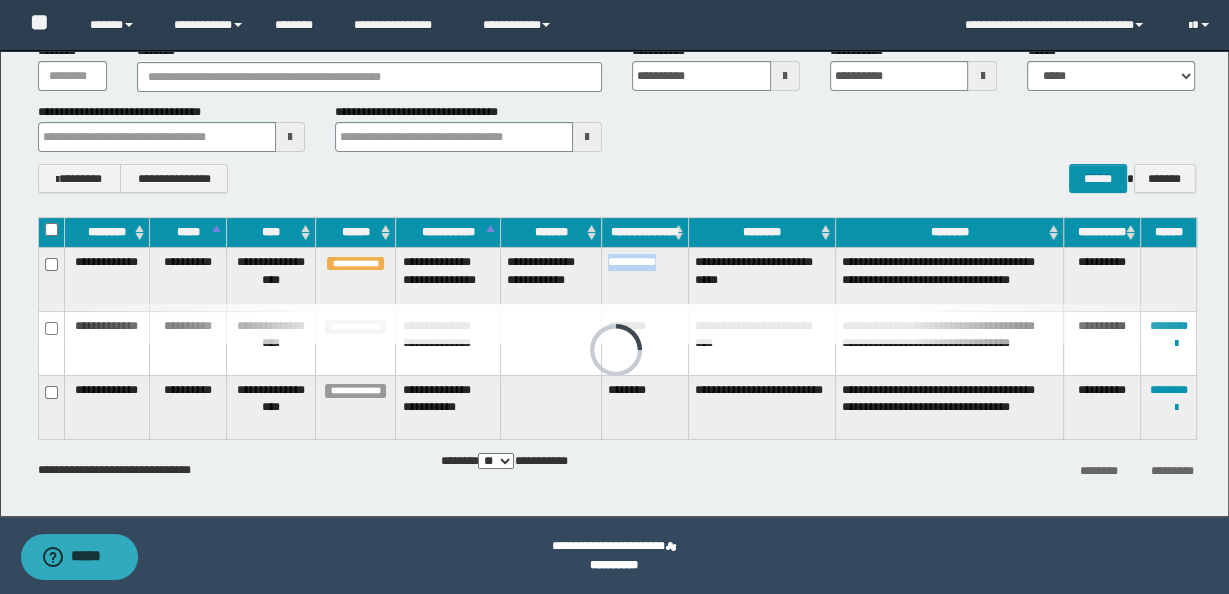 click on "**********" at bounding box center (645, 280) 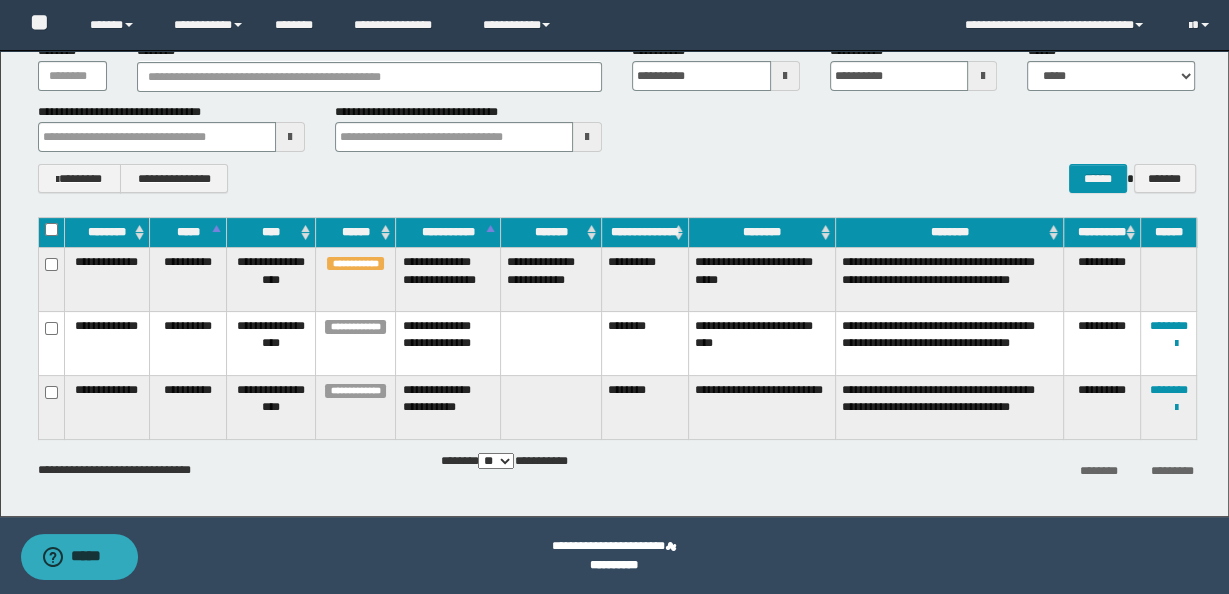 copy on "**********" 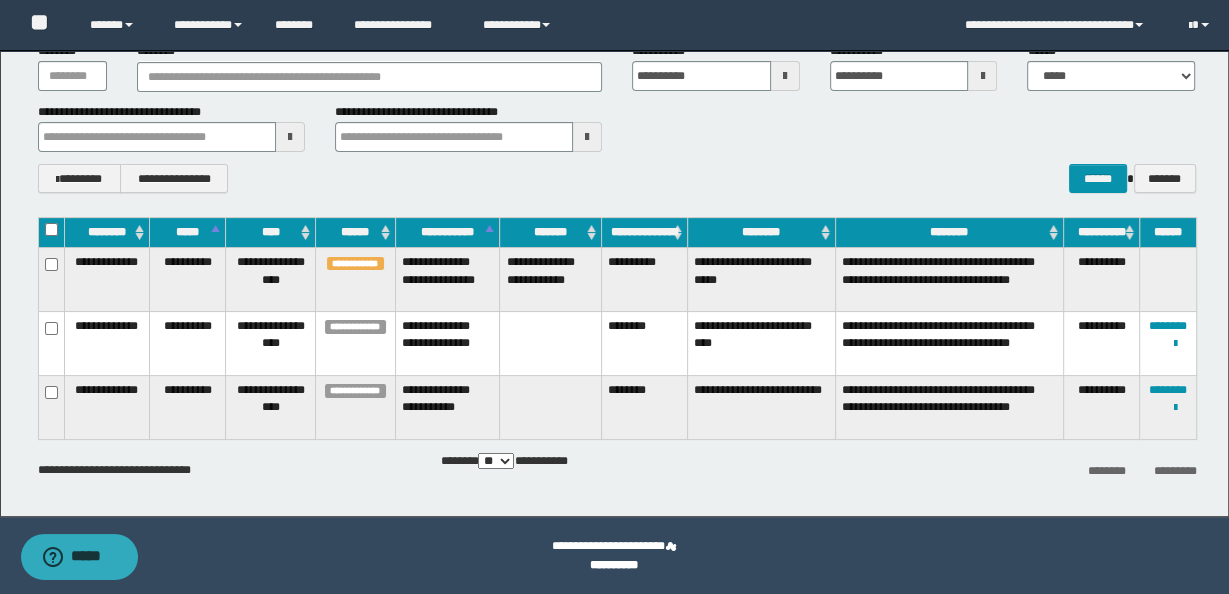 drag, startPoint x: 633, startPoint y: 262, endPoint x: 631, endPoint y: 292, distance: 30.066593 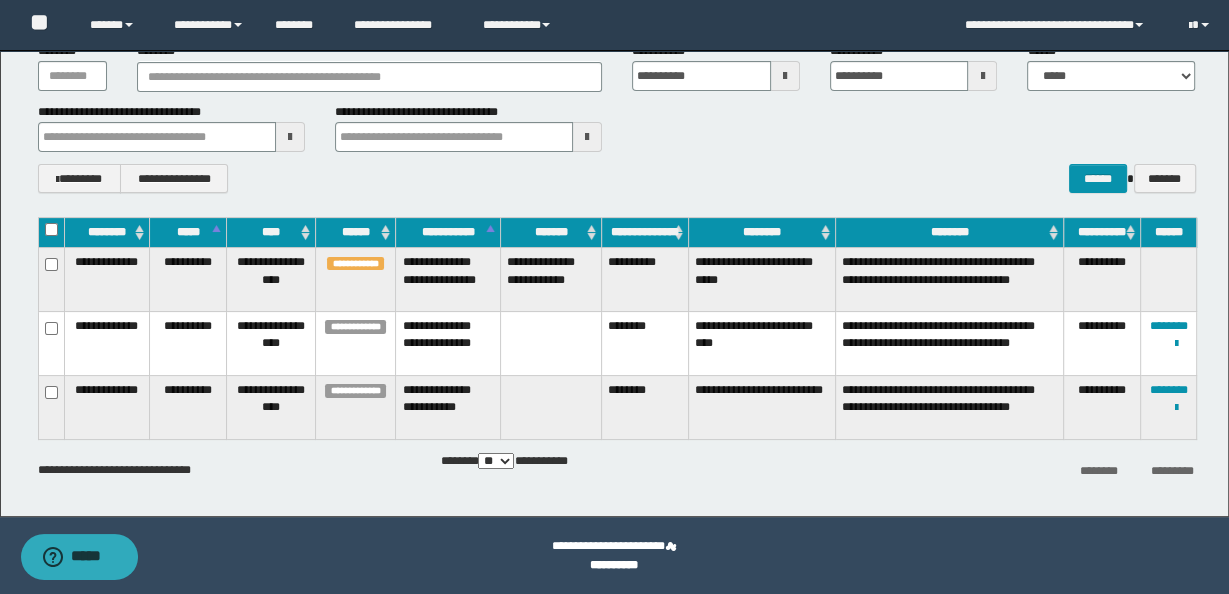 click on "**********" at bounding box center [645, 280] 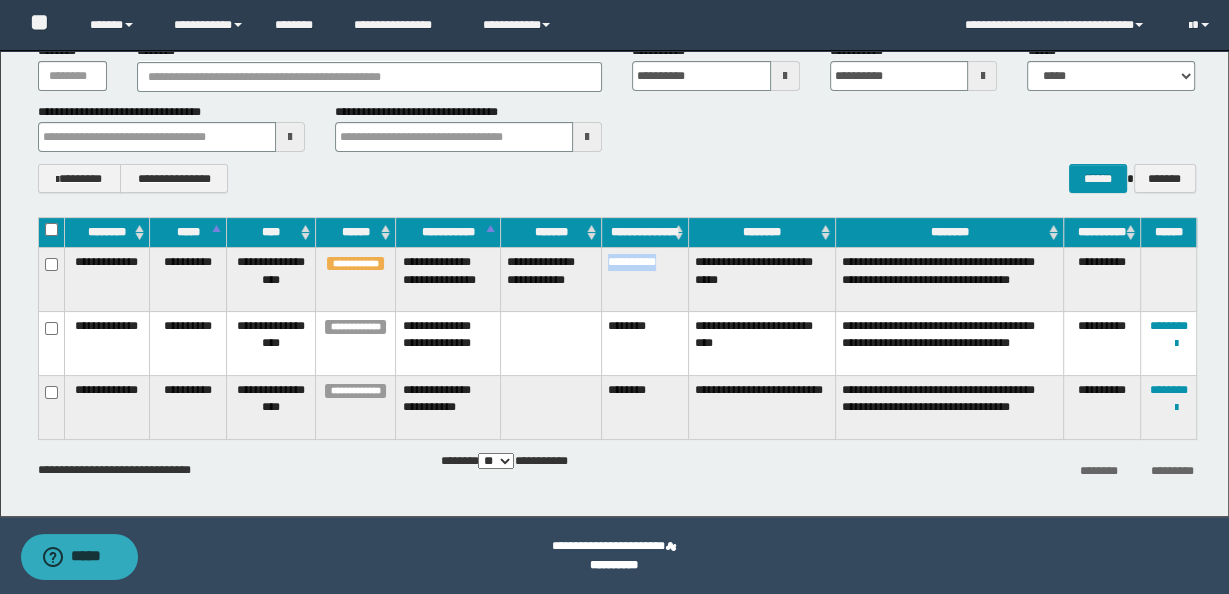 click on "**********" at bounding box center [645, 280] 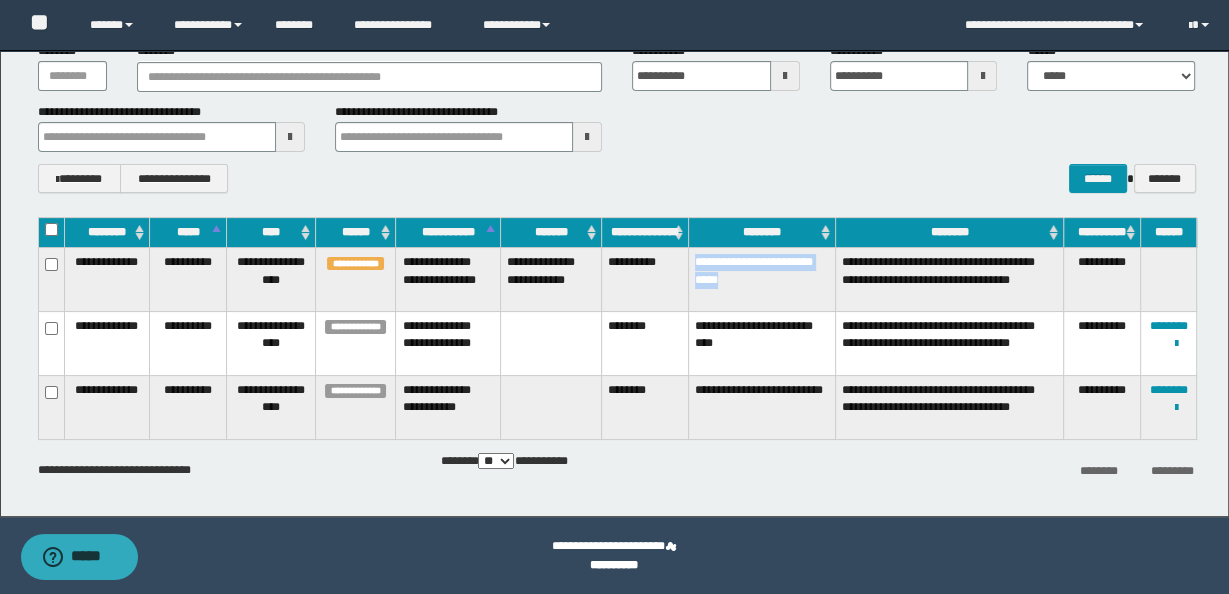 drag, startPoint x: 696, startPoint y: 261, endPoint x: 800, endPoint y: 275, distance: 104.93808 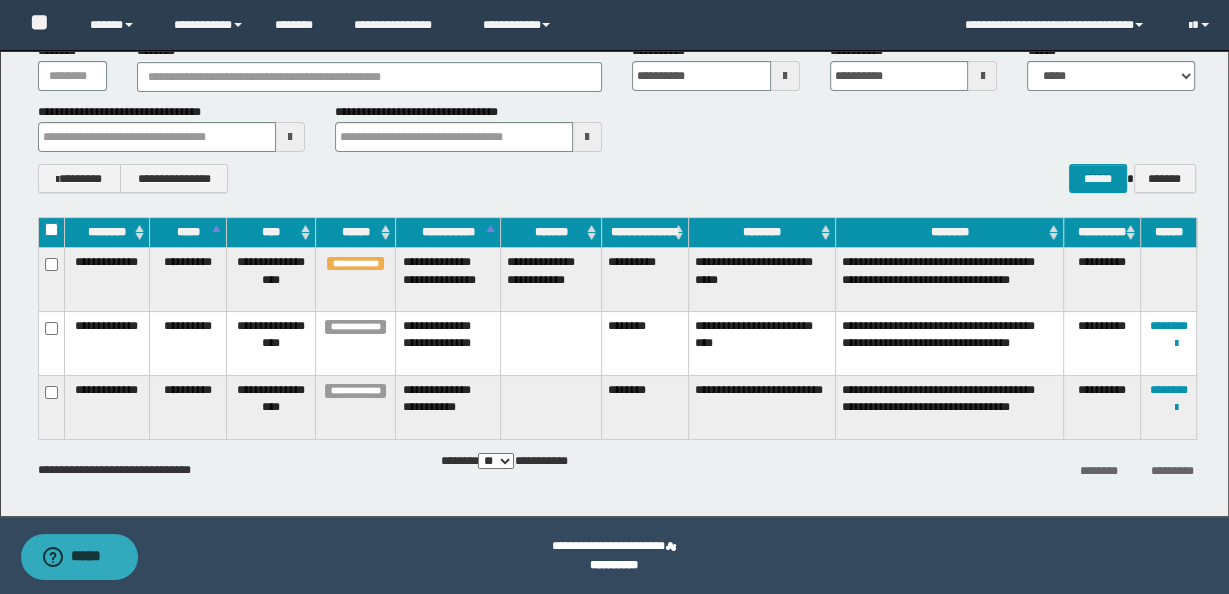 click on "********" at bounding box center (645, 408) 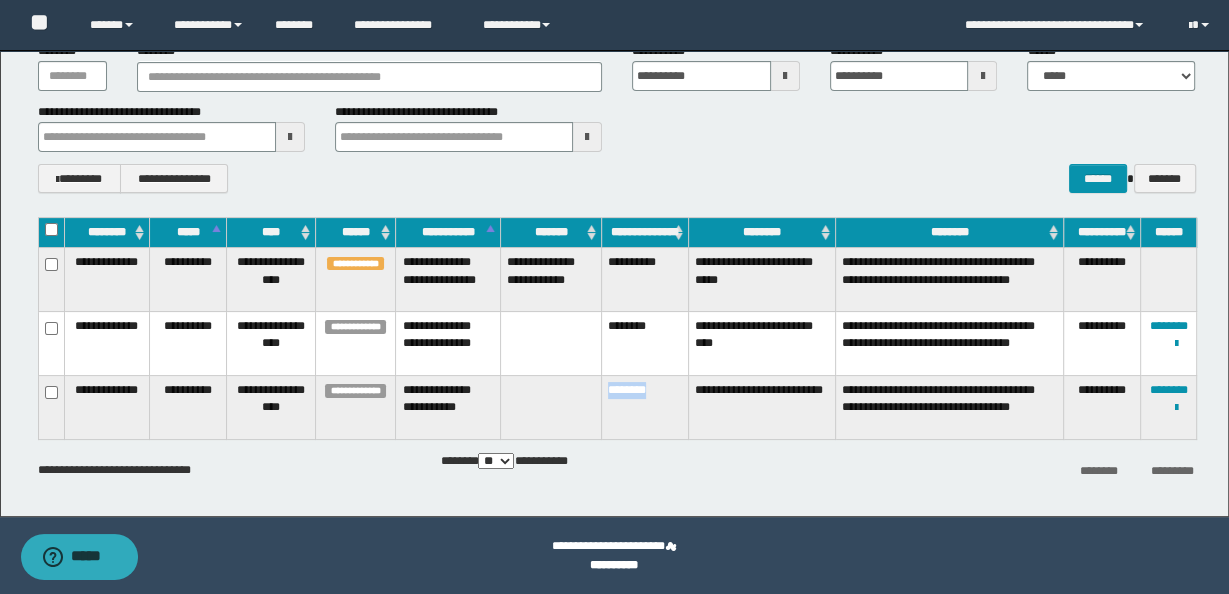 click on "********" at bounding box center (645, 408) 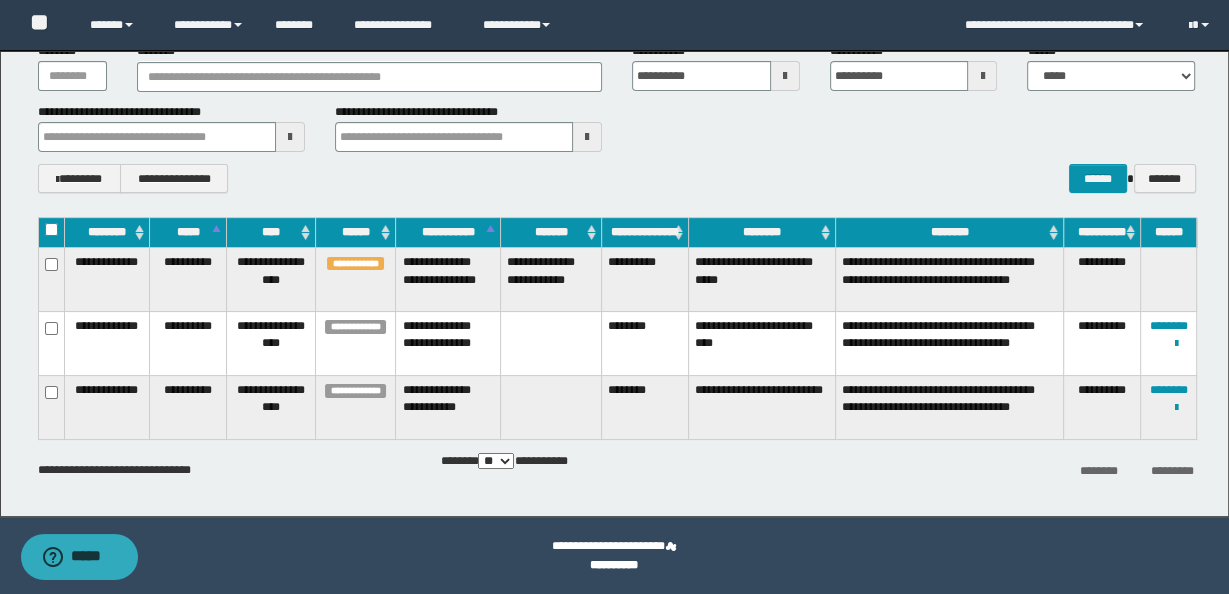 click on "******** *********" at bounding box center [1012, 469] 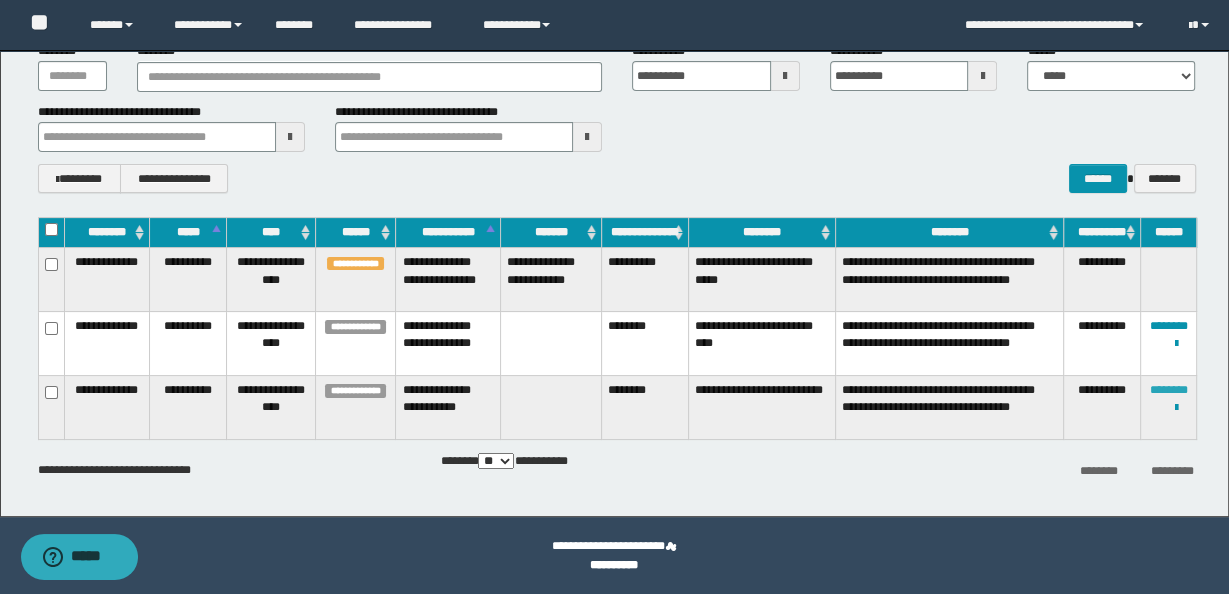 click on "********" at bounding box center (1168, 390) 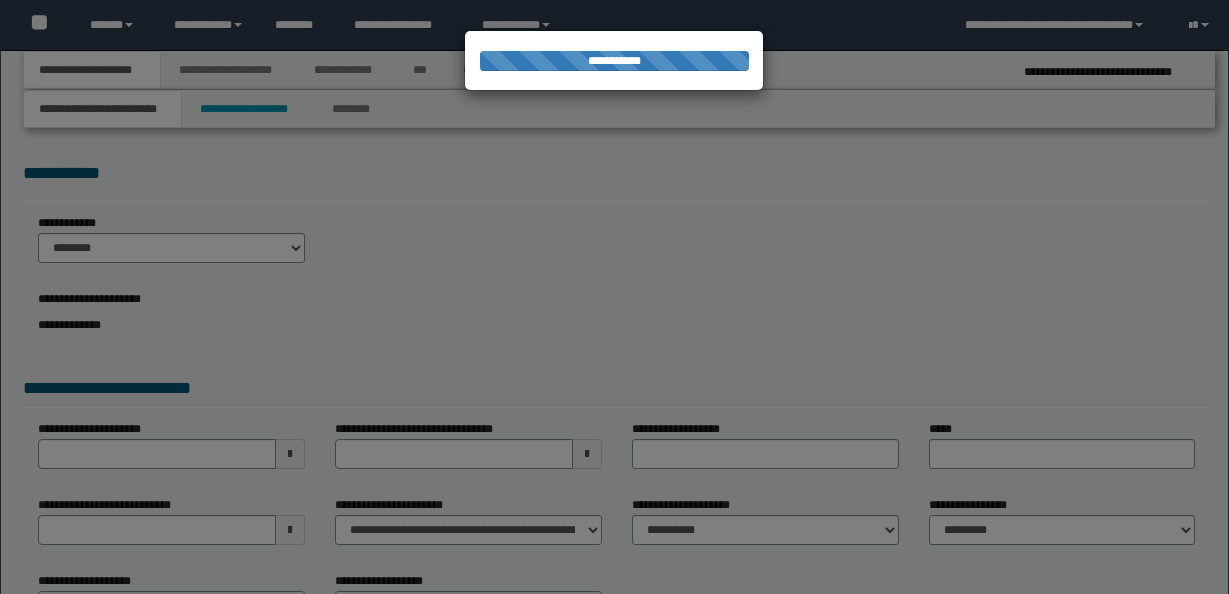 scroll, scrollTop: 0, scrollLeft: 0, axis: both 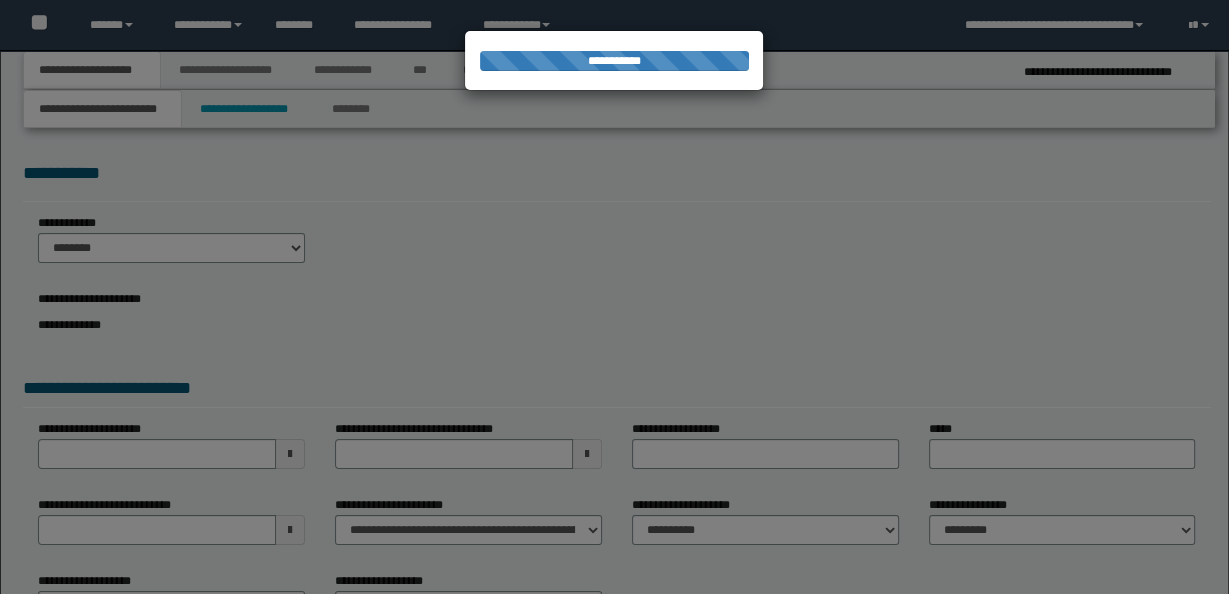 select on "*" 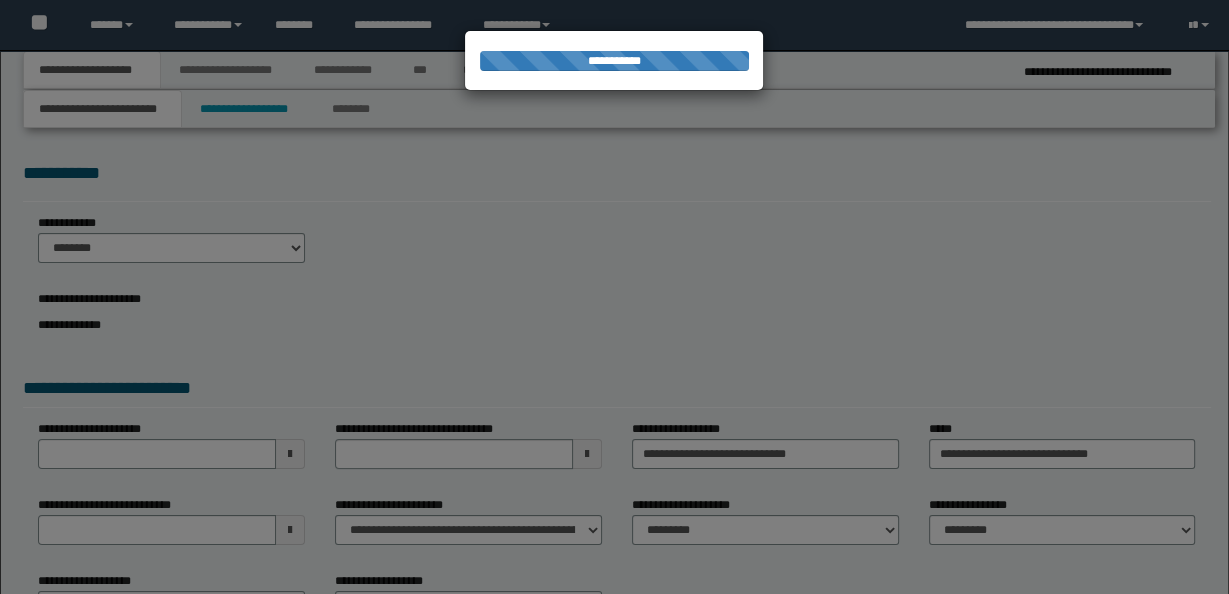 scroll, scrollTop: 0, scrollLeft: 0, axis: both 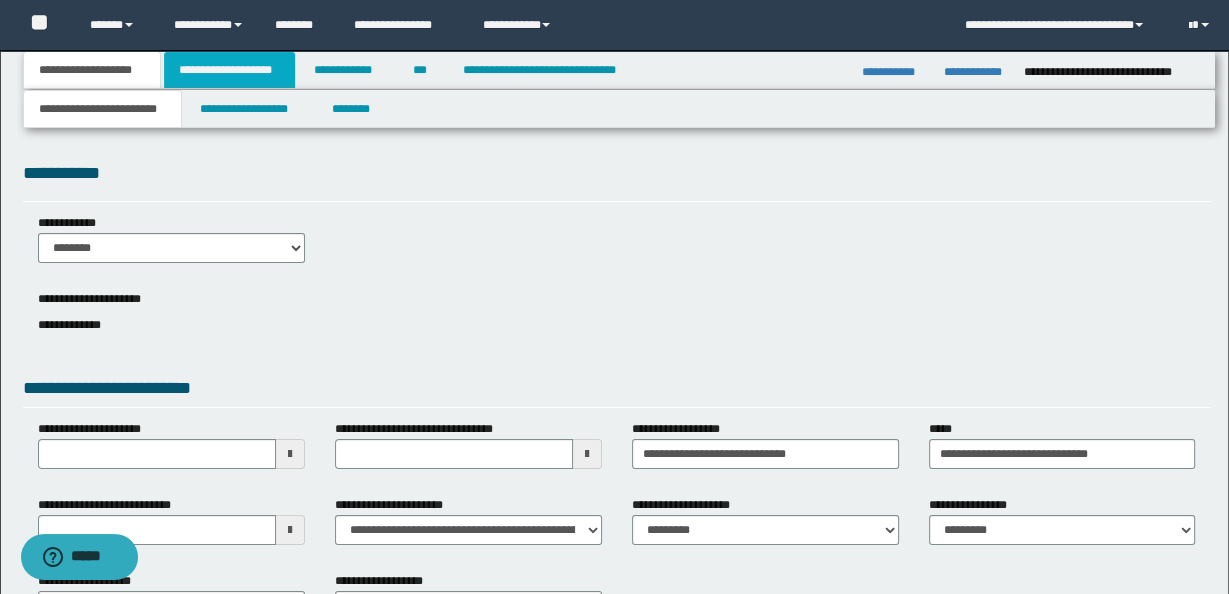 click on "**********" at bounding box center (229, 70) 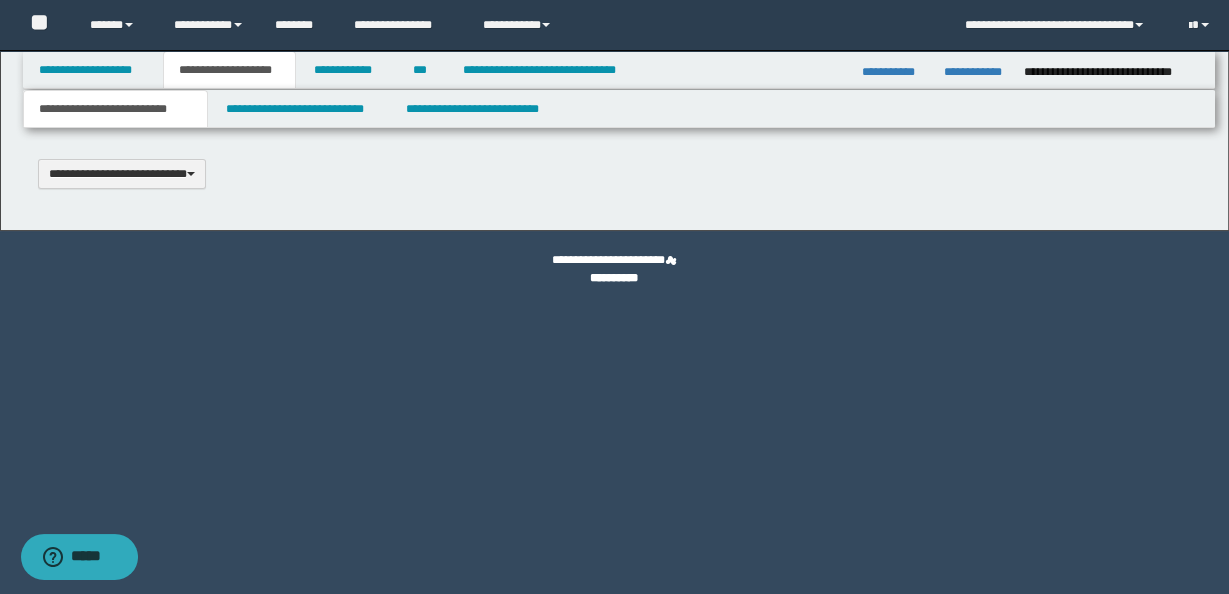 type 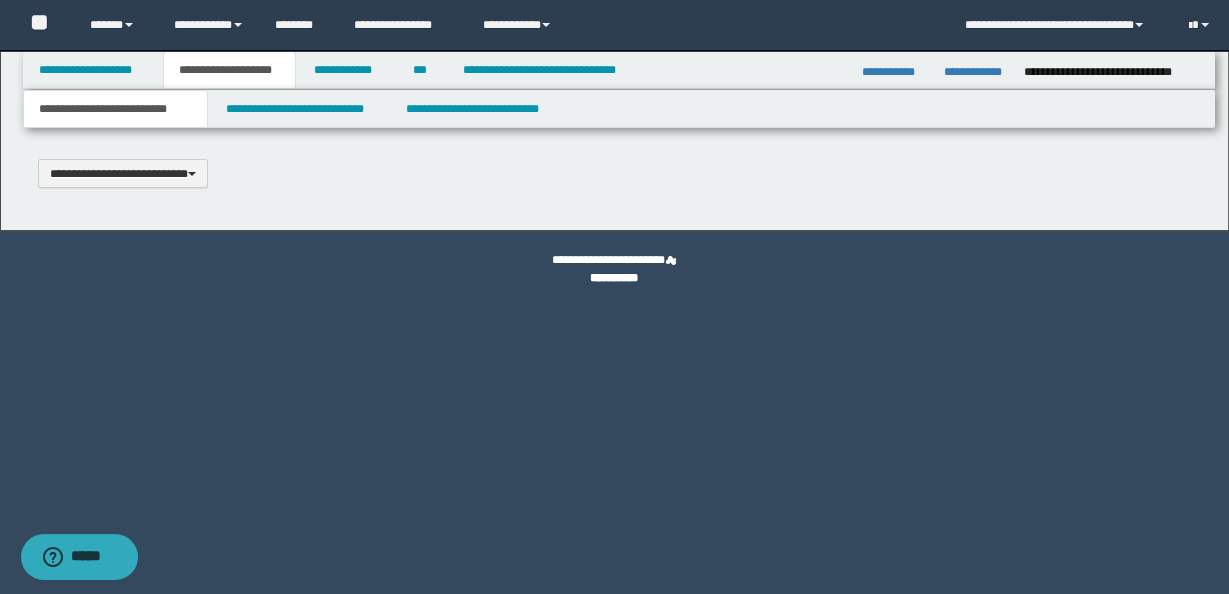 scroll, scrollTop: 0, scrollLeft: 0, axis: both 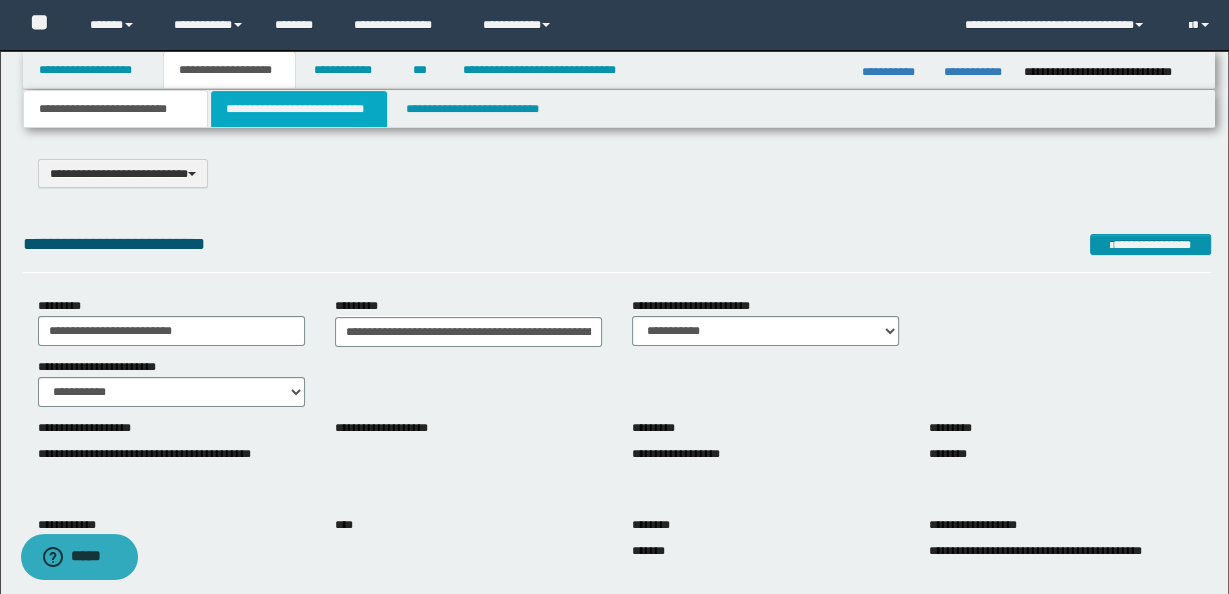 click on "**********" at bounding box center [299, 109] 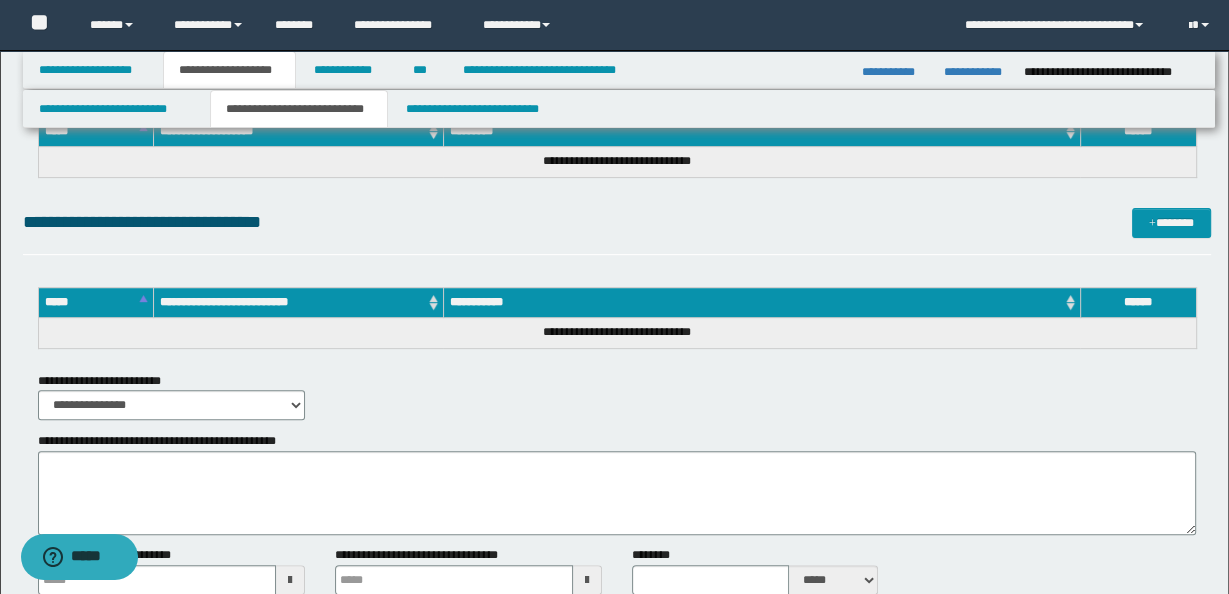 scroll, scrollTop: 634, scrollLeft: 0, axis: vertical 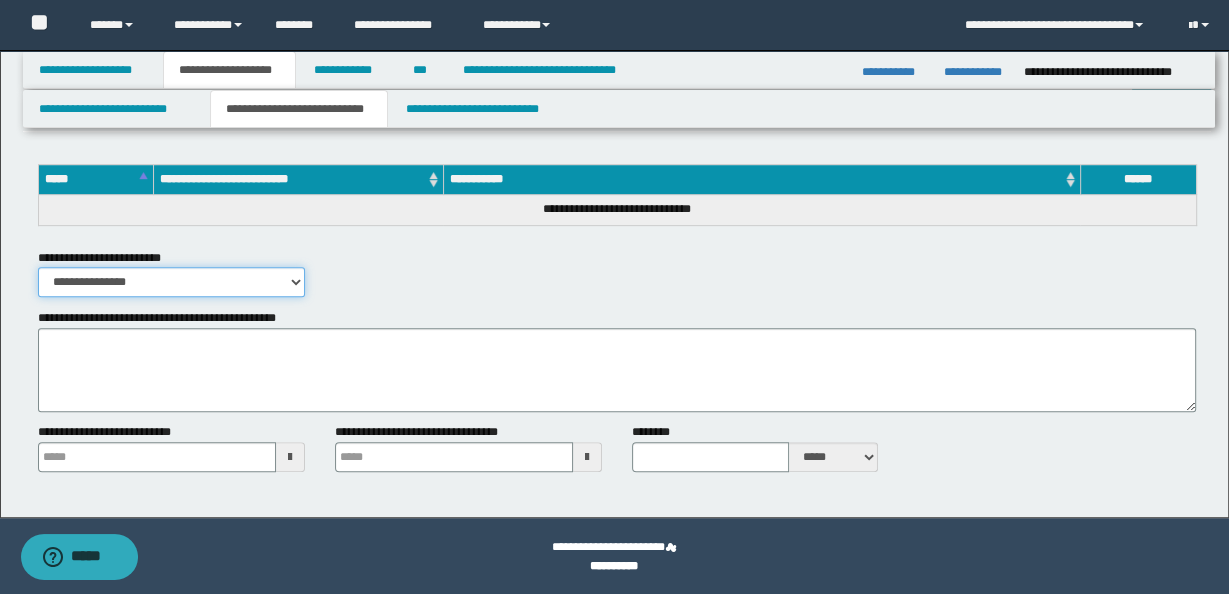 click on "**********" at bounding box center [171, 282] 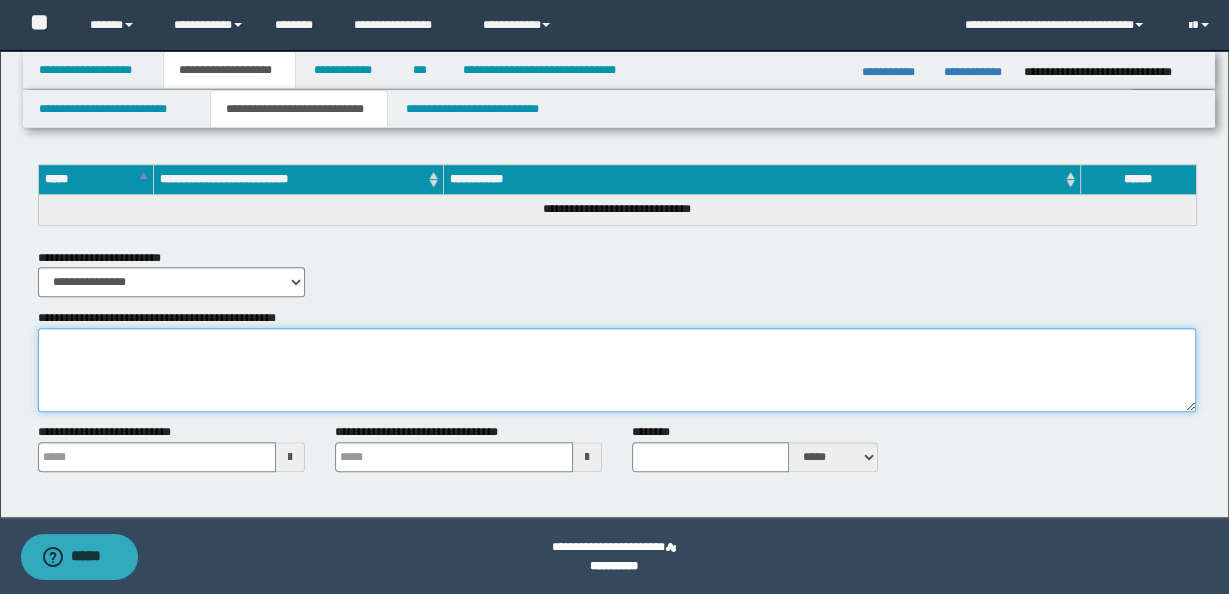 click on "**********" at bounding box center (617, 370) 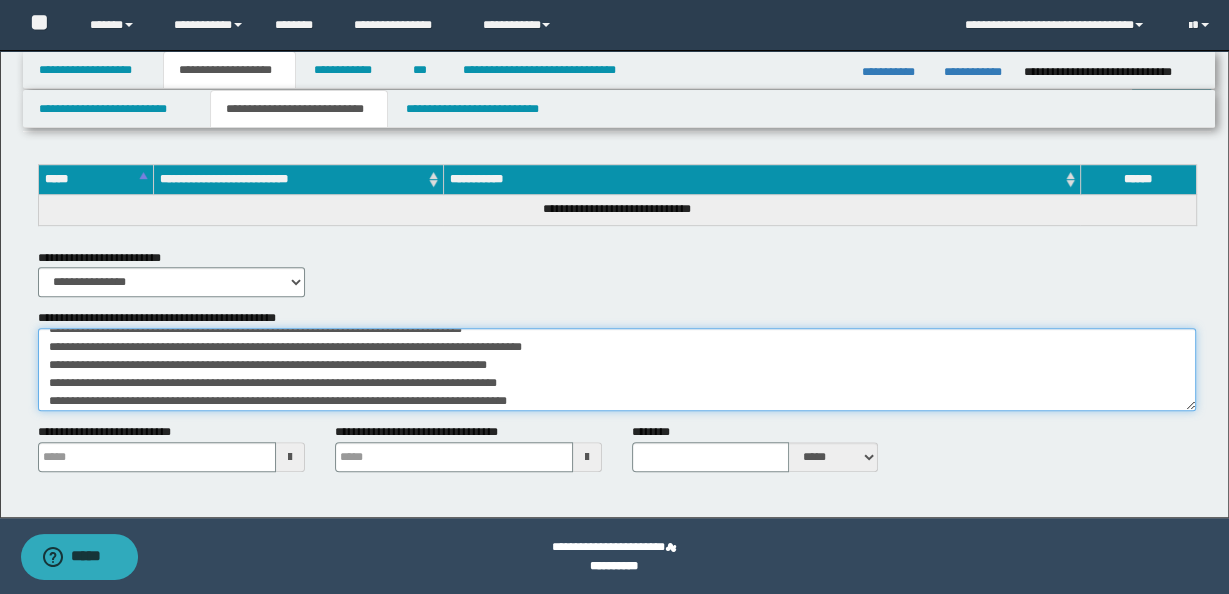 scroll, scrollTop: 0, scrollLeft: 0, axis: both 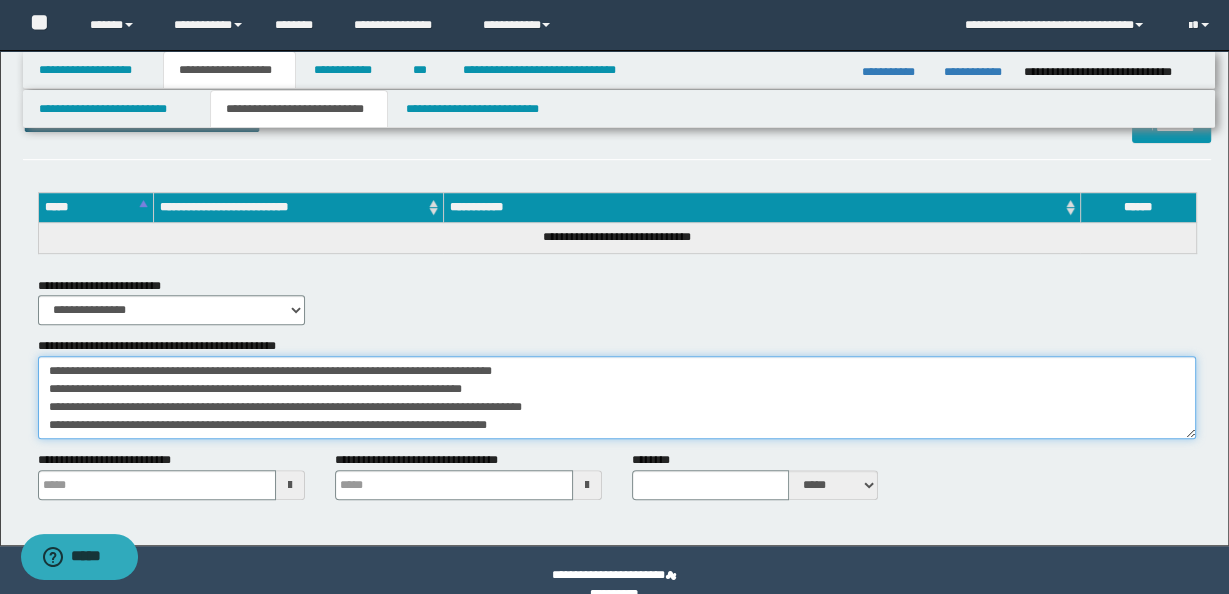 click on "**********" at bounding box center [617, 397] 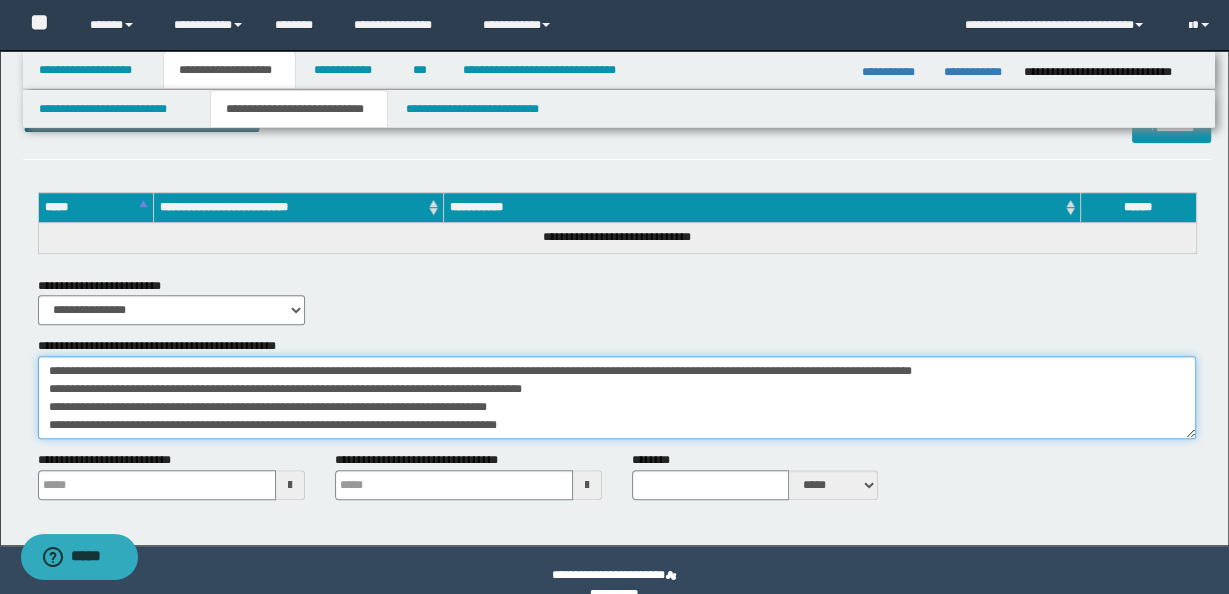click on "**********" at bounding box center [617, 397] 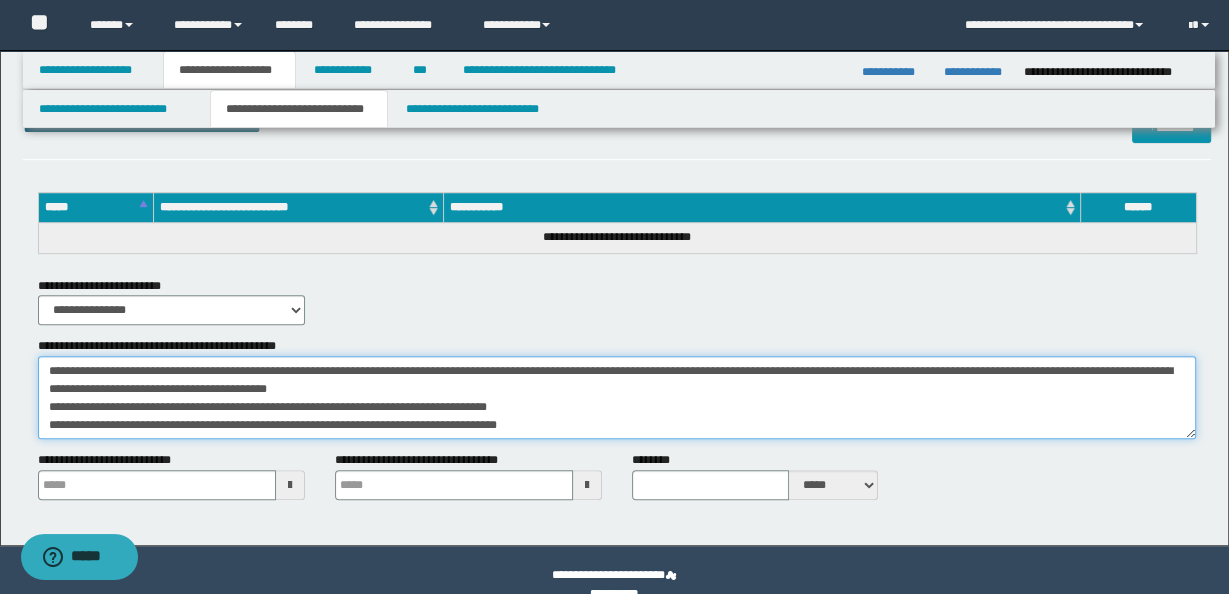 click on "**********" at bounding box center [617, 397] 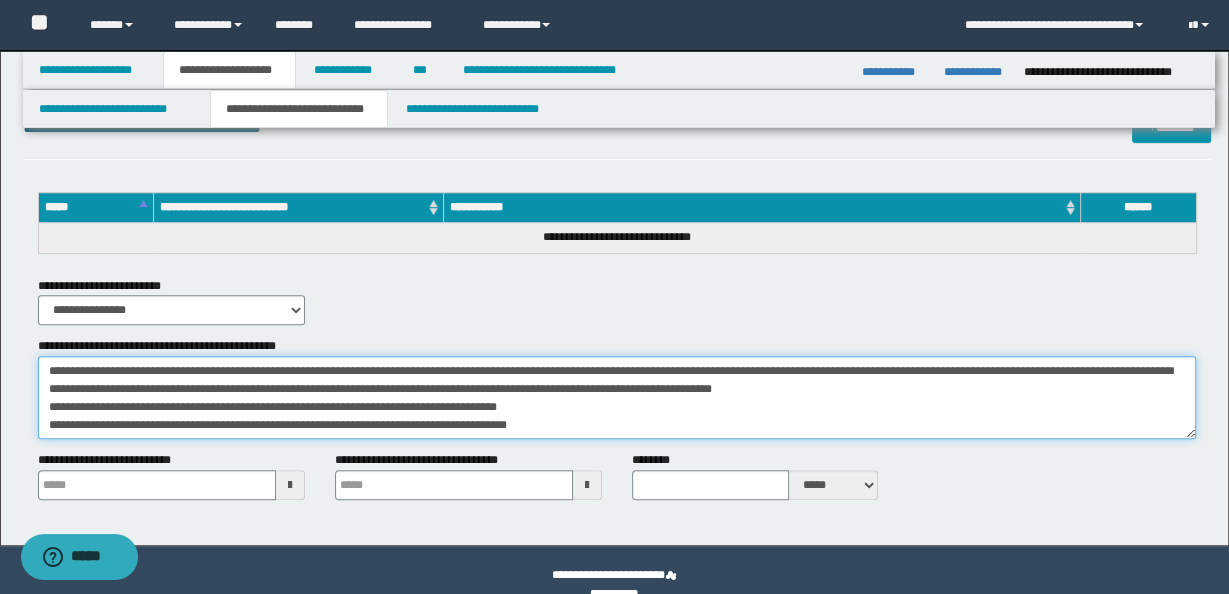 click on "**********" at bounding box center [617, 397] 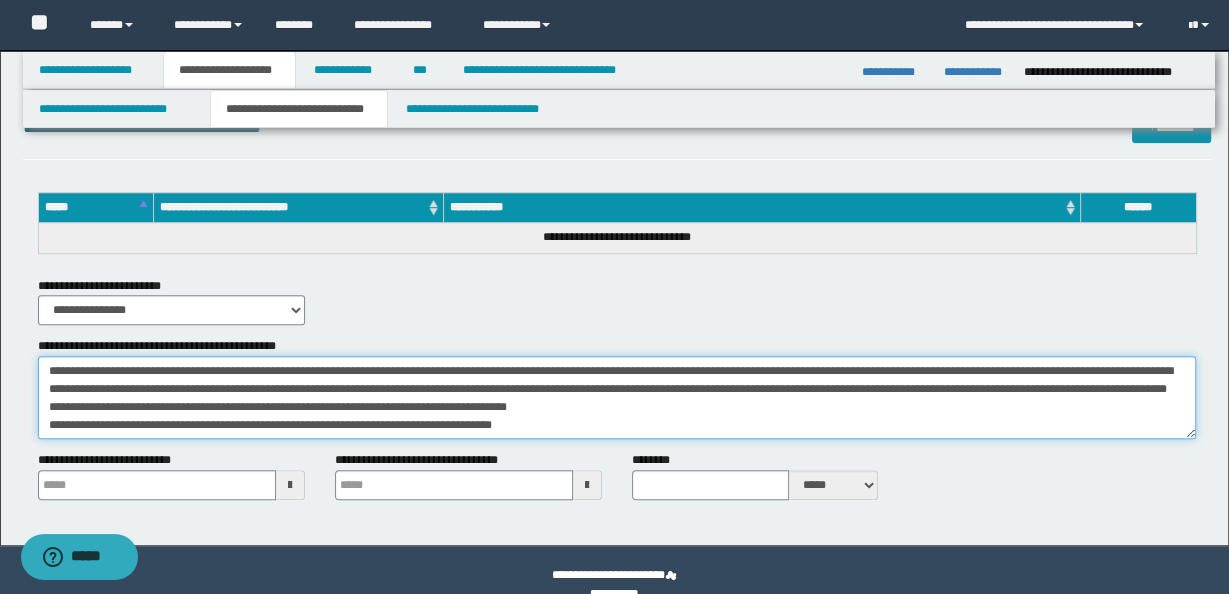 click on "**********" at bounding box center [617, 397] 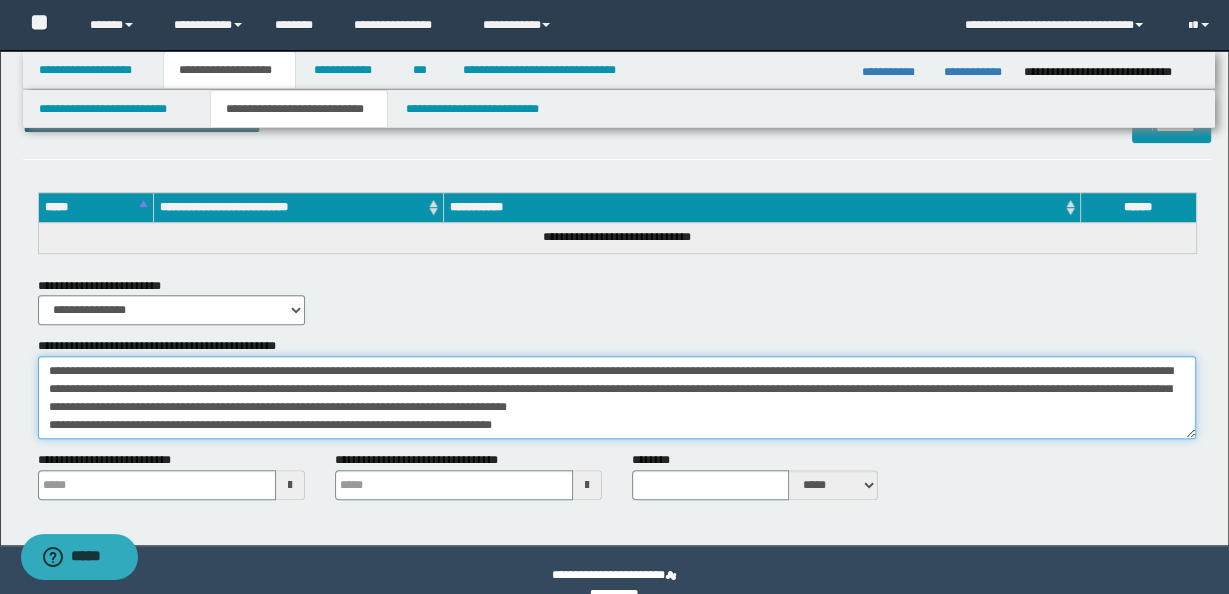 click on "**********" at bounding box center [617, 397] 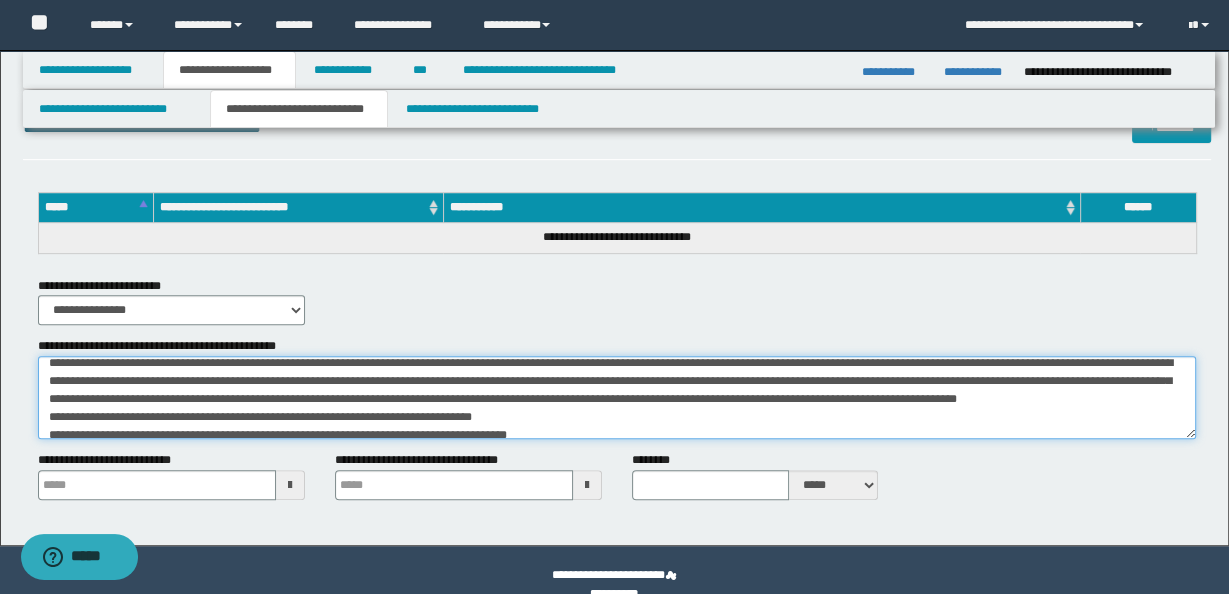 scroll, scrollTop: 24, scrollLeft: 0, axis: vertical 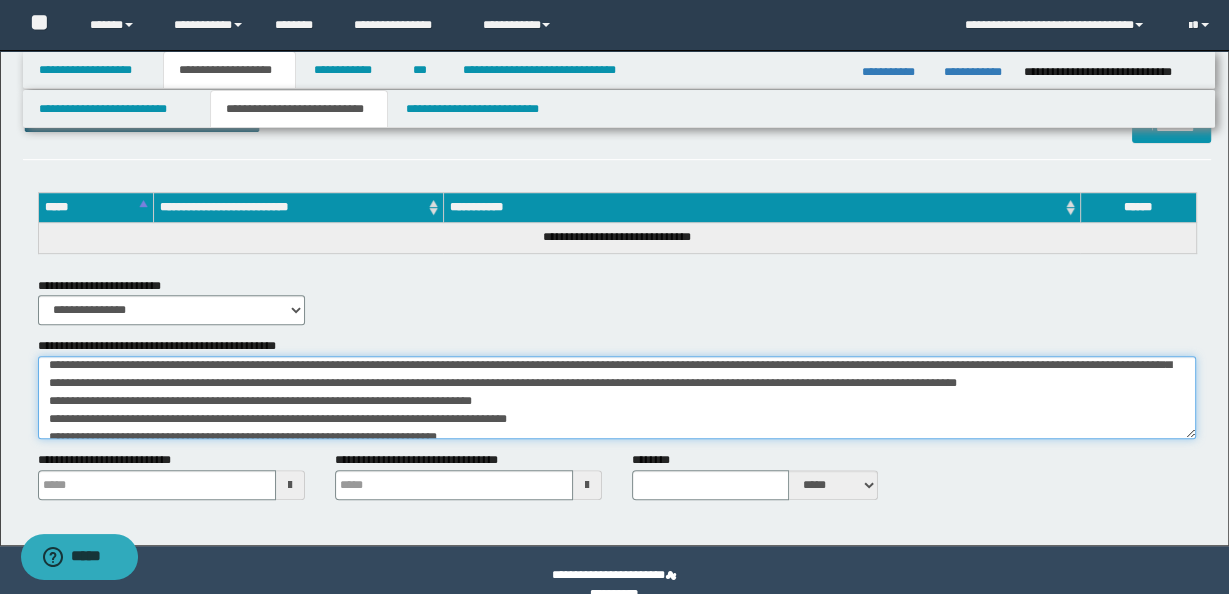 click on "**********" at bounding box center [617, 397] 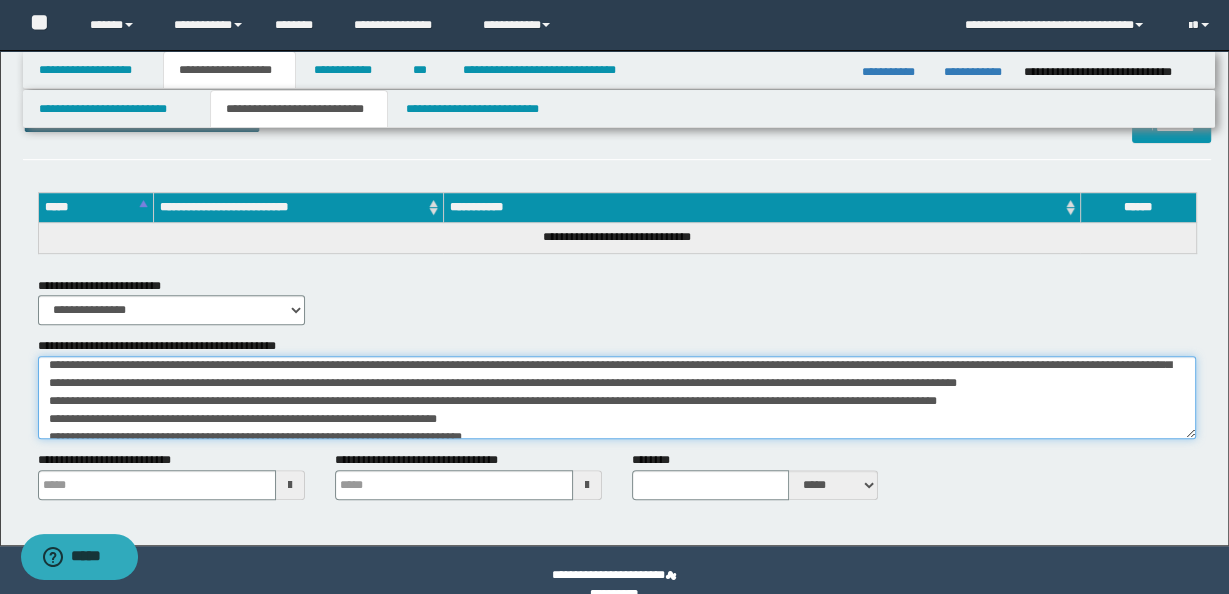 click on "**********" at bounding box center (617, 397) 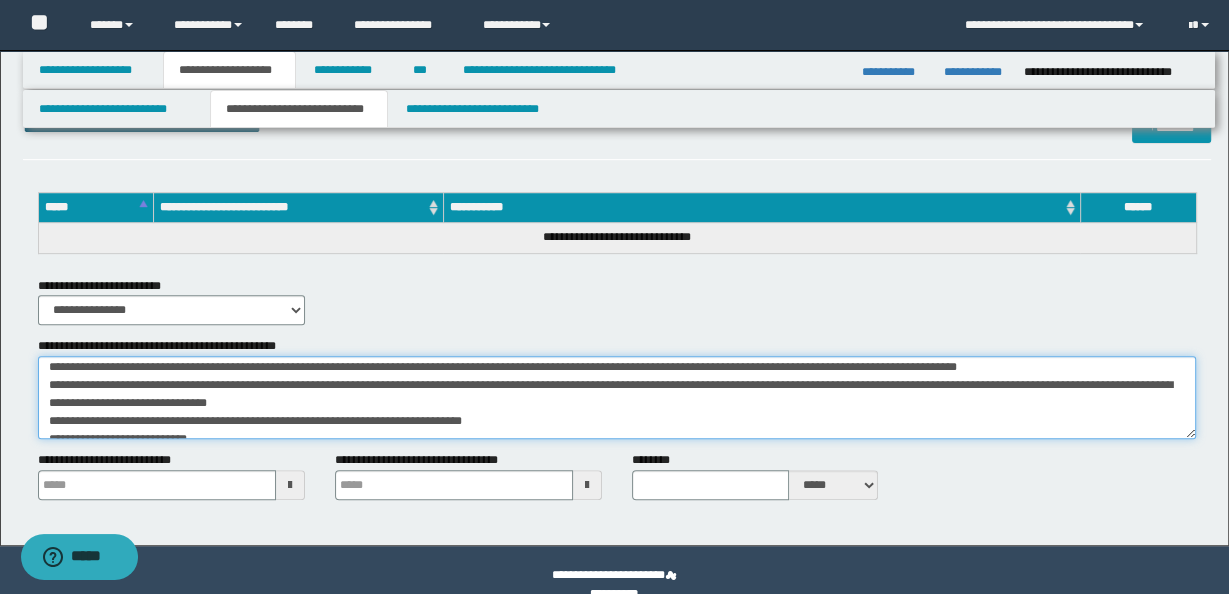 scroll, scrollTop: 41, scrollLeft: 0, axis: vertical 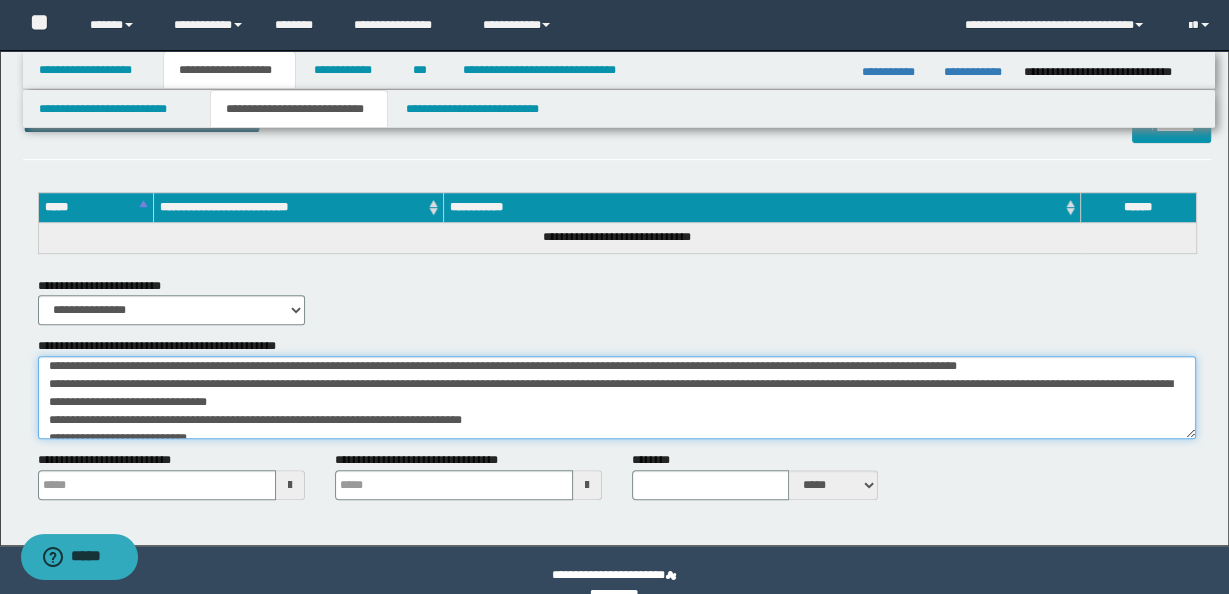 click on "**********" at bounding box center [617, 397] 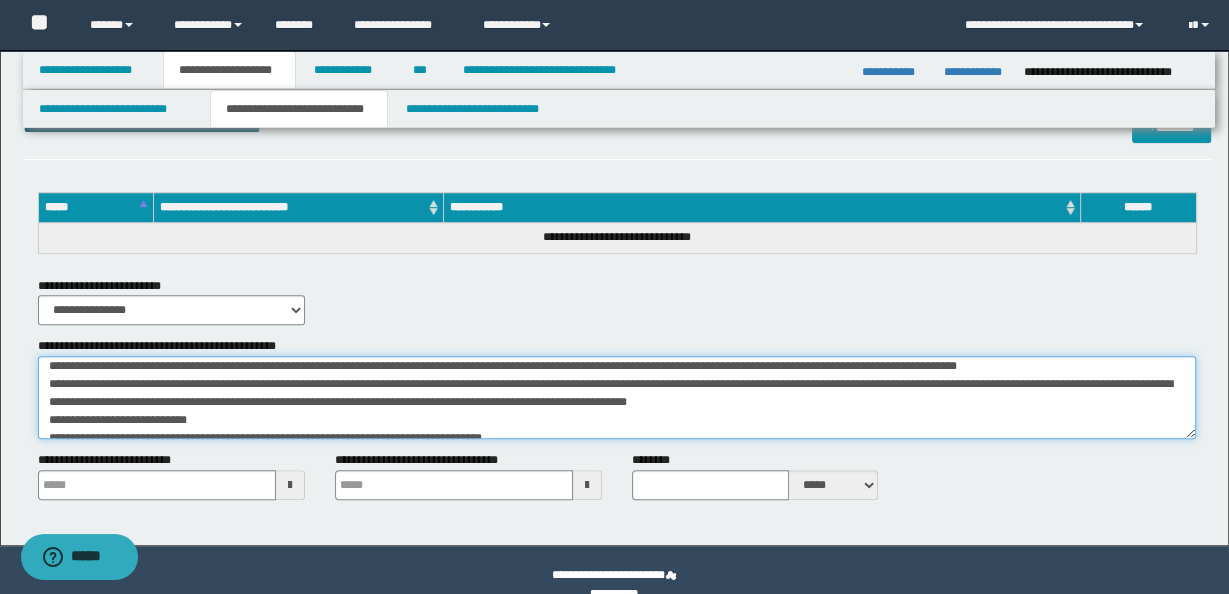 click on "**********" at bounding box center [617, 397] 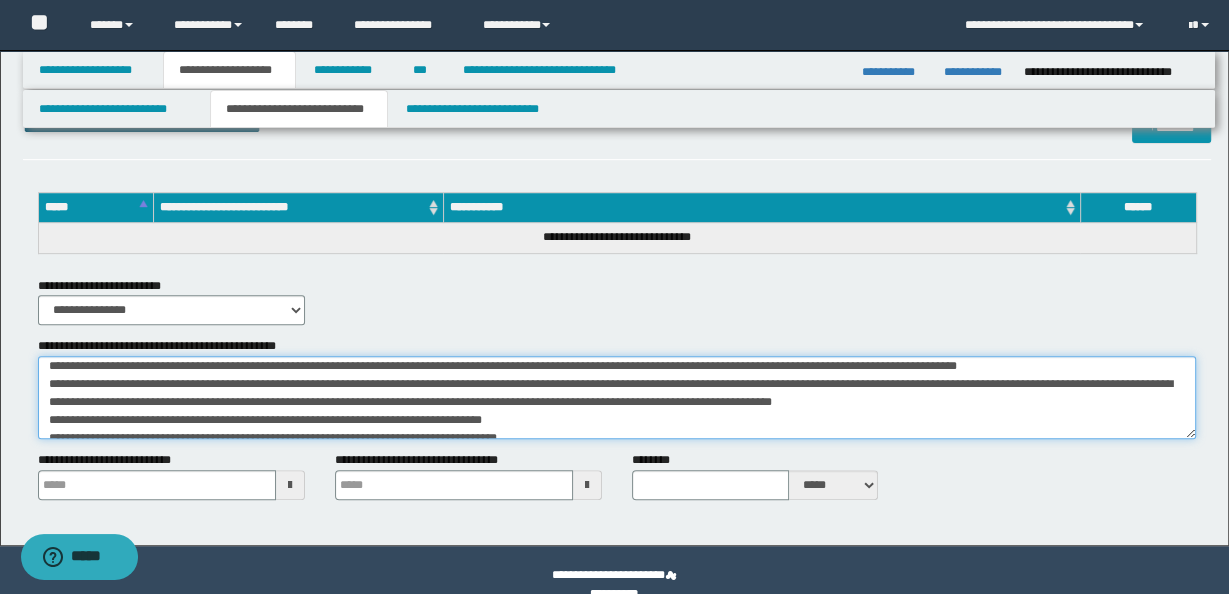click on "**********" at bounding box center (617, 397) 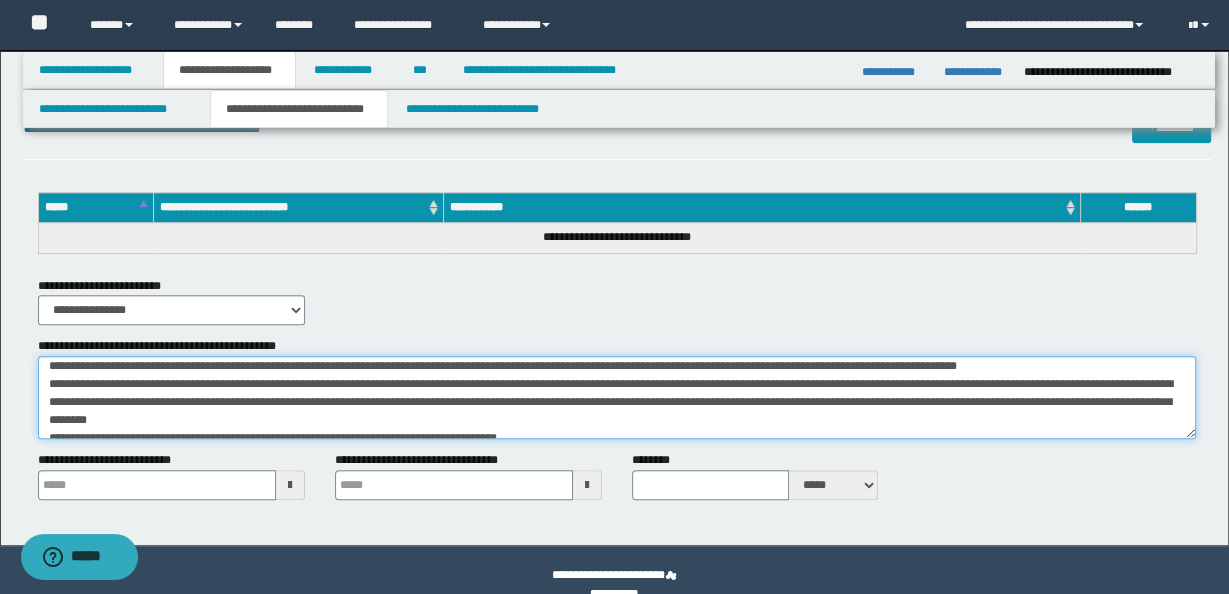 scroll, scrollTop: 57, scrollLeft: 0, axis: vertical 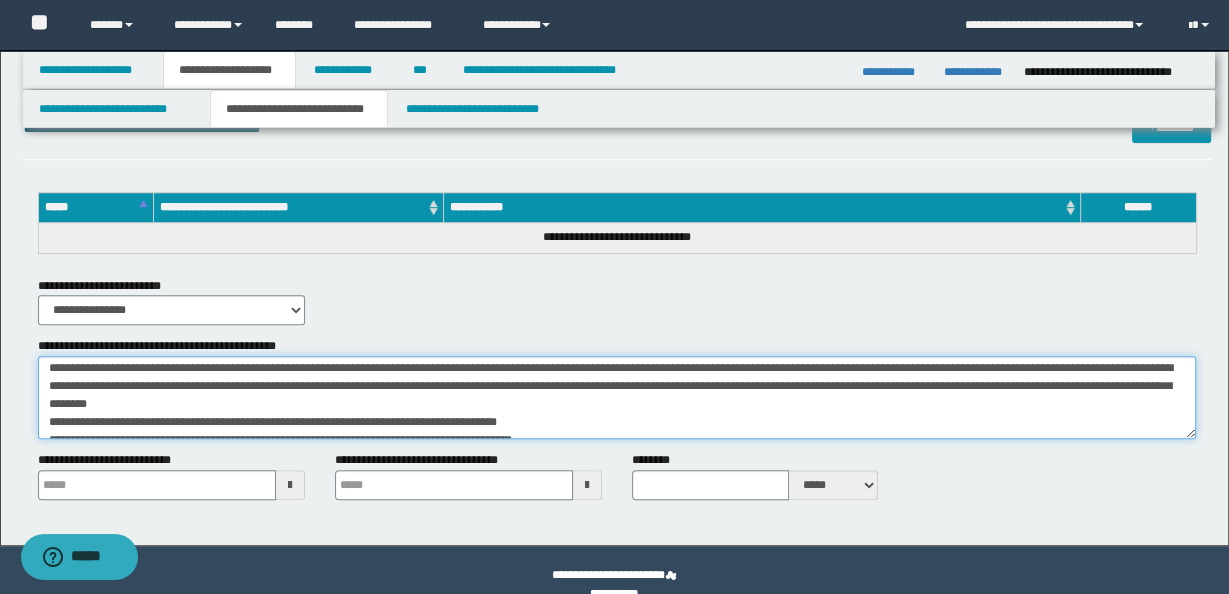 click on "**********" at bounding box center (617, 397) 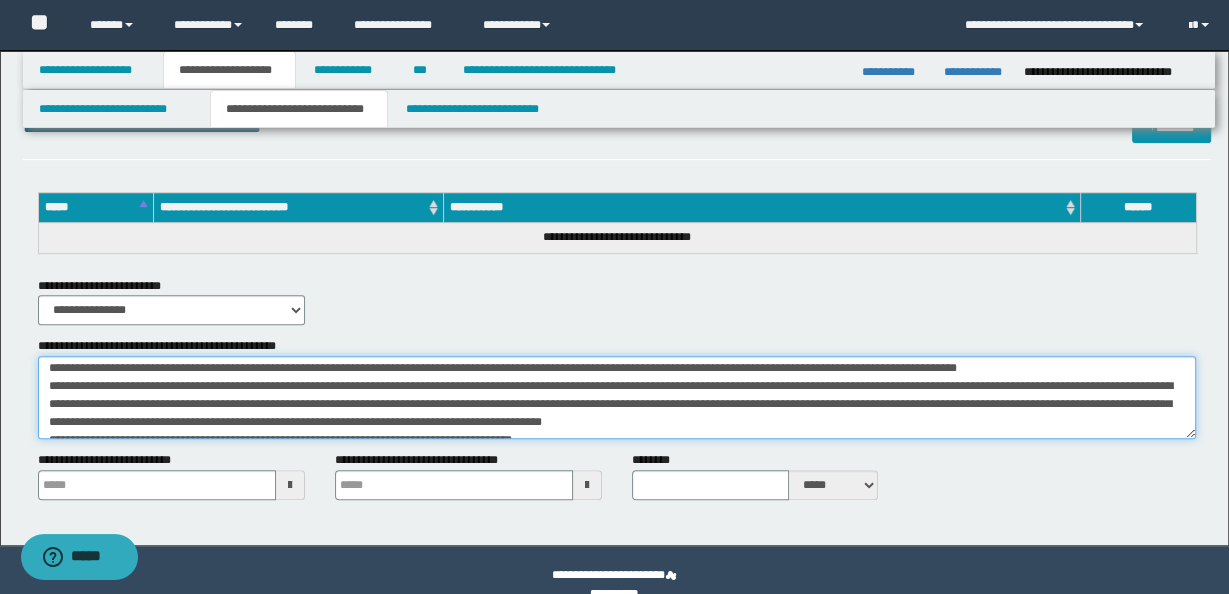 scroll, scrollTop: 47, scrollLeft: 0, axis: vertical 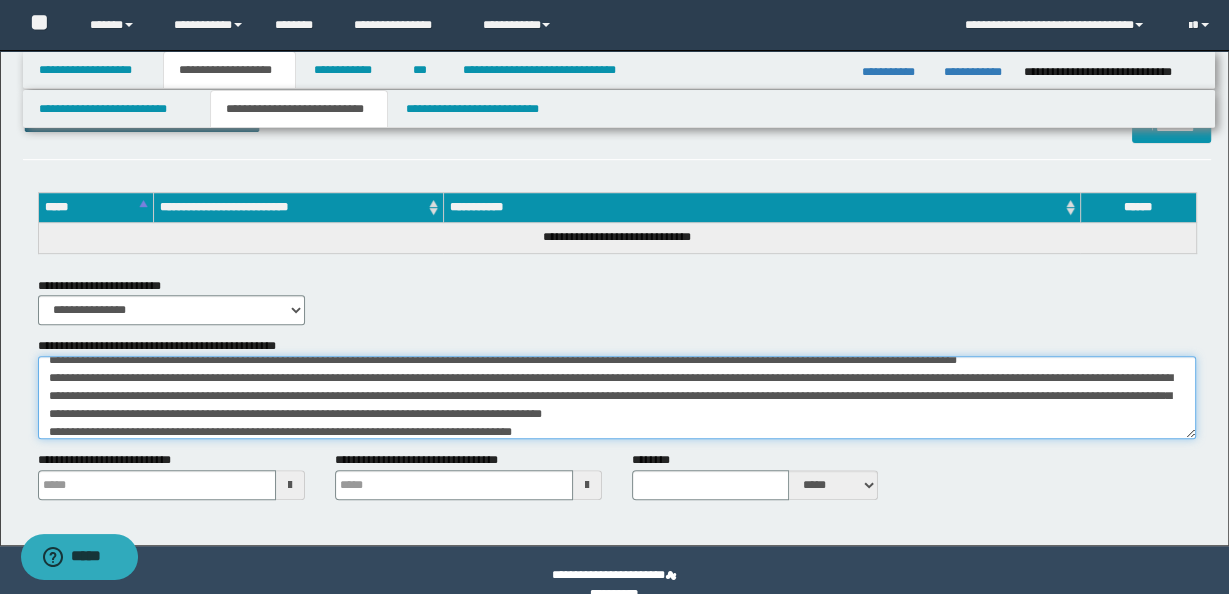 click on "**********" at bounding box center [617, 397] 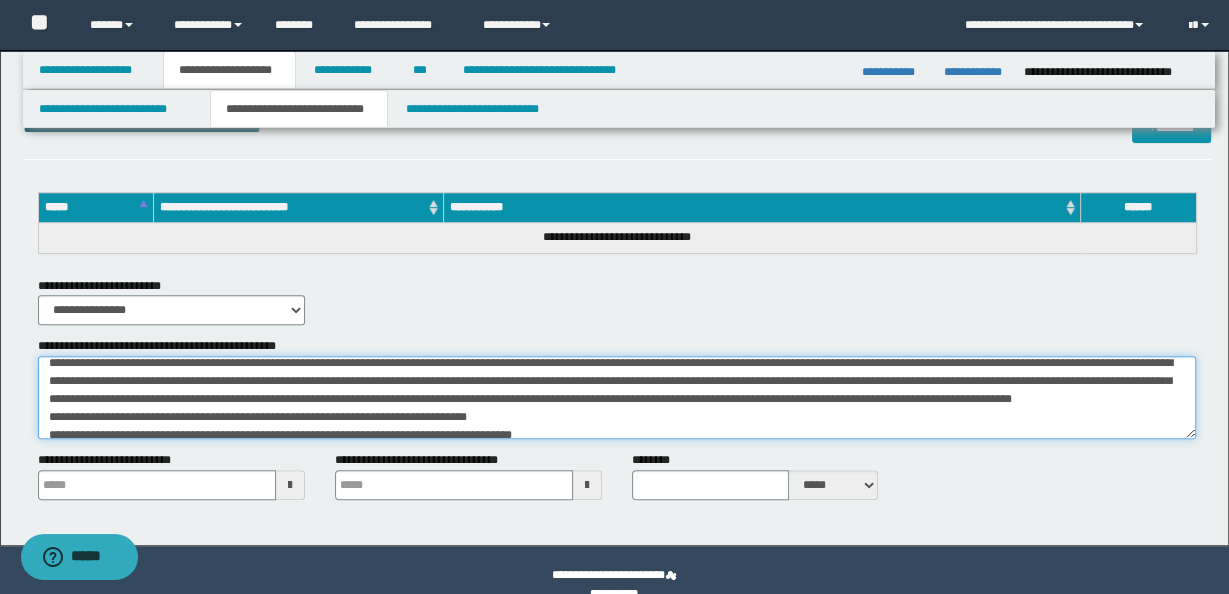 scroll, scrollTop: 64, scrollLeft: 0, axis: vertical 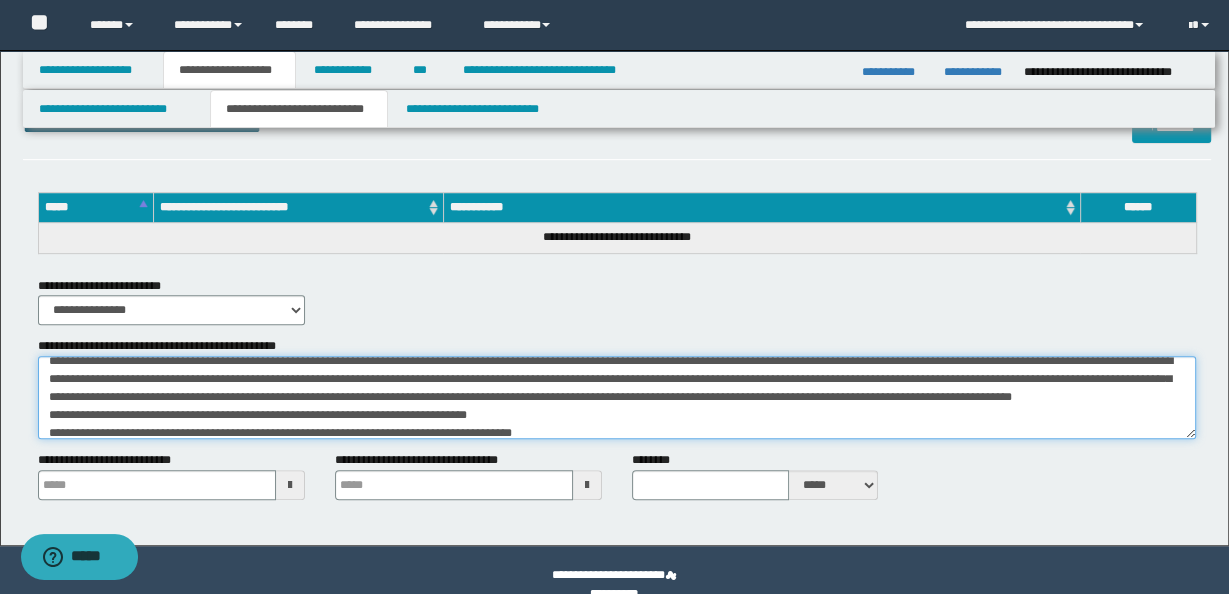click on "**********" at bounding box center (617, 397) 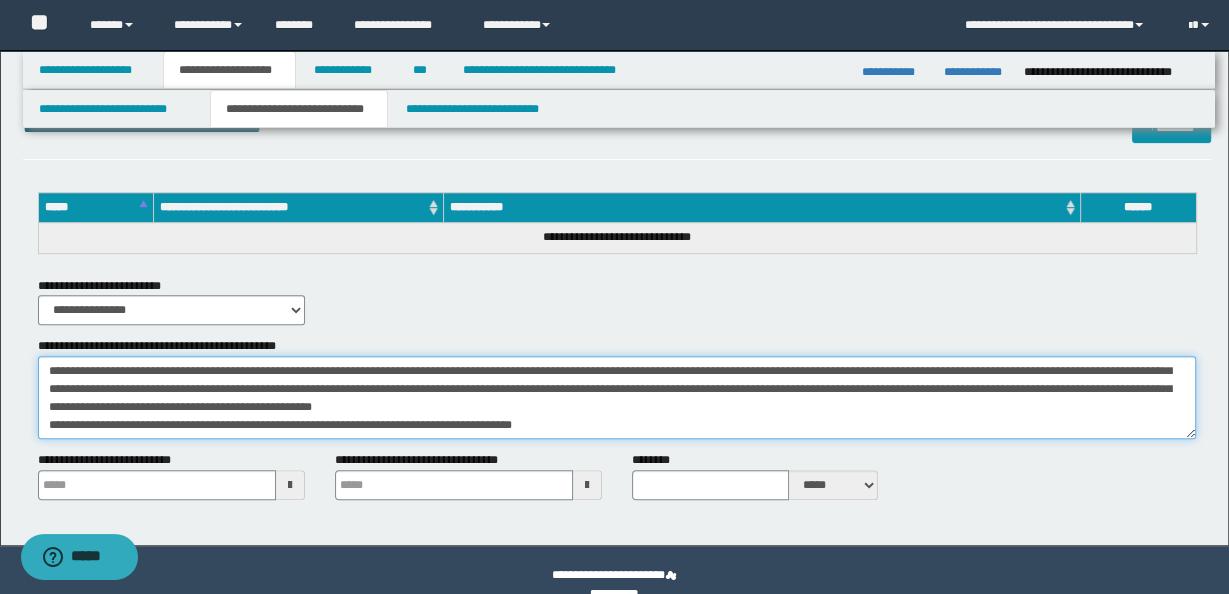 scroll, scrollTop: 72, scrollLeft: 0, axis: vertical 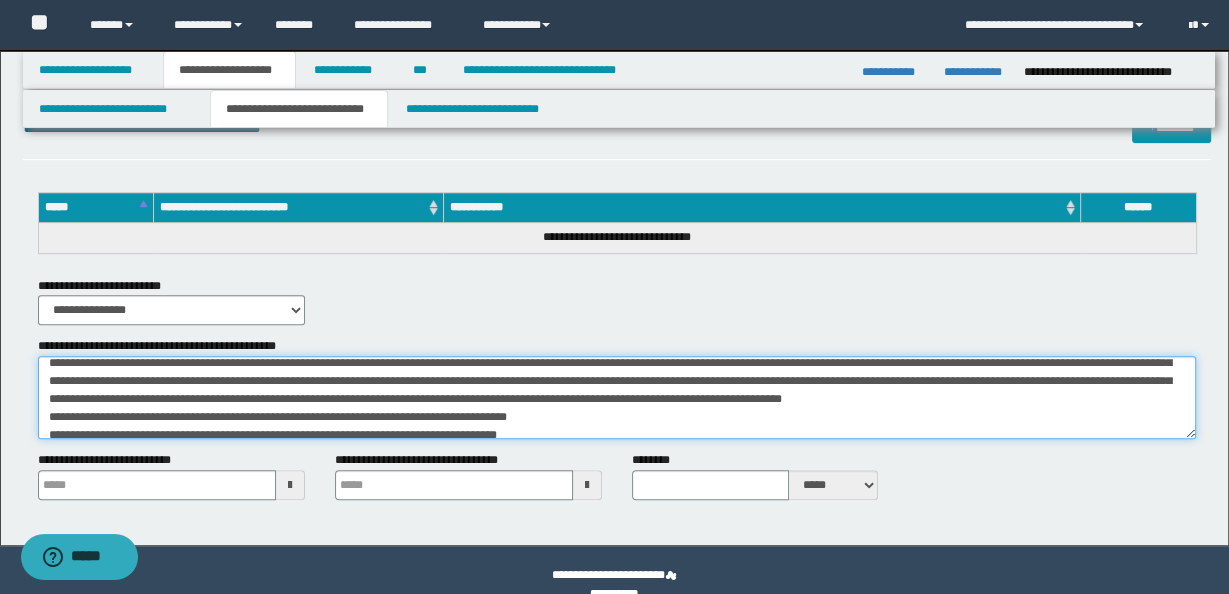 click on "**********" at bounding box center [617, 397] 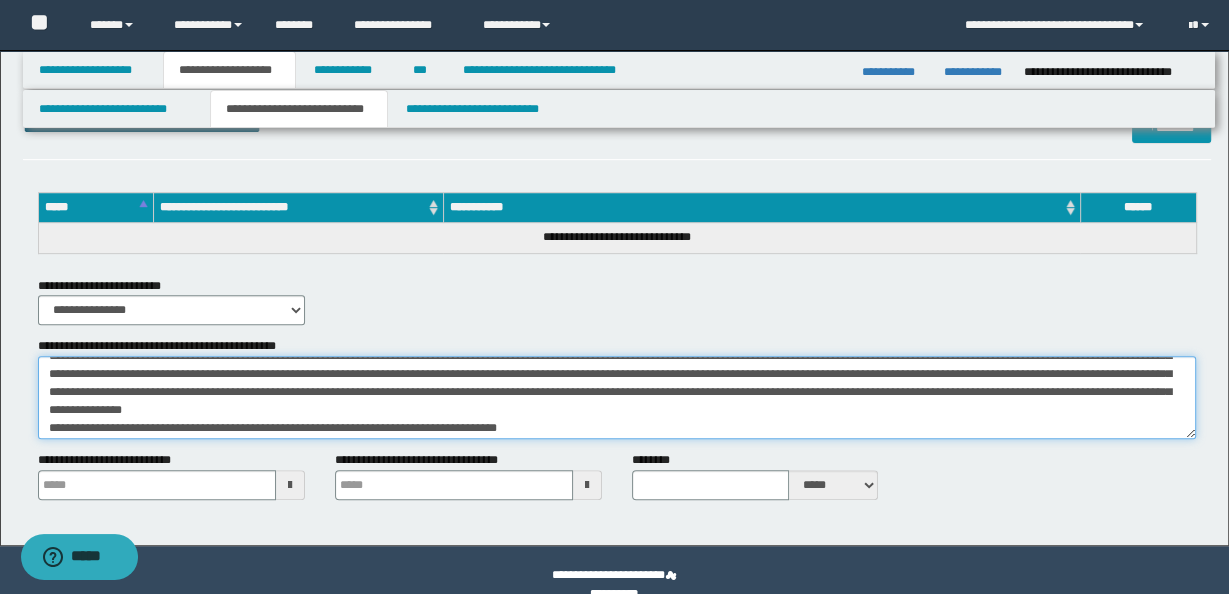 scroll, scrollTop: 88, scrollLeft: 0, axis: vertical 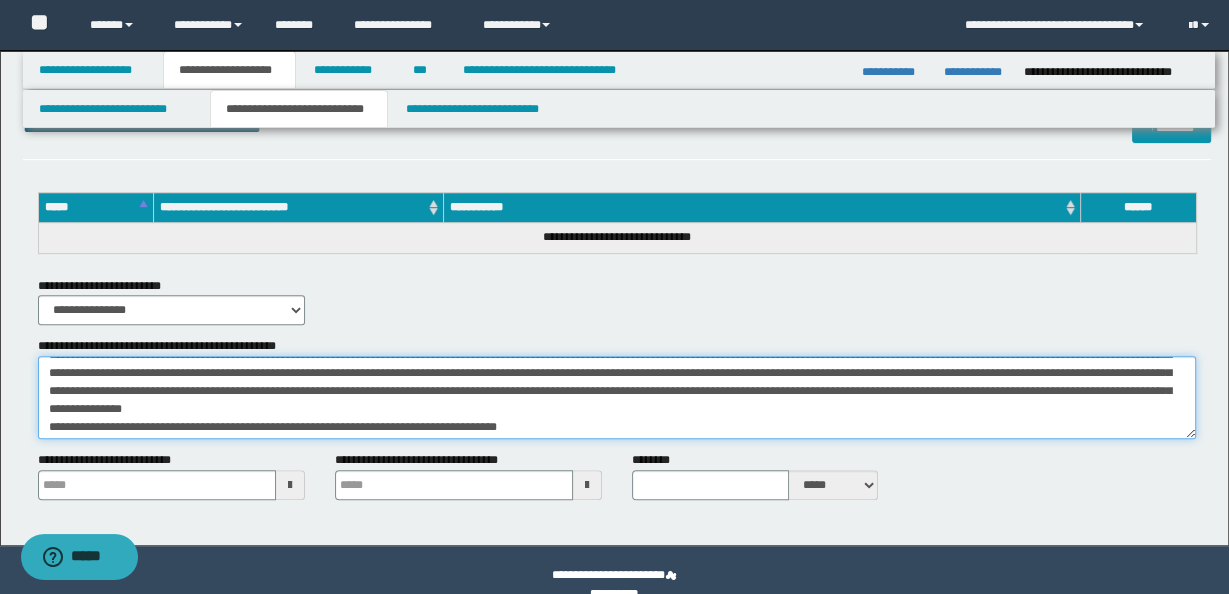 click on "**********" at bounding box center (617, 397) 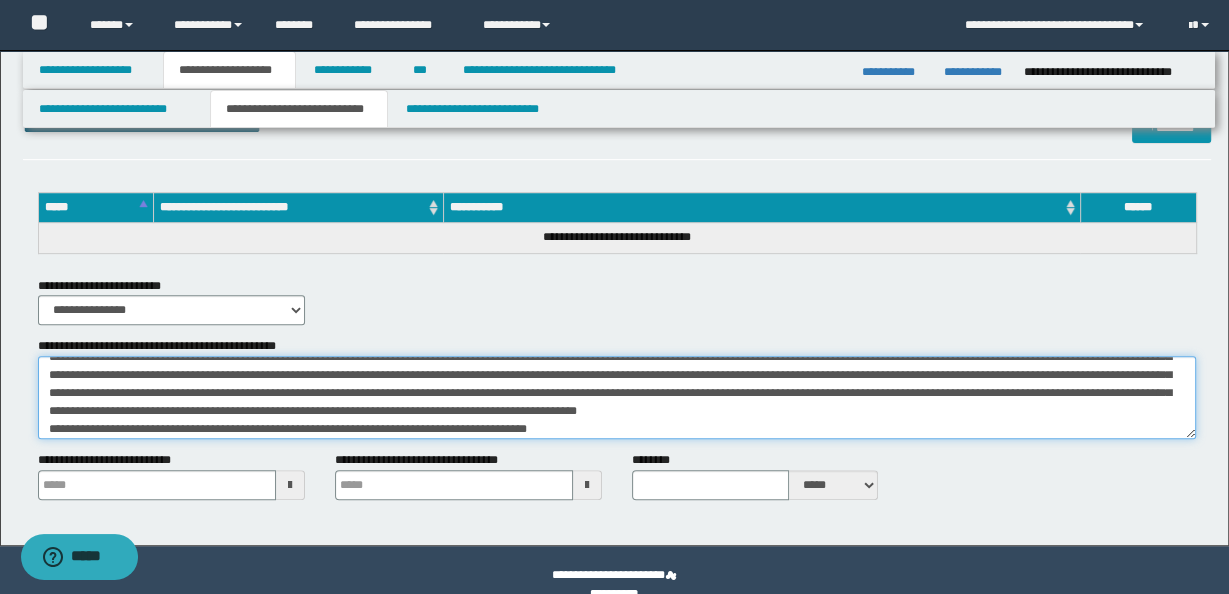 scroll, scrollTop: 96, scrollLeft: 0, axis: vertical 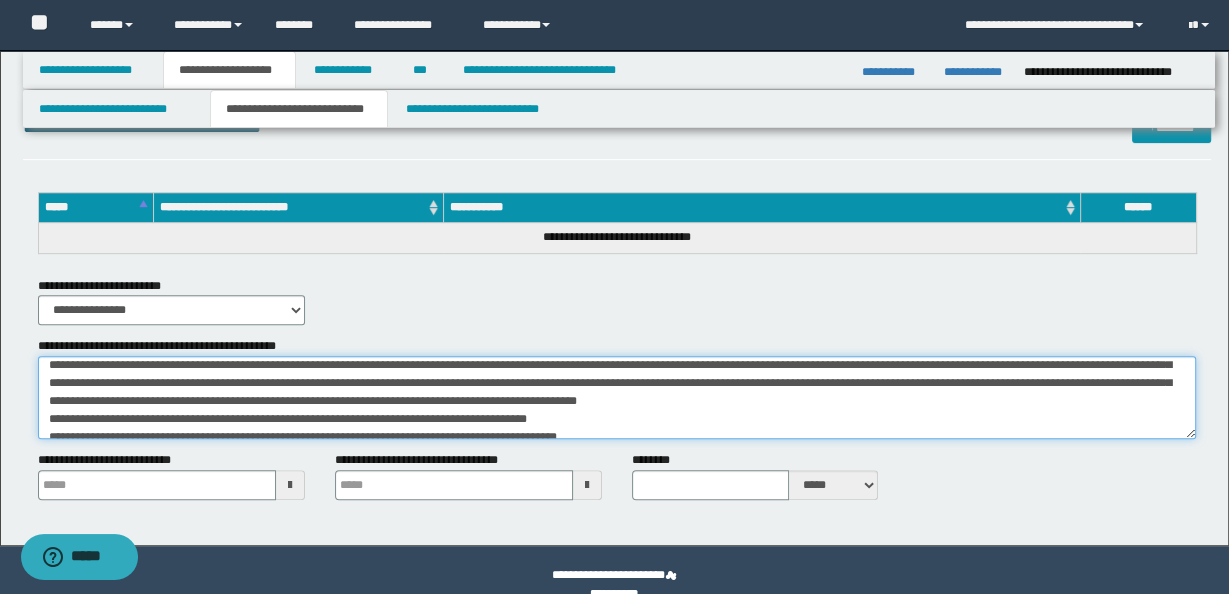 click on "**********" at bounding box center [617, 397] 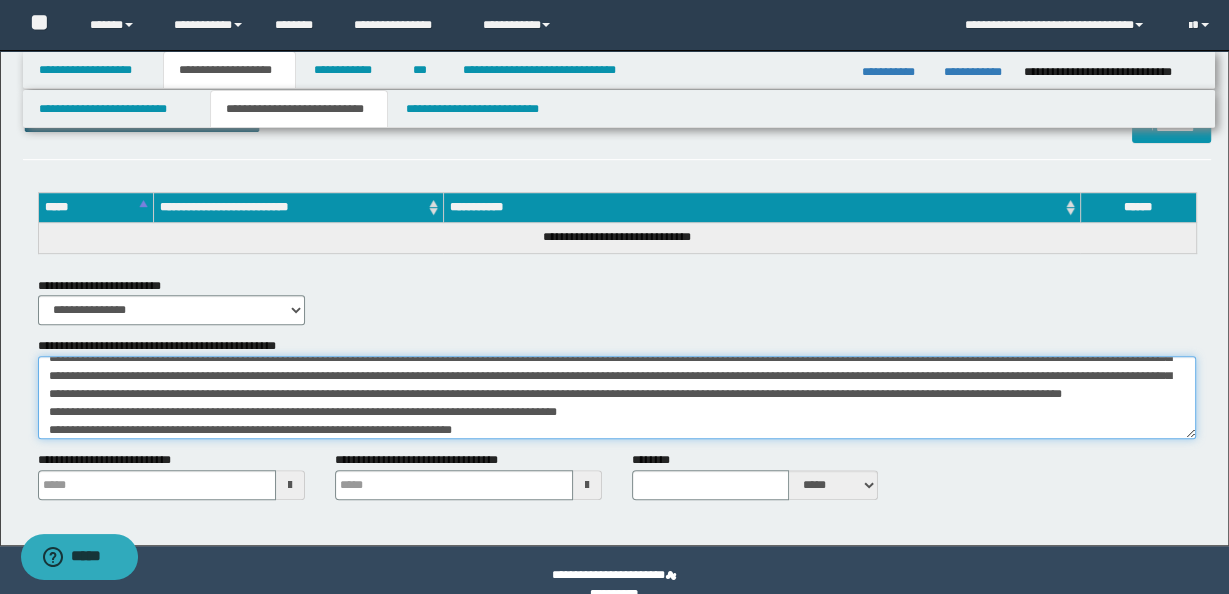 scroll, scrollTop: 103, scrollLeft: 0, axis: vertical 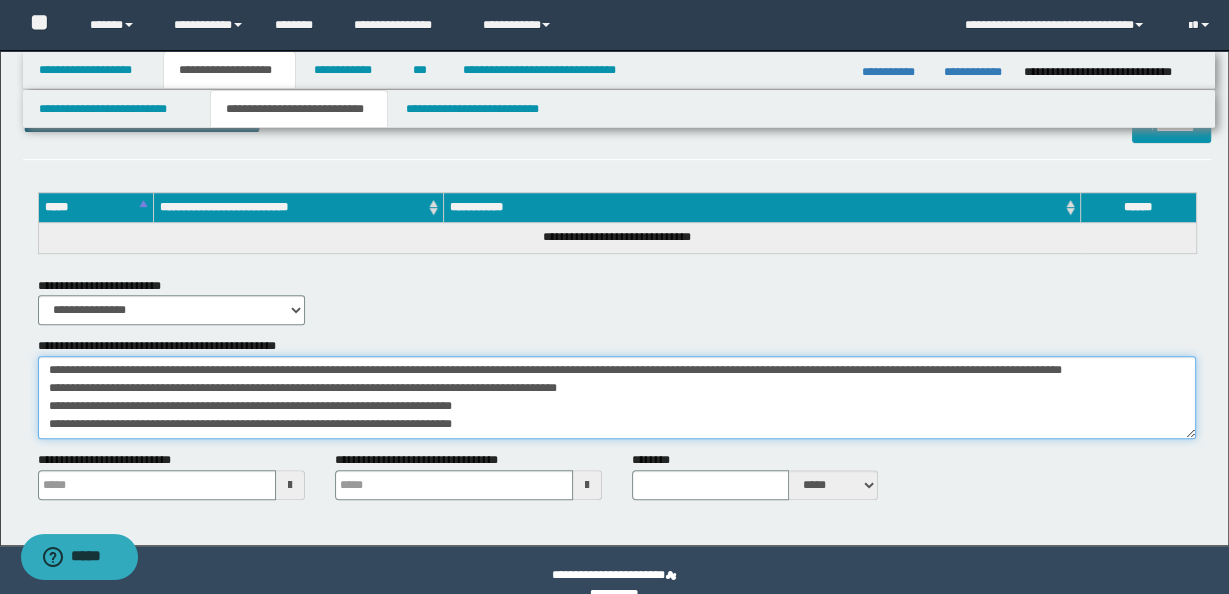 click on "**********" at bounding box center (617, 397) 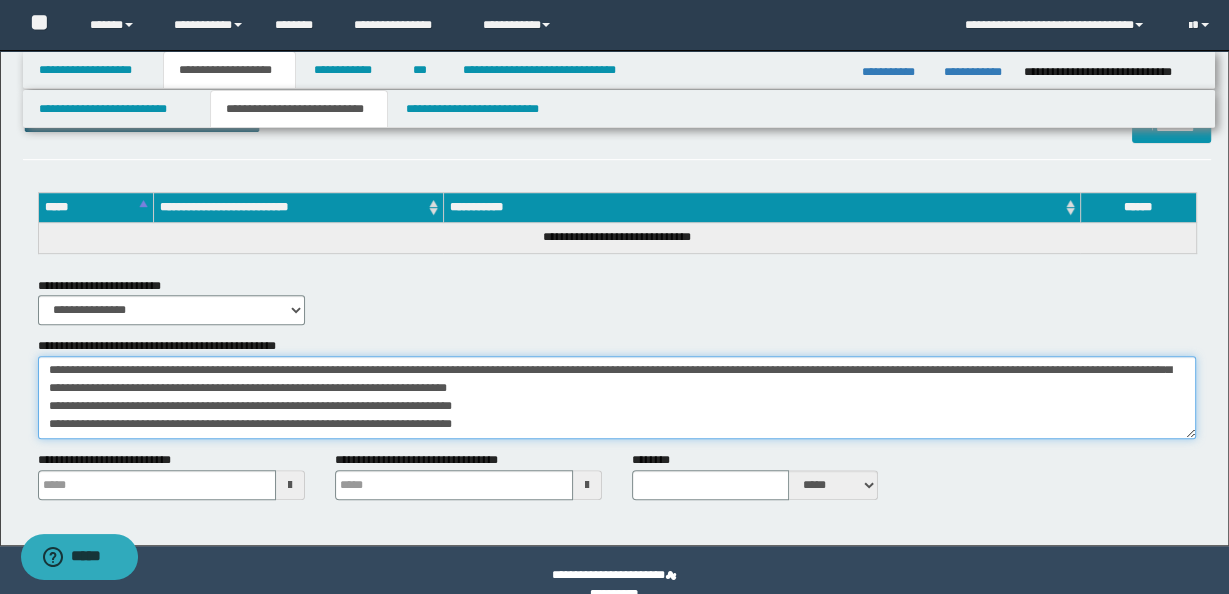scroll, scrollTop: 111, scrollLeft: 0, axis: vertical 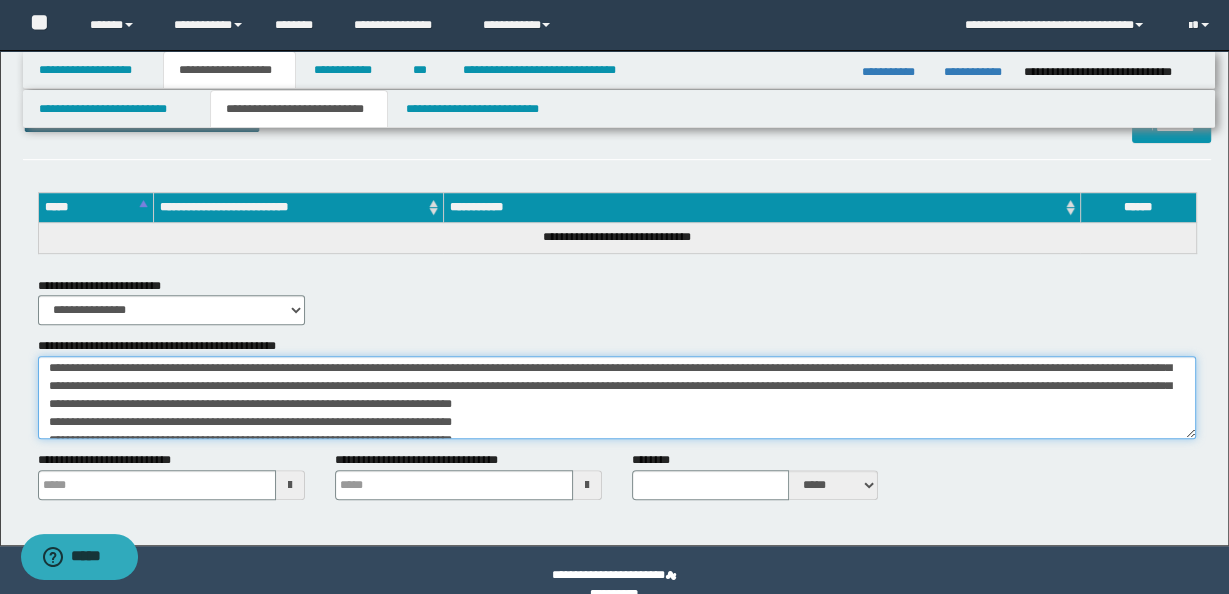 click on "**********" at bounding box center (617, 397) 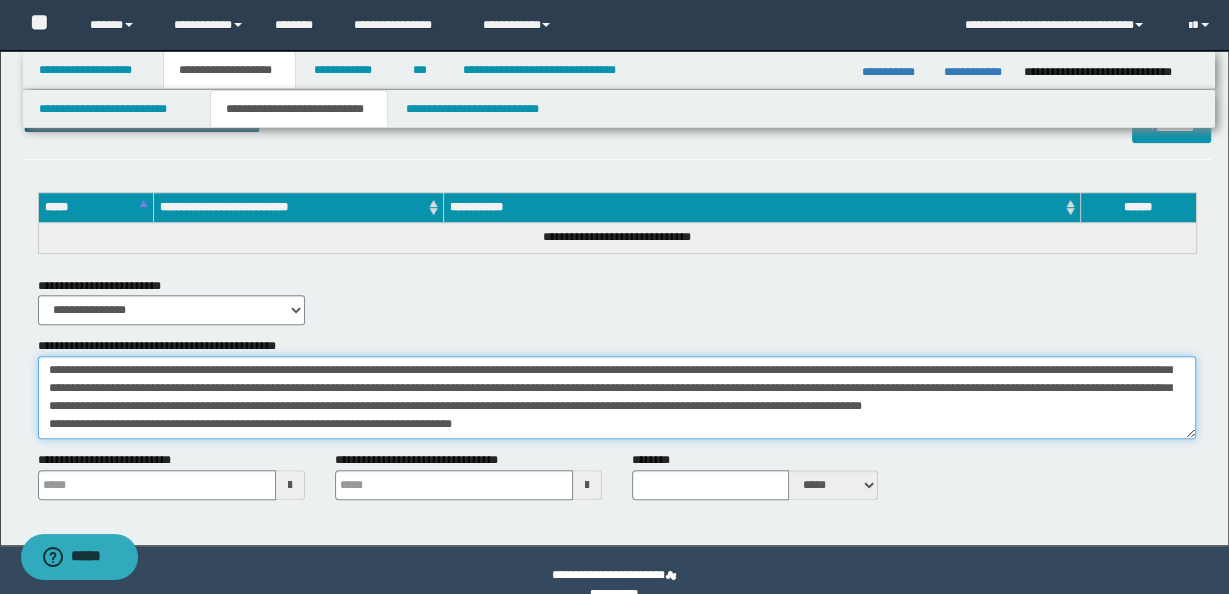 scroll, scrollTop: 118, scrollLeft: 0, axis: vertical 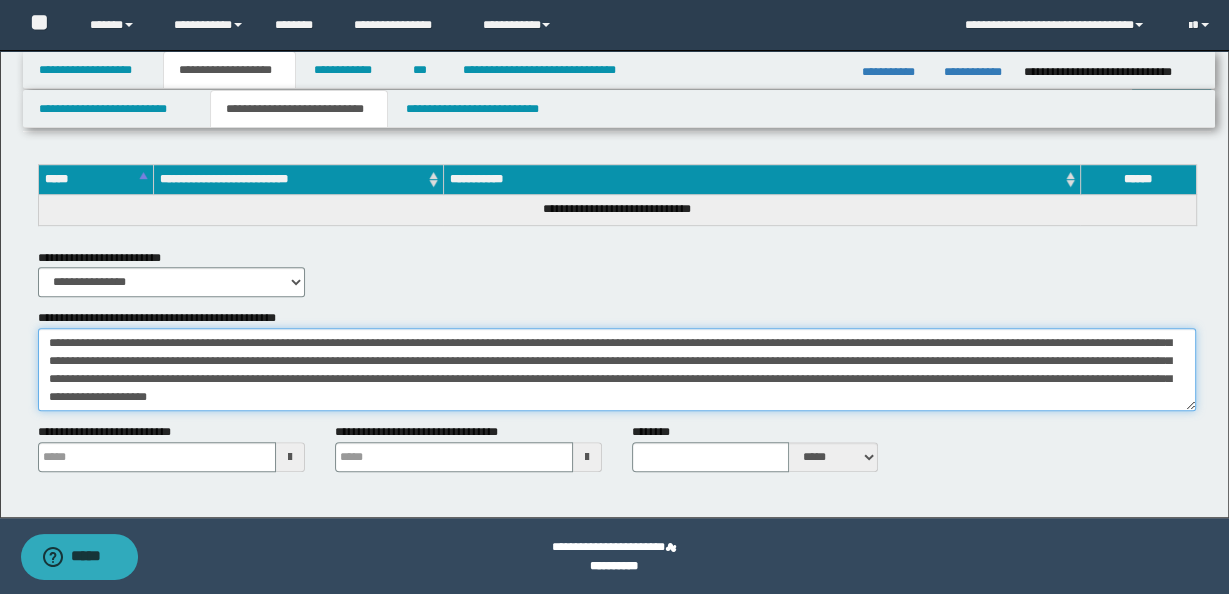 click on "**********" at bounding box center [617, 369] 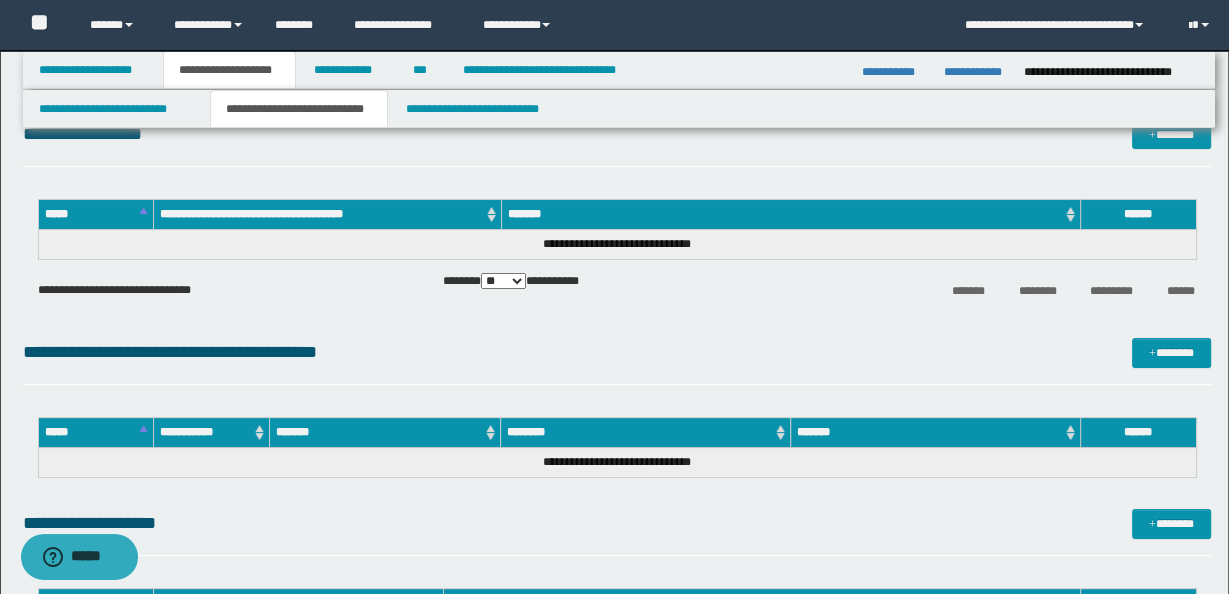 scroll, scrollTop: 0, scrollLeft: 0, axis: both 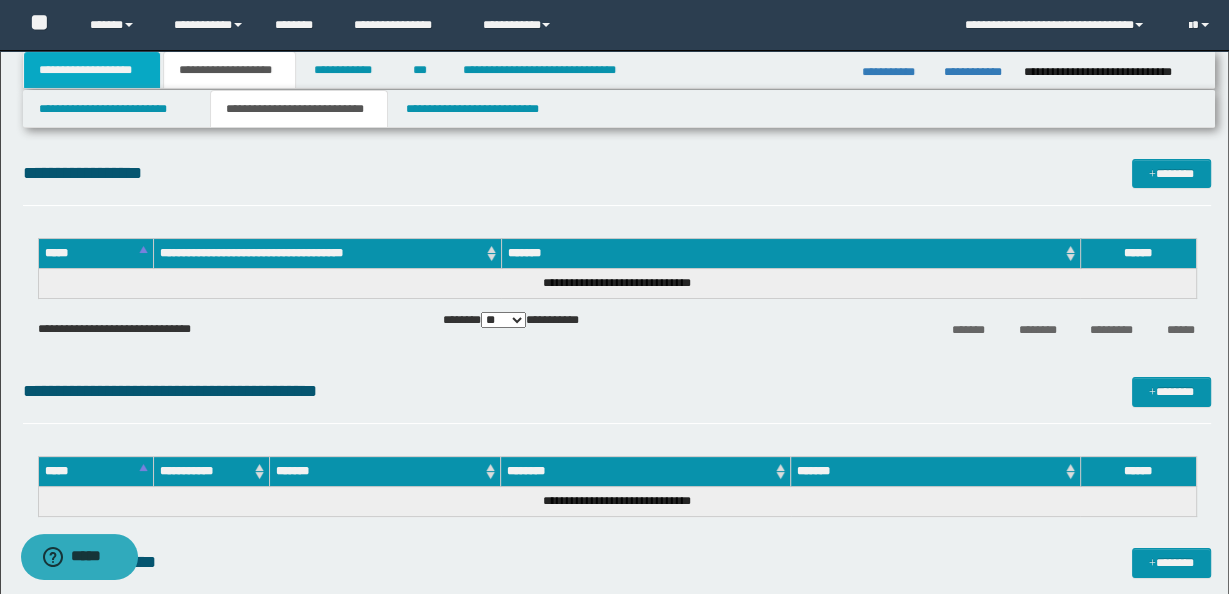 type on "**********" 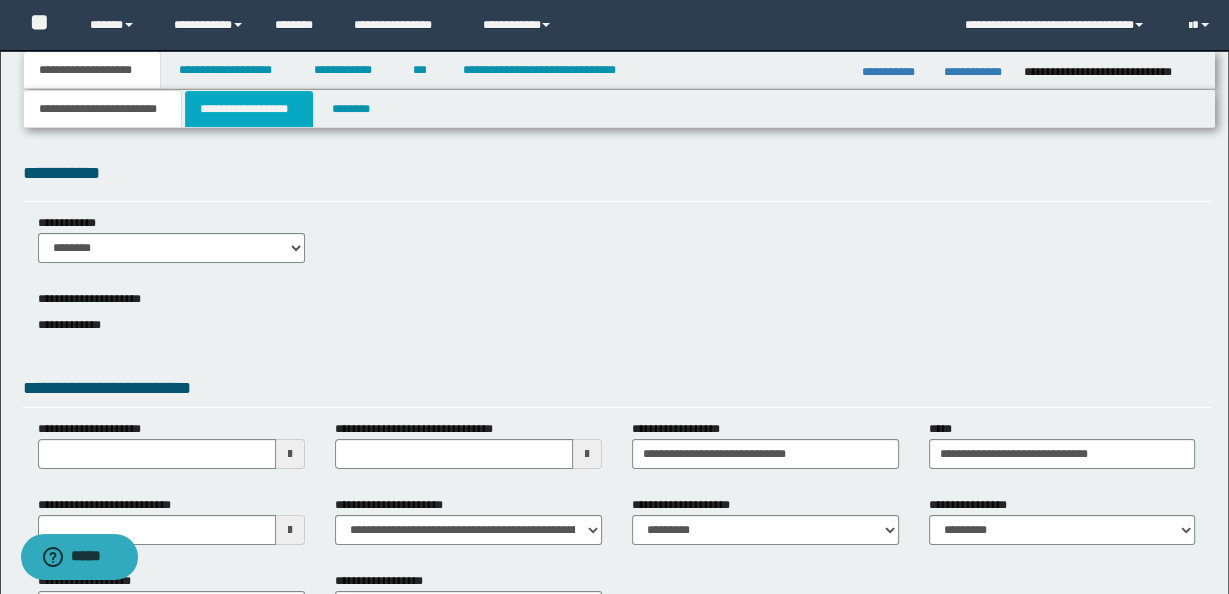 click on "**********" at bounding box center (249, 109) 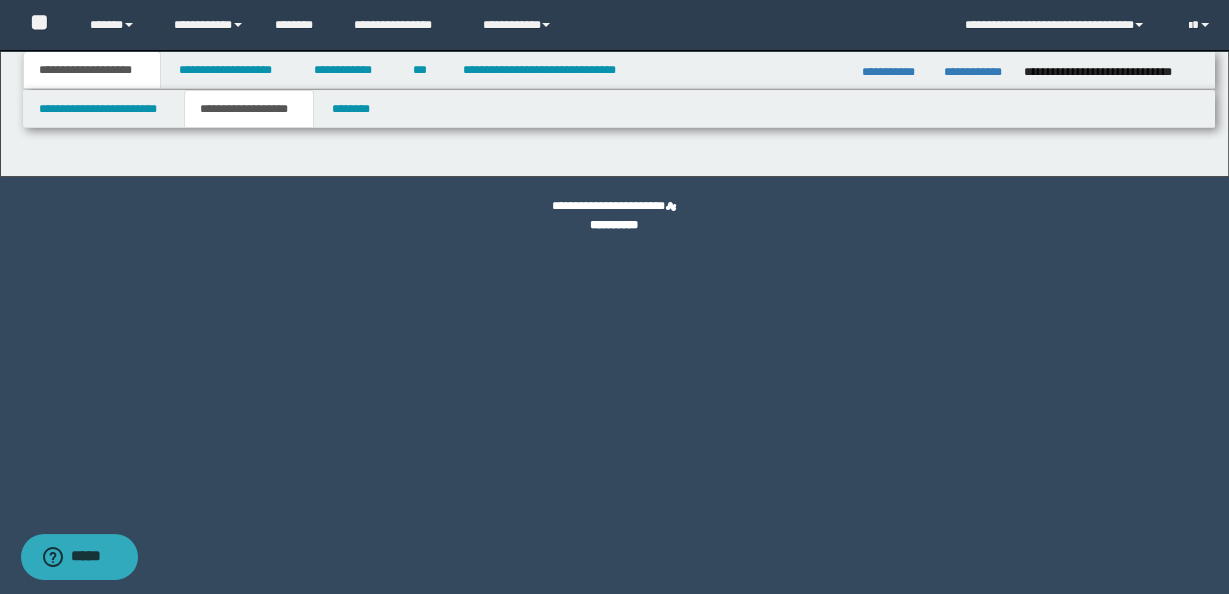 type on "********" 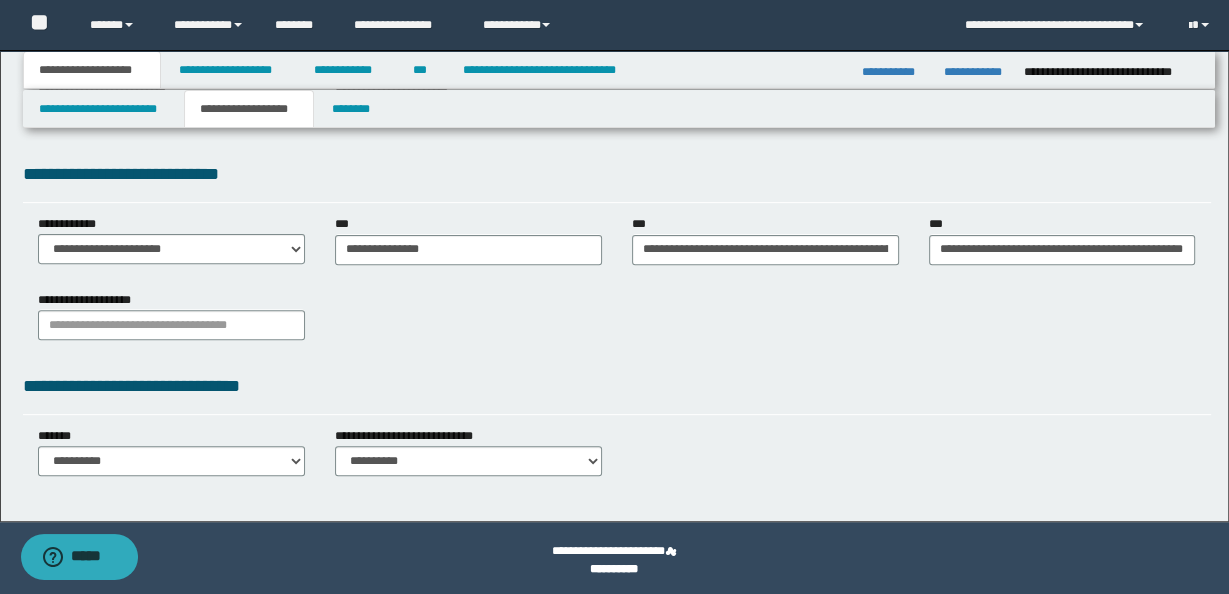 scroll, scrollTop: 510, scrollLeft: 0, axis: vertical 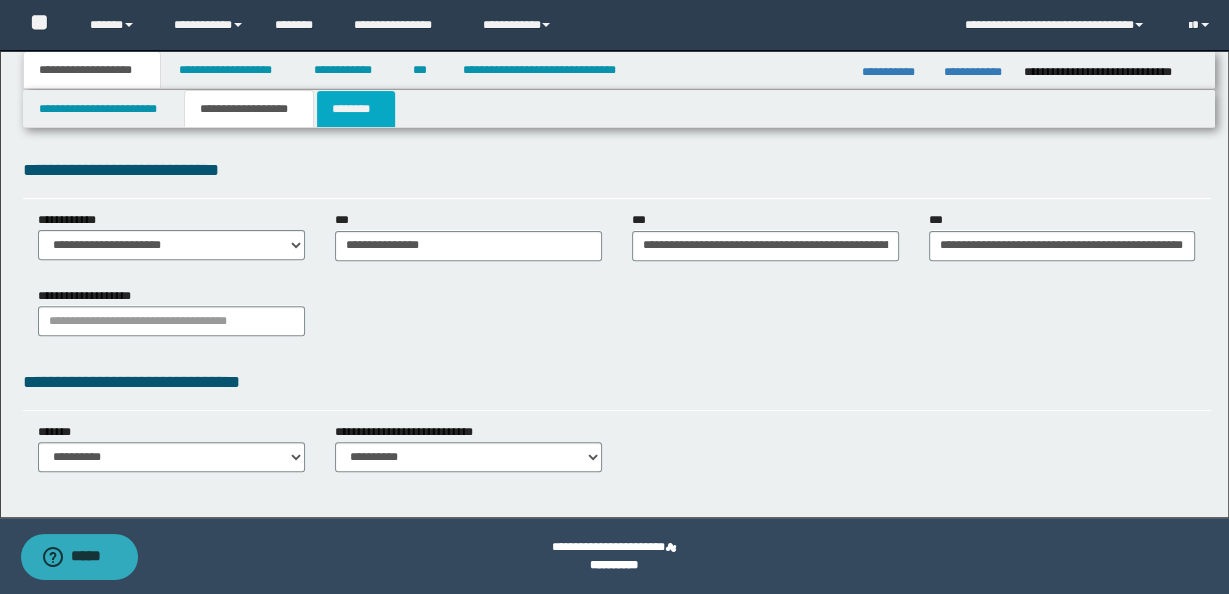 click on "********" at bounding box center (356, 109) 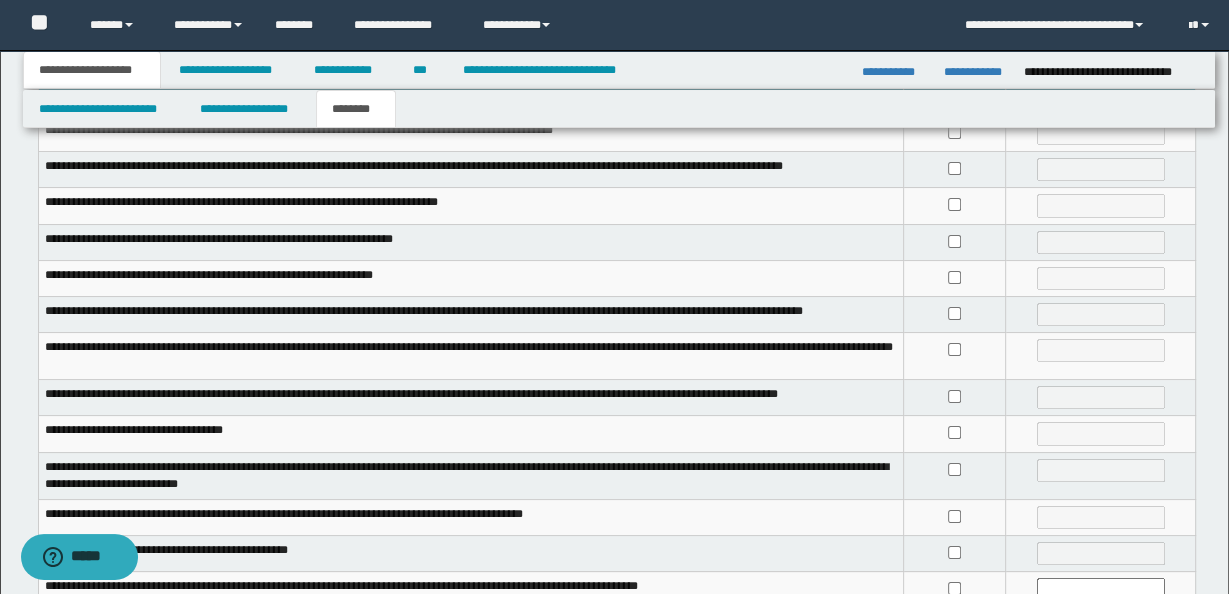 scroll, scrollTop: 119, scrollLeft: 0, axis: vertical 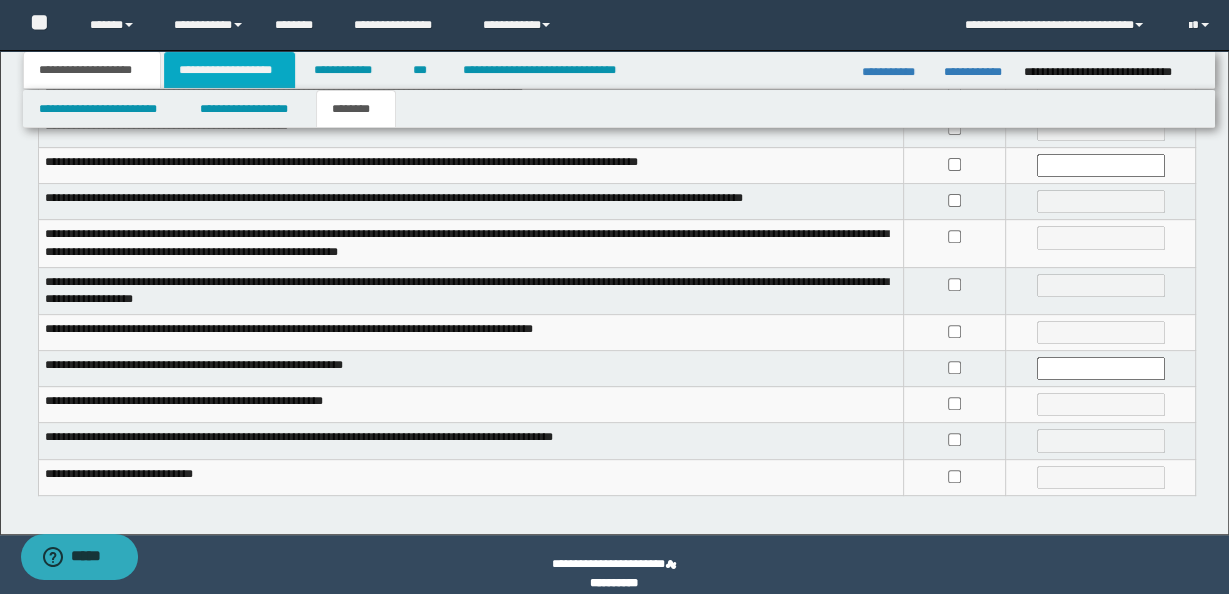 click on "**********" at bounding box center [229, 70] 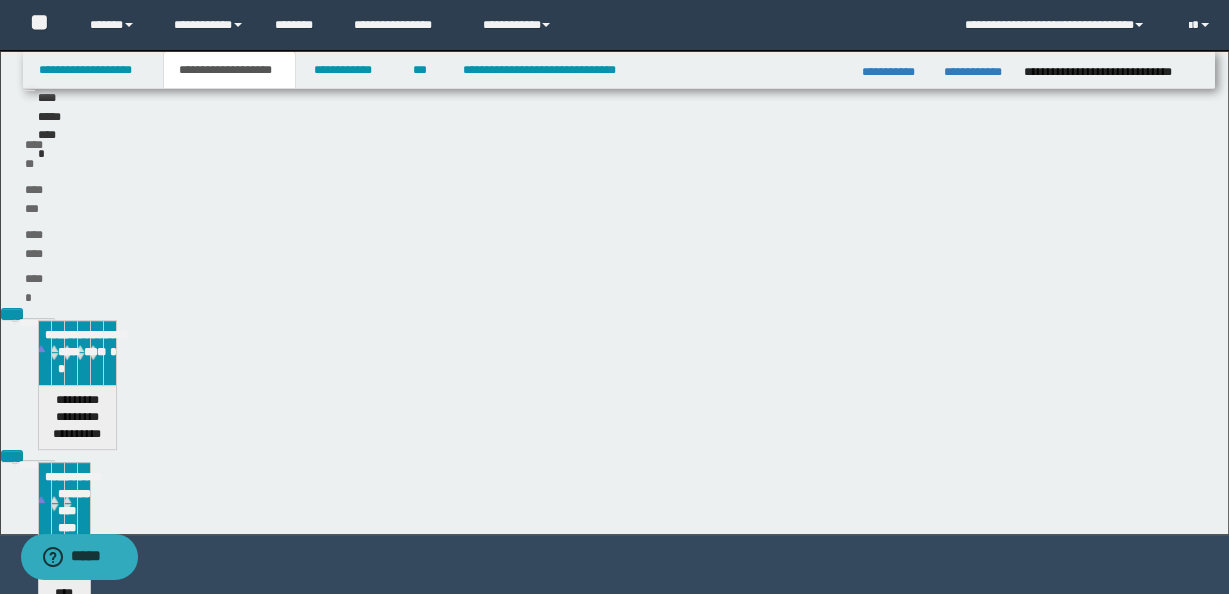 type on "**********" 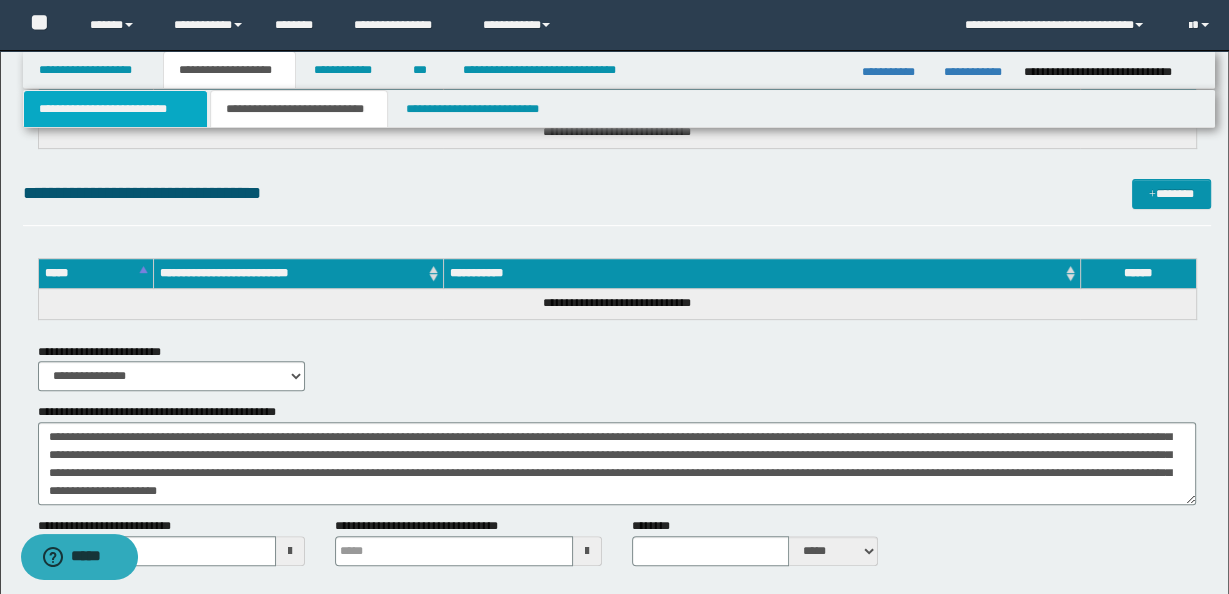 click on "**********" at bounding box center (115, 109) 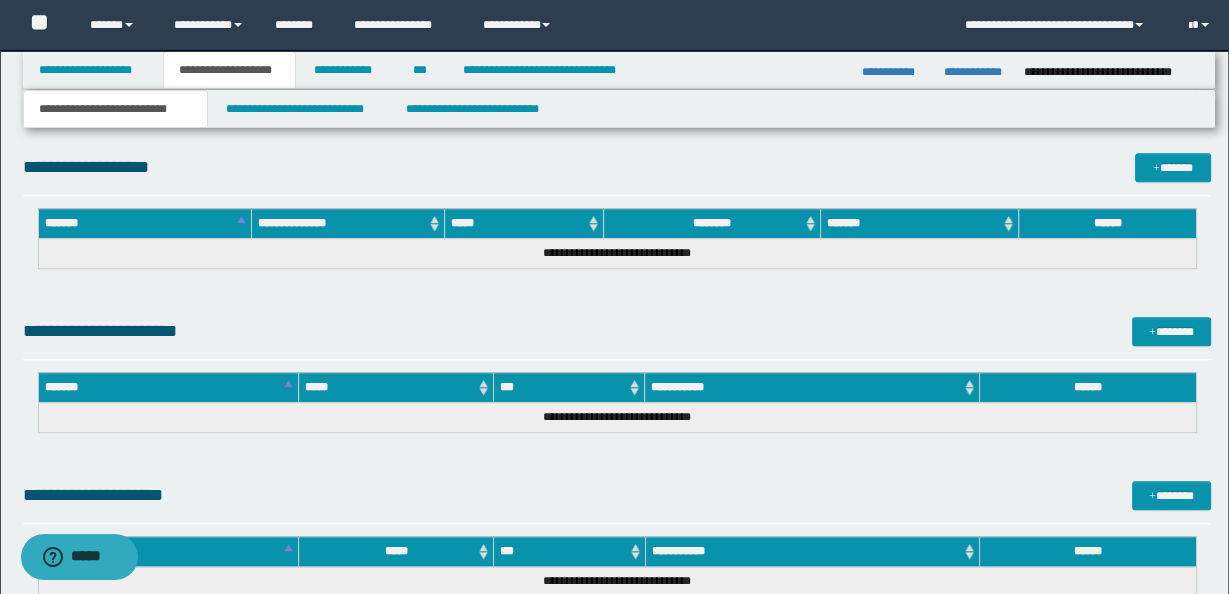 scroll, scrollTop: 1203, scrollLeft: 0, axis: vertical 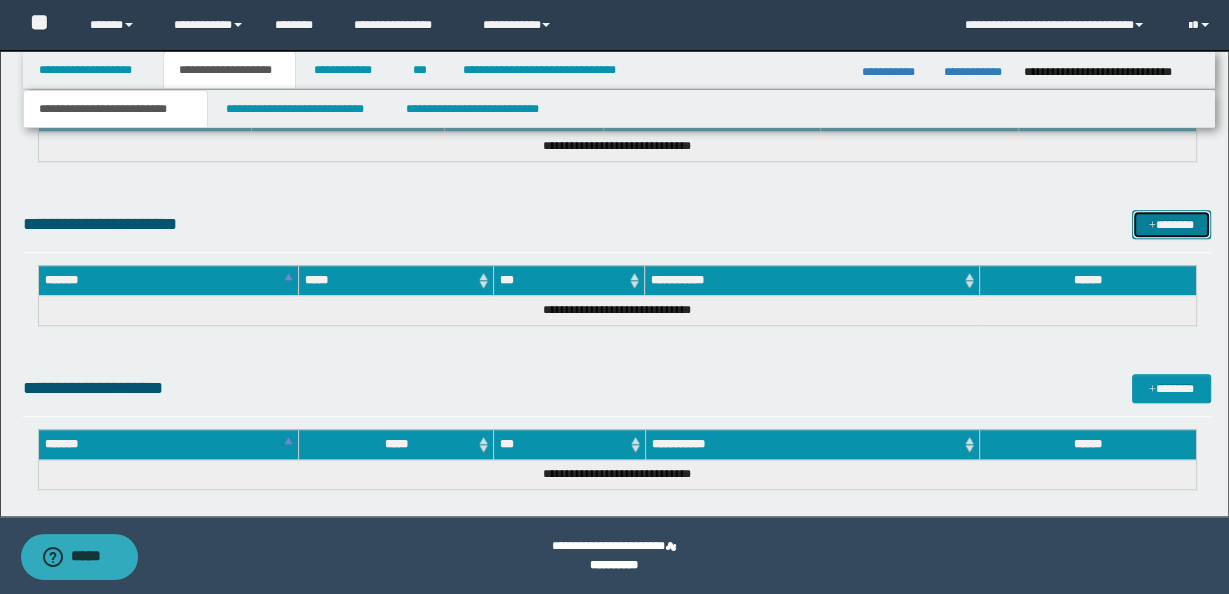 click at bounding box center [1152, 226] 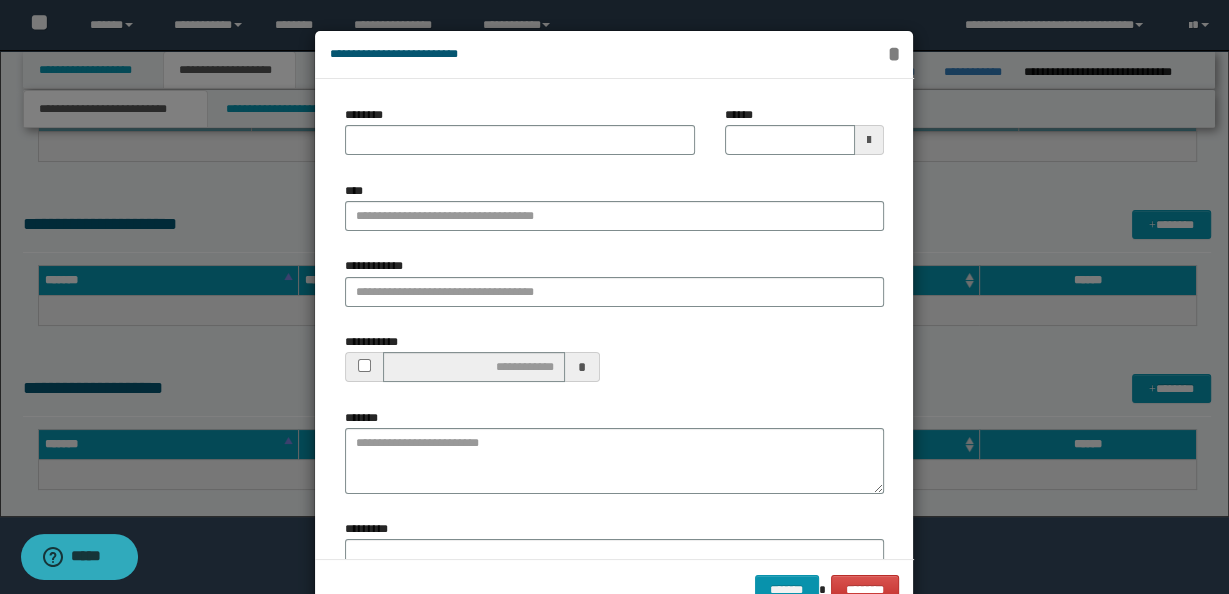 click on "*" at bounding box center (893, 54) 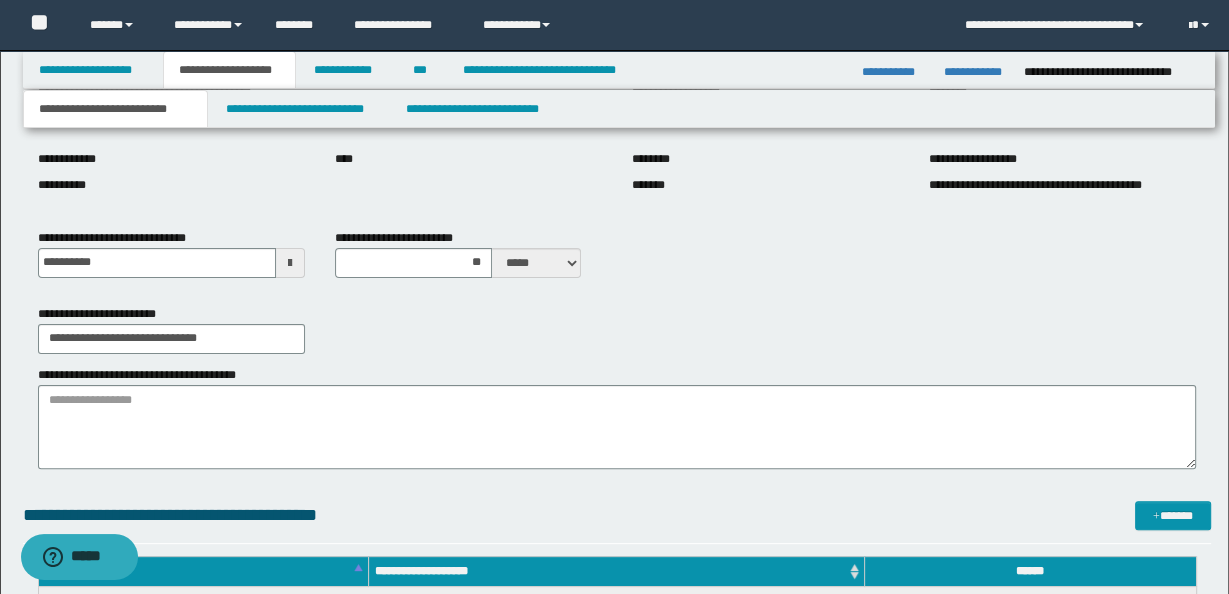 scroll, scrollTop: 94, scrollLeft: 0, axis: vertical 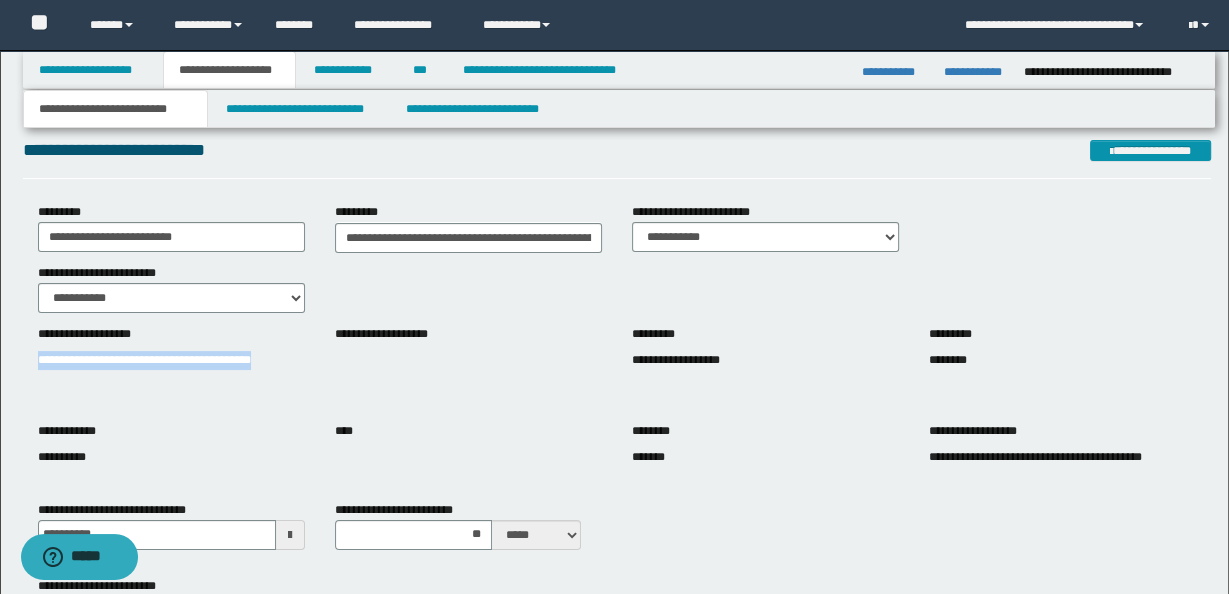 drag, startPoint x: 37, startPoint y: 358, endPoint x: 59, endPoint y: 364, distance: 22.803509 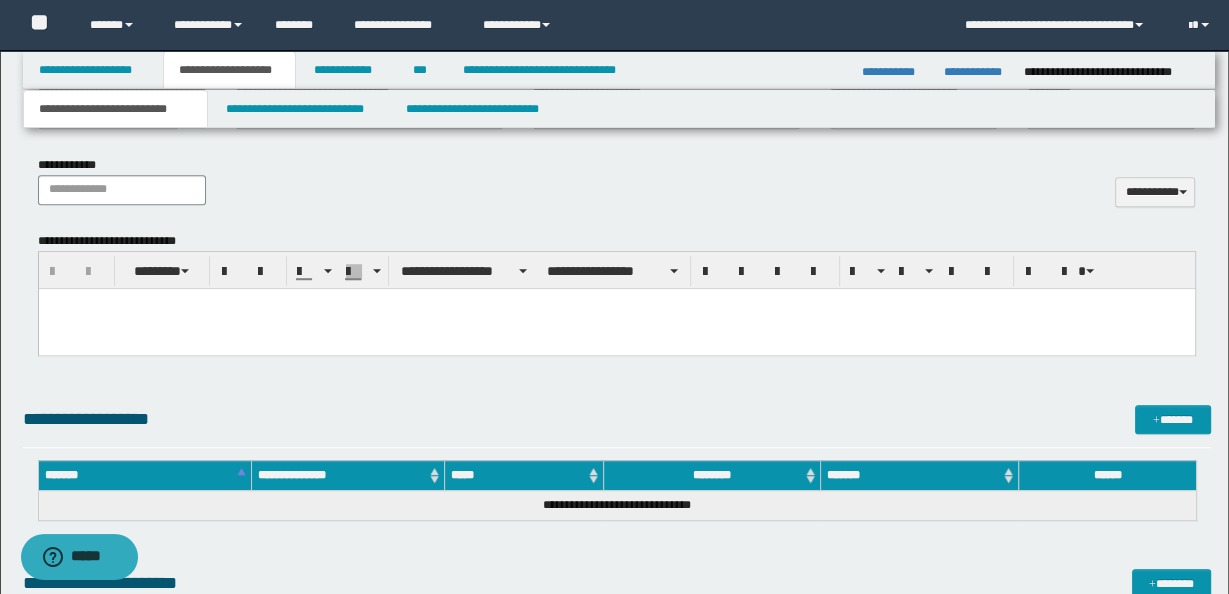 scroll, scrollTop: 1253, scrollLeft: 0, axis: vertical 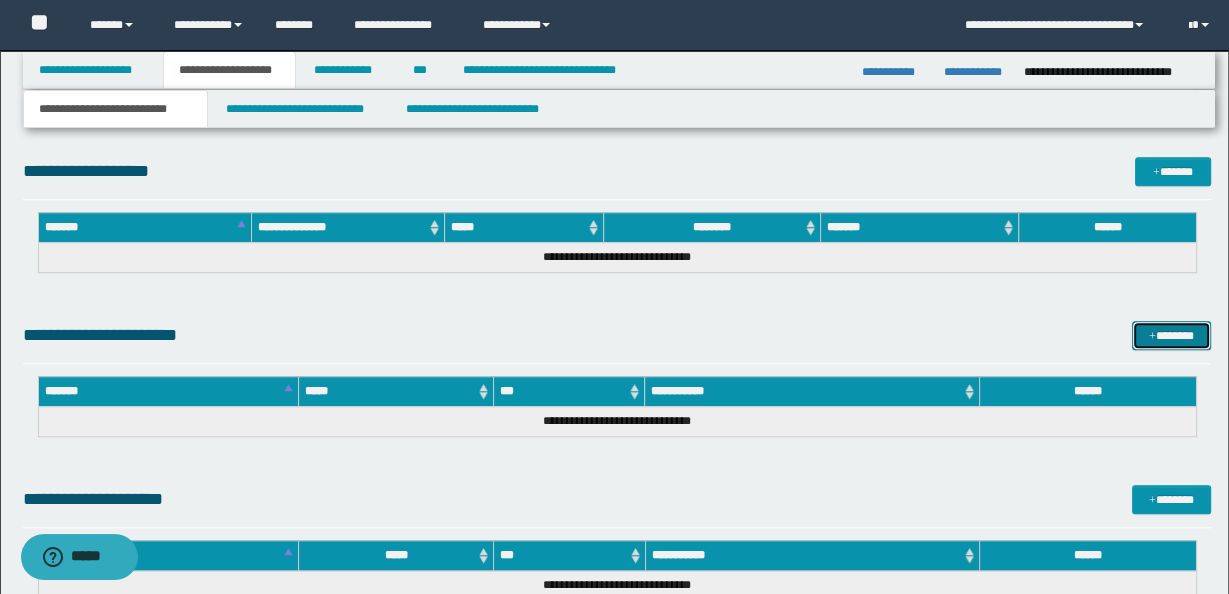 click on "*******" at bounding box center (1171, 335) 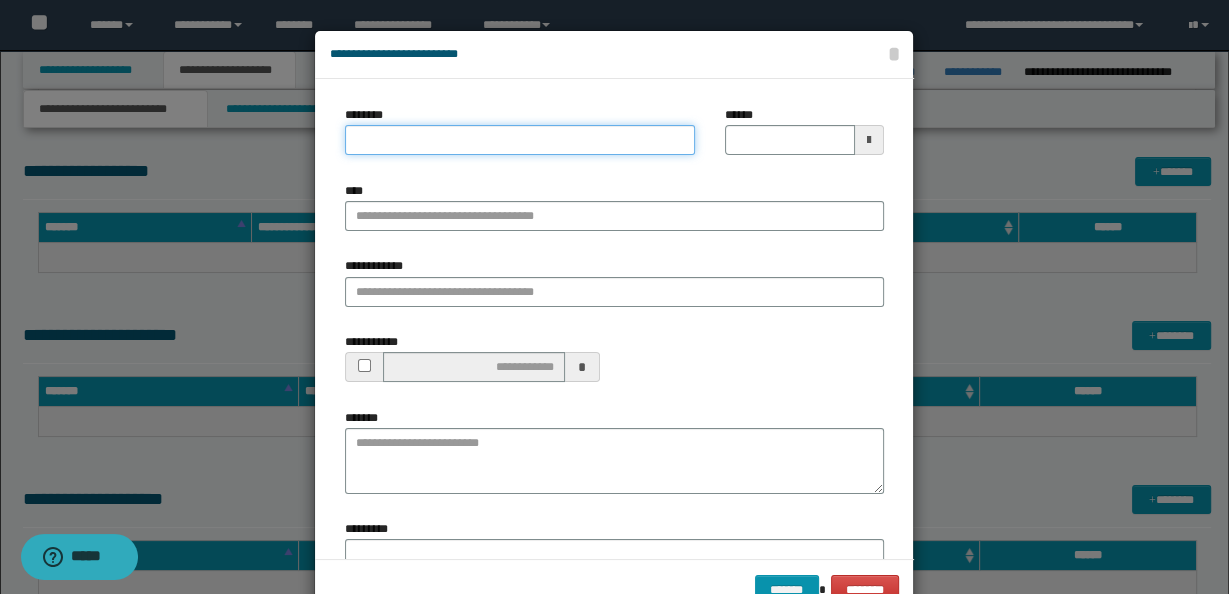 click on "********" at bounding box center [519, 140] 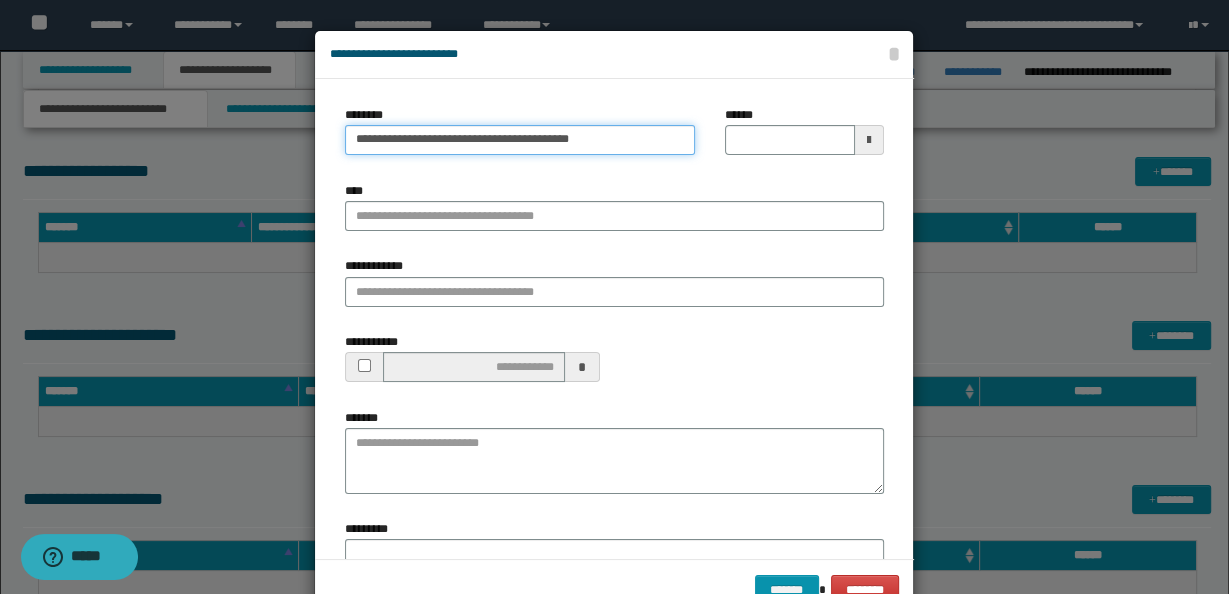 type on "**********" 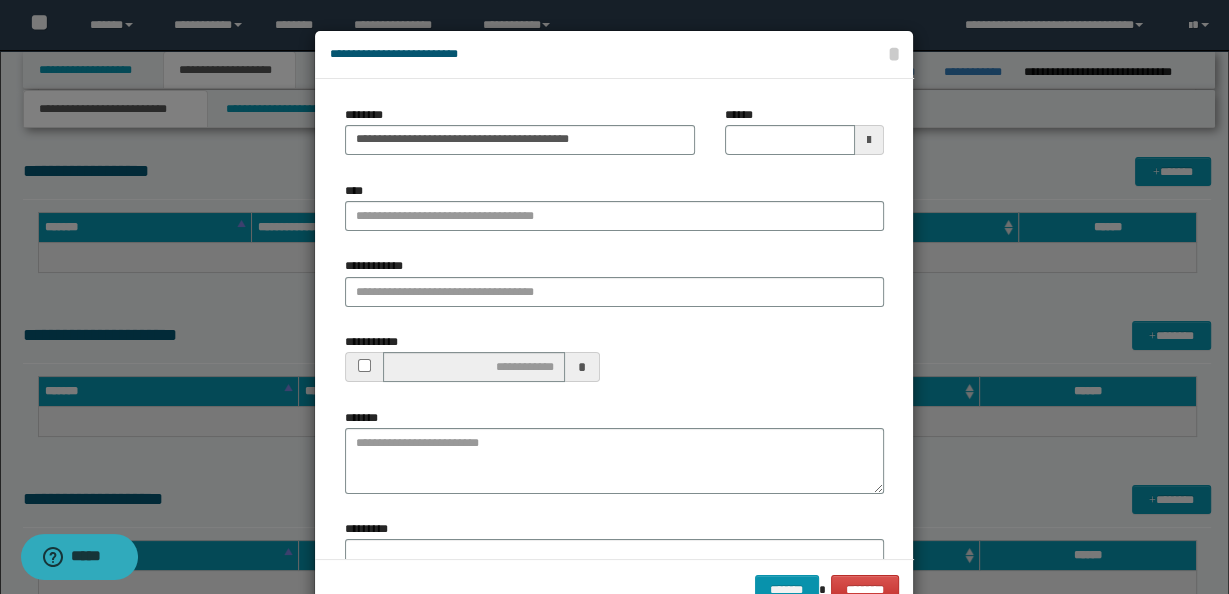 click at bounding box center (869, 140) 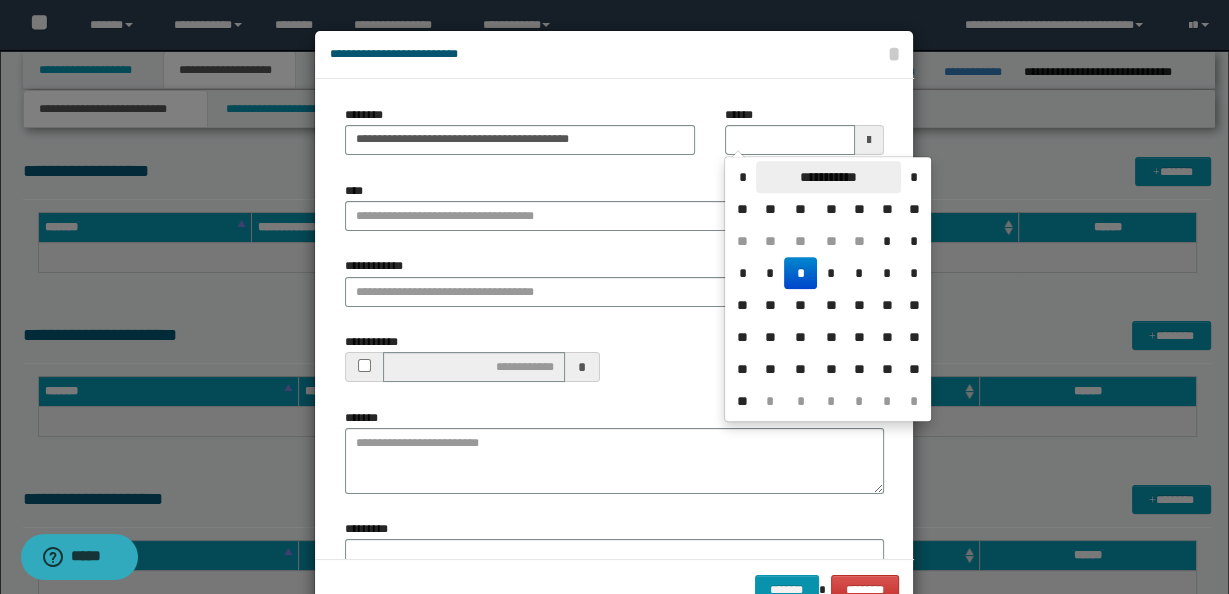 click on "**********" at bounding box center (828, 177) 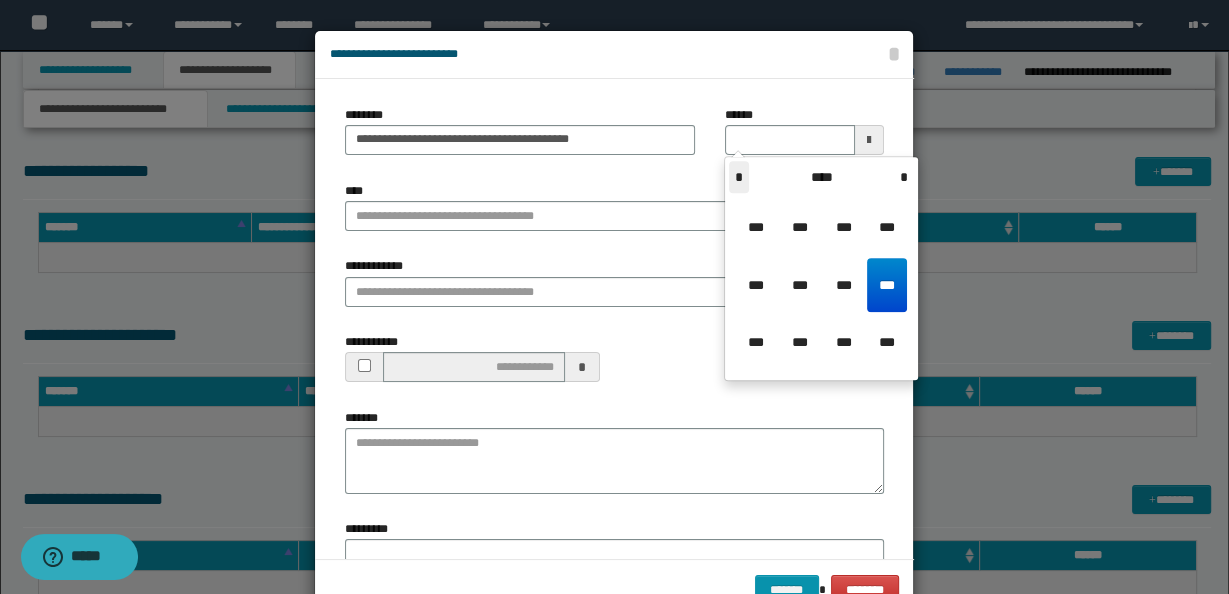 click on "*" at bounding box center (739, 177) 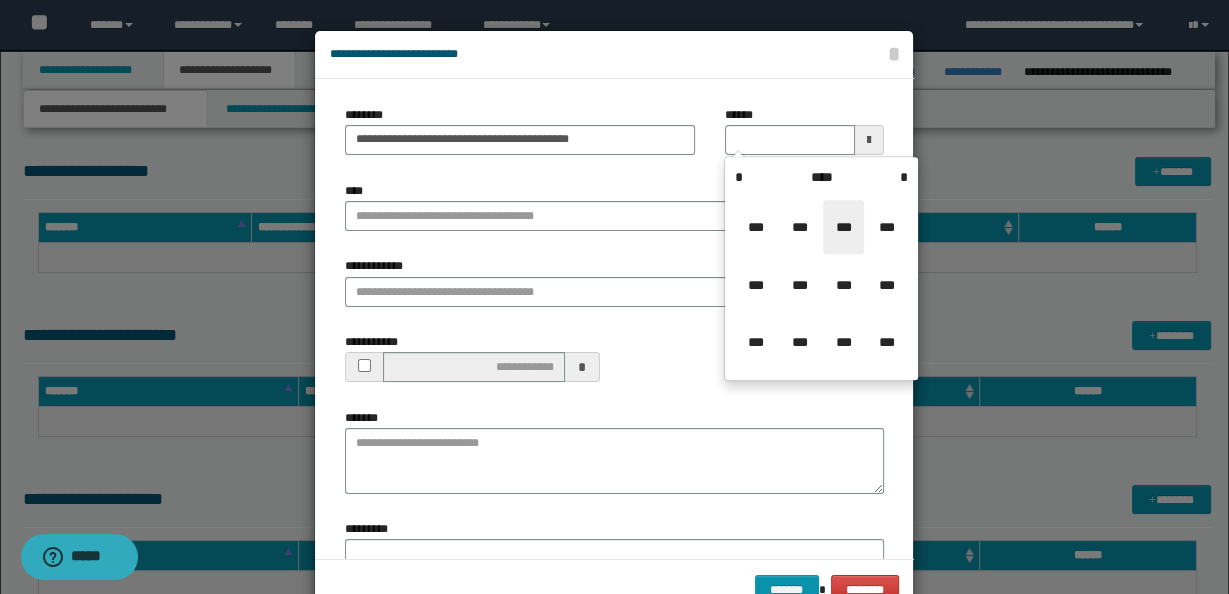 click on "***" at bounding box center (843, 227) 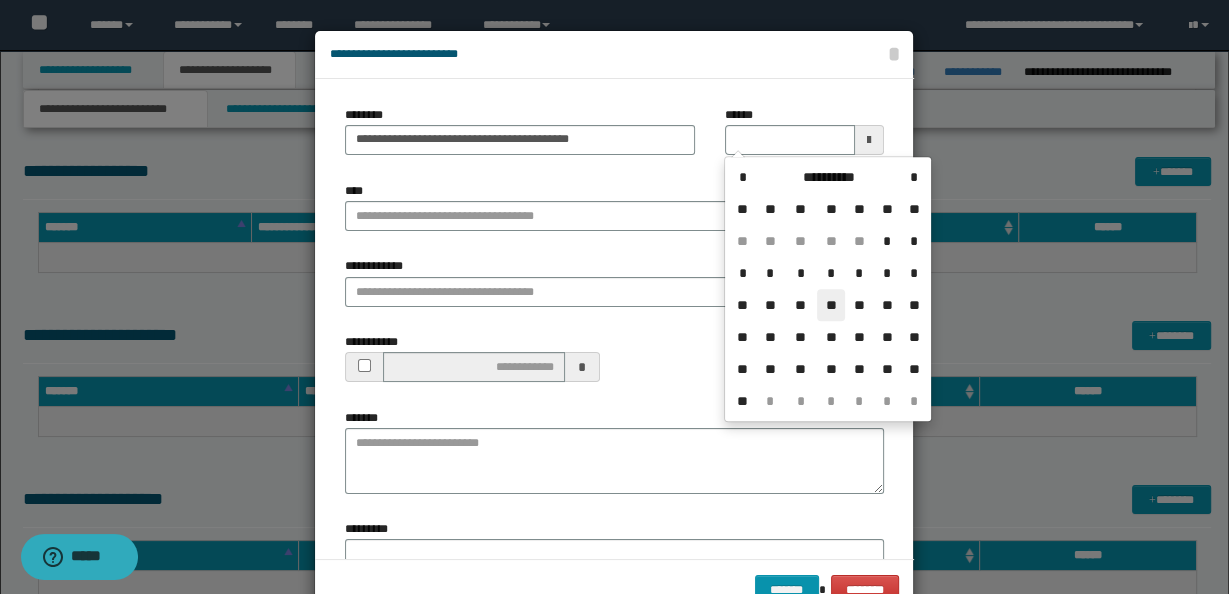 click on "**" at bounding box center [831, 305] 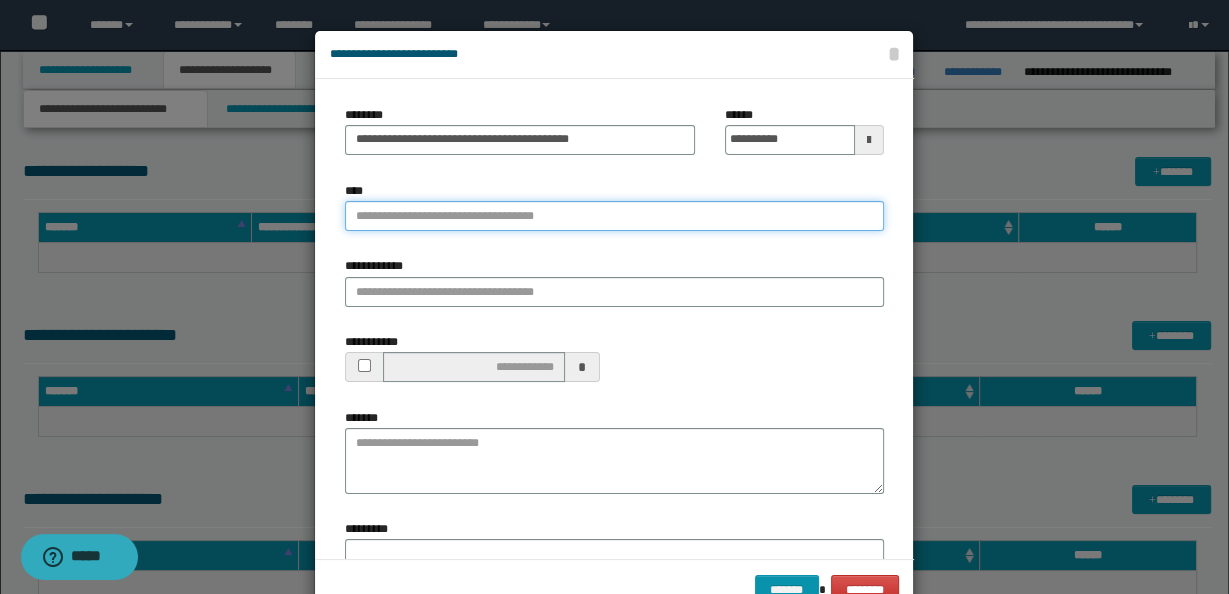 click on "****" at bounding box center (614, 216) 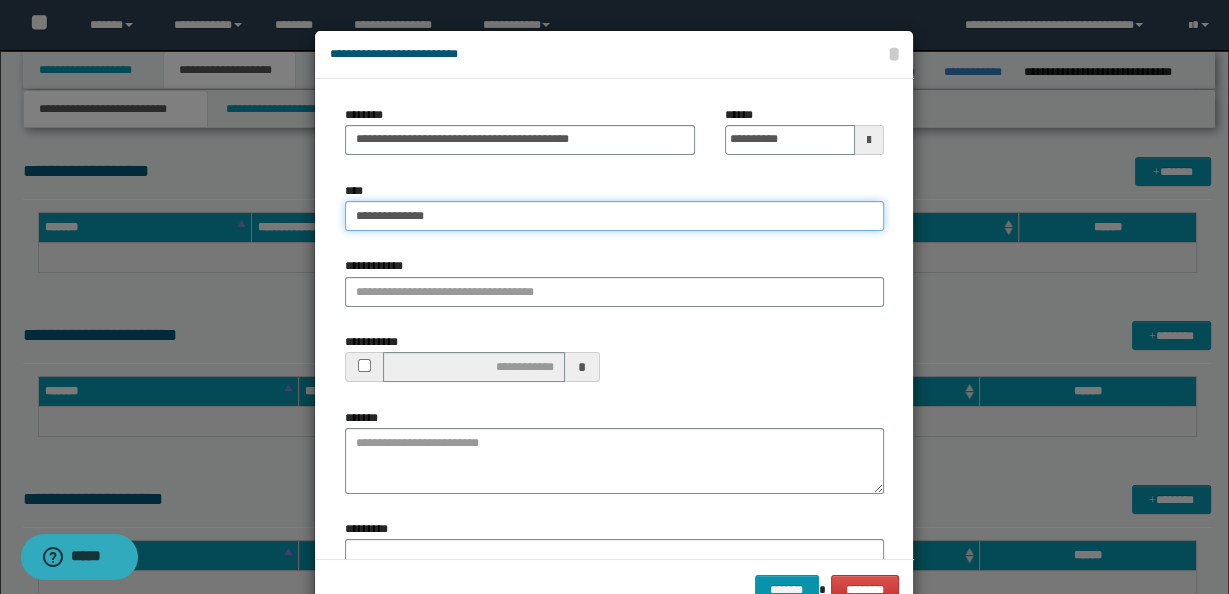 type on "**********" 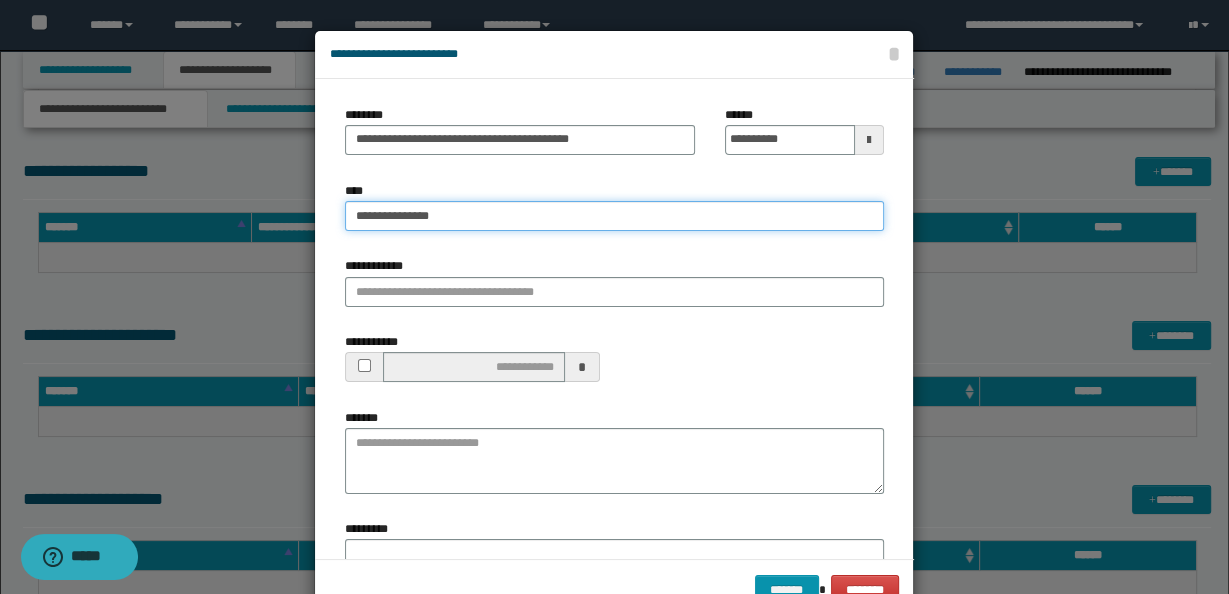type on "**********" 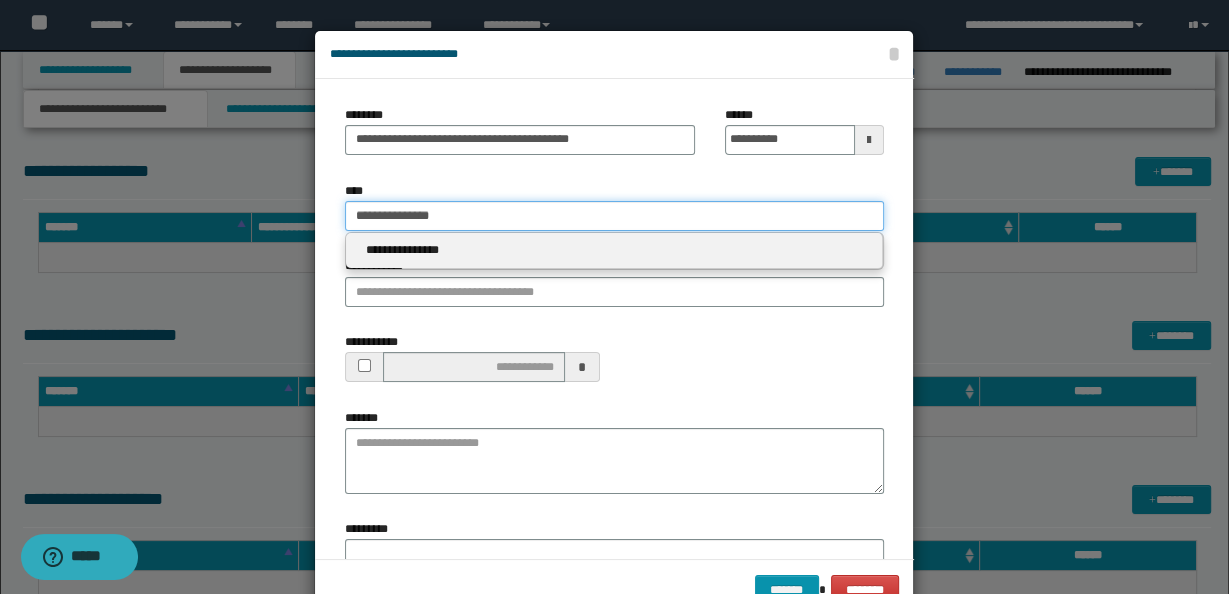 type 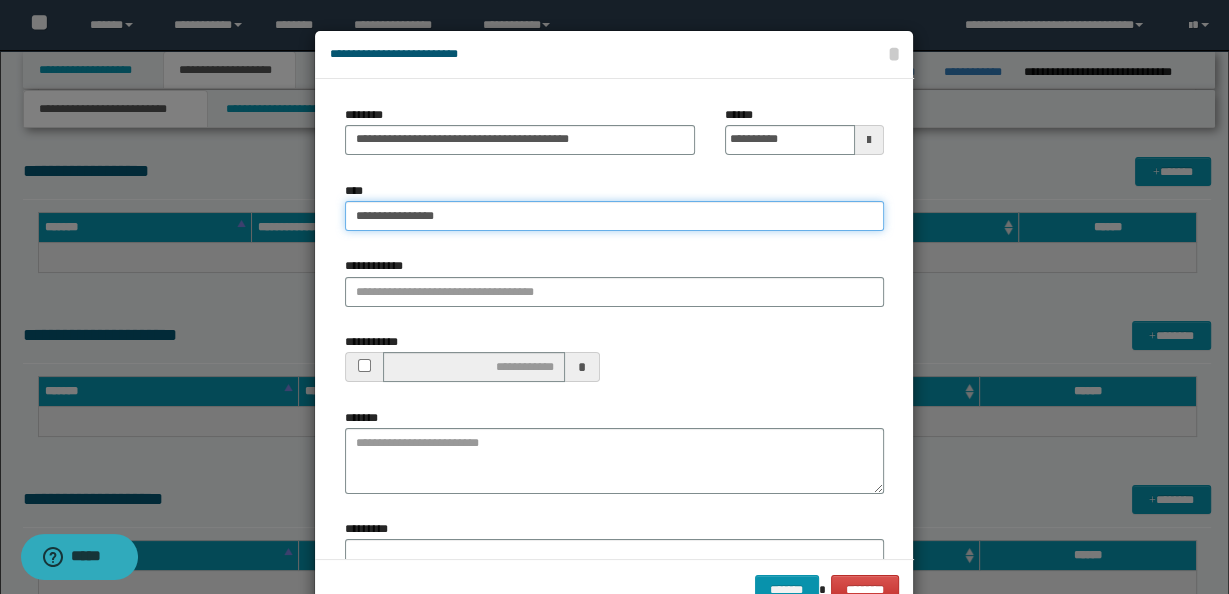 type on "**********" 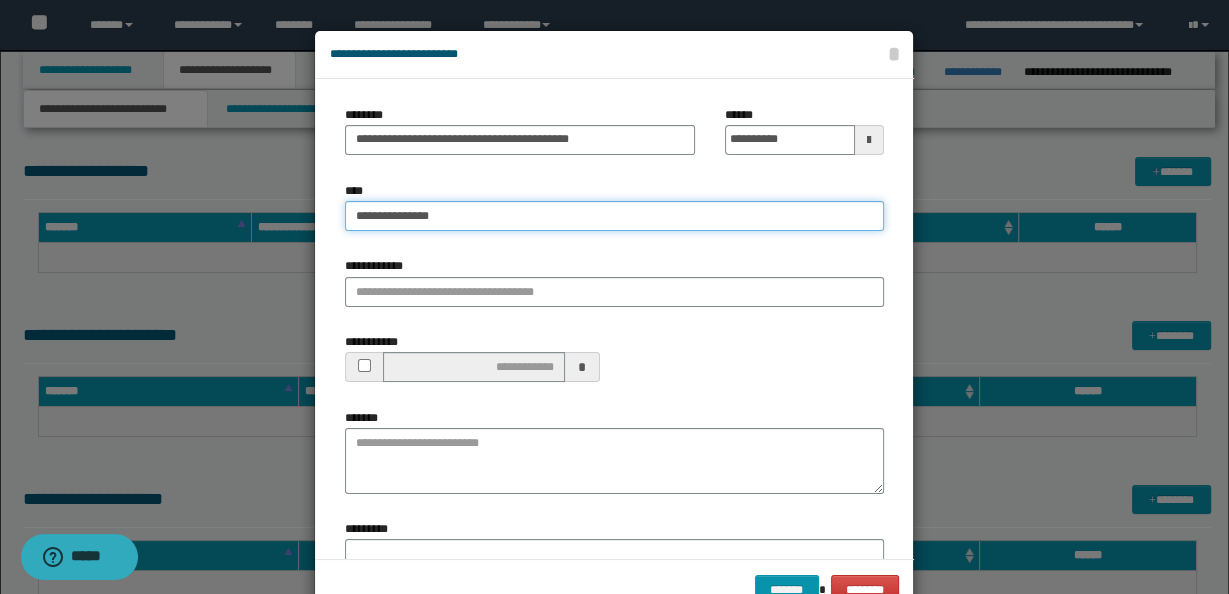 type on "**********" 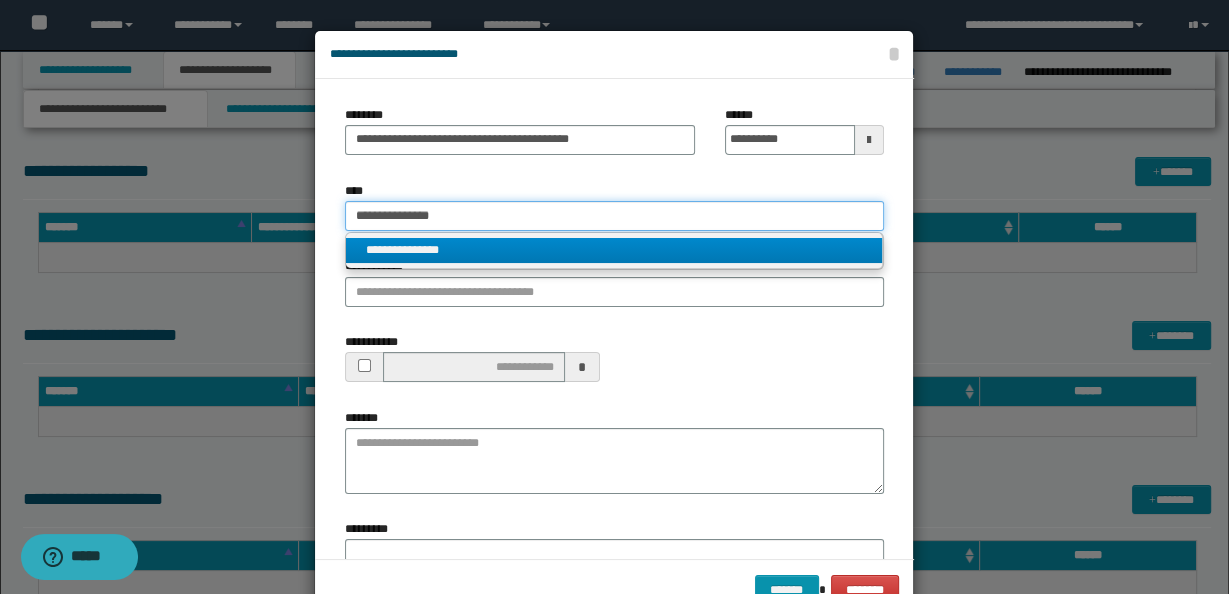 type on "**********" 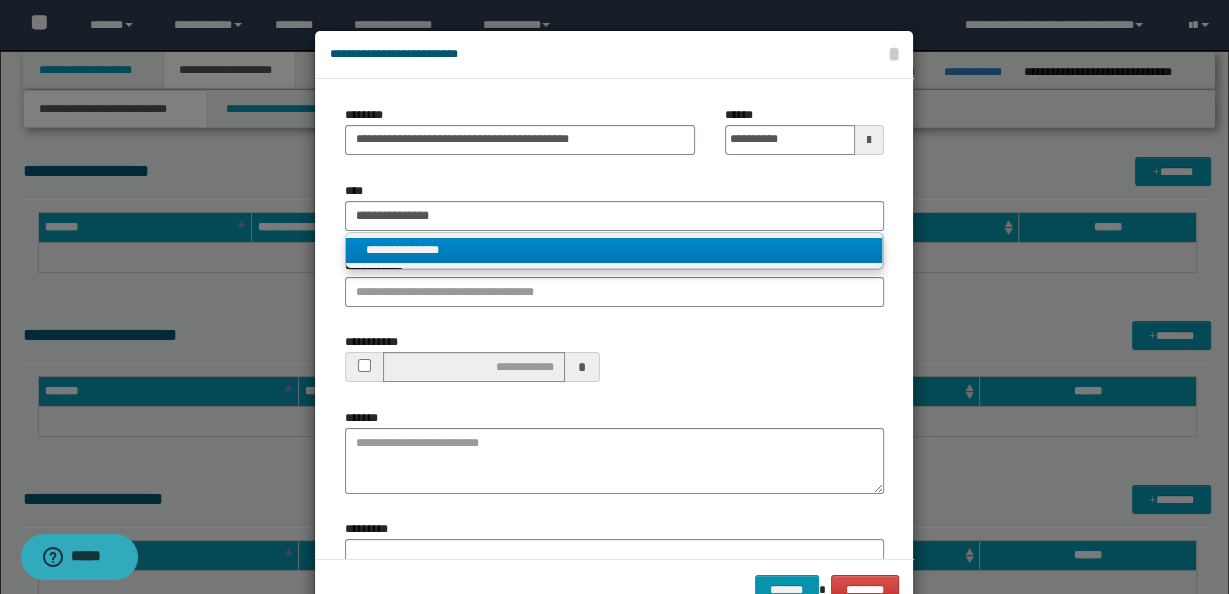 click on "**********" at bounding box center [614, 250] 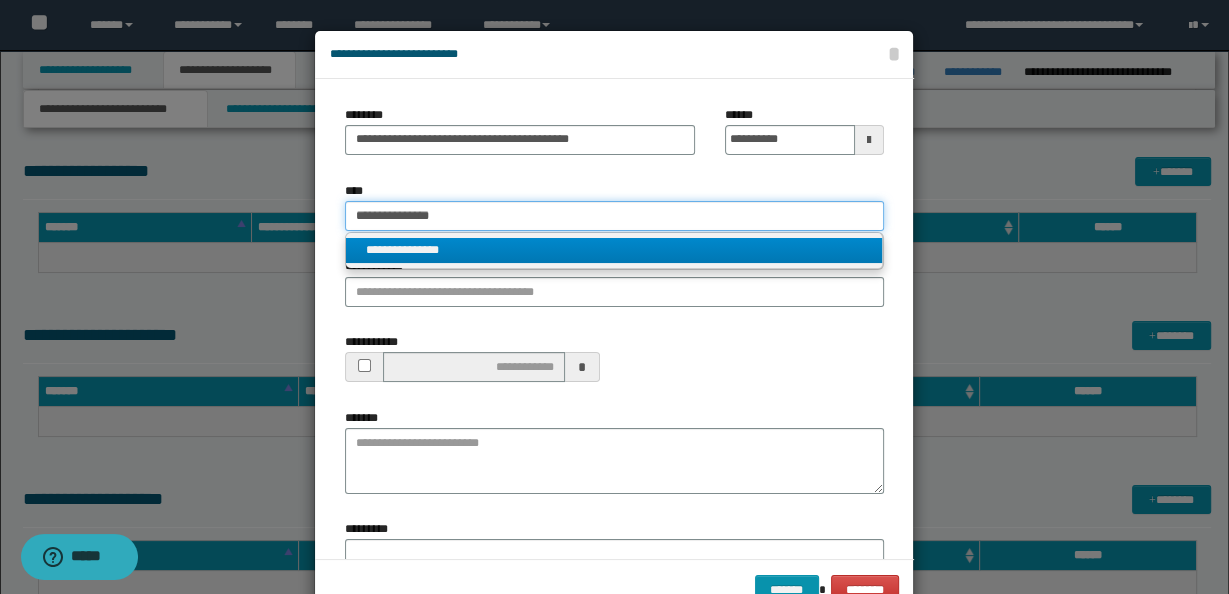 type 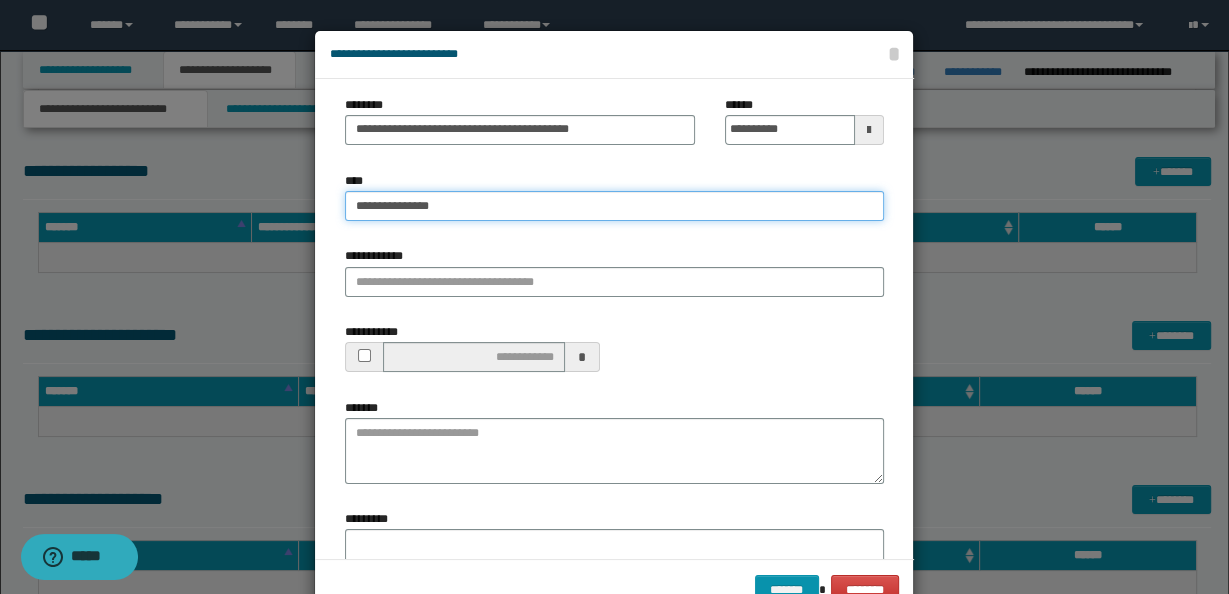 scroll, scrollTop: 54, scrollLeft: 0, axis: vertical 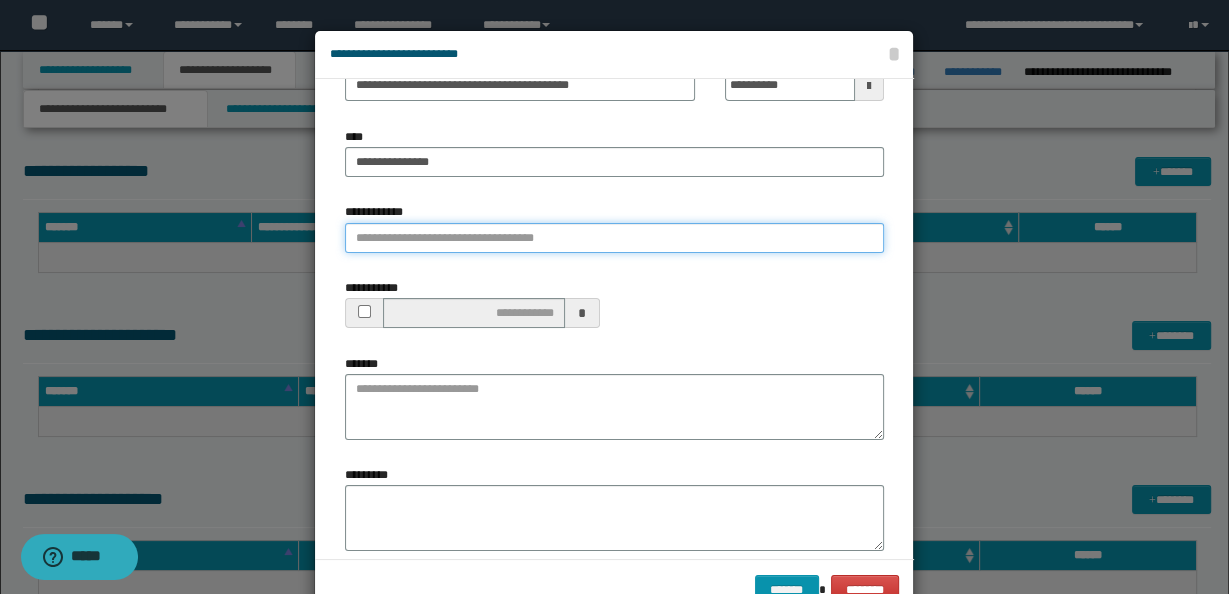 click on "**********" at bounding box center (614, 238) 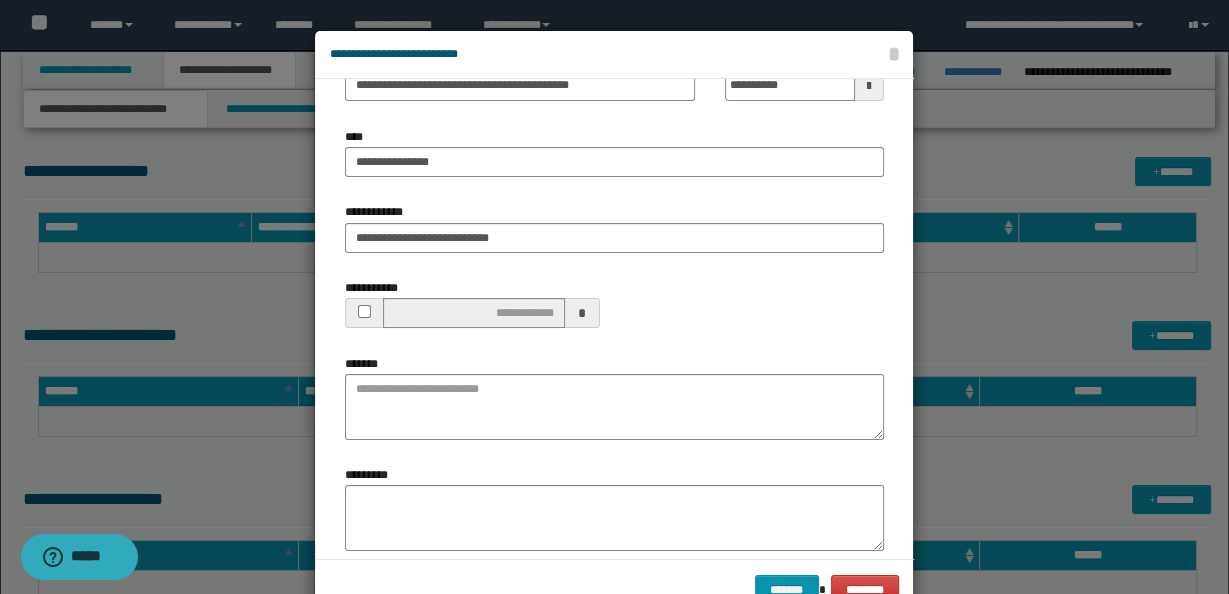 click on "**********" at bounding box center (614, 311) 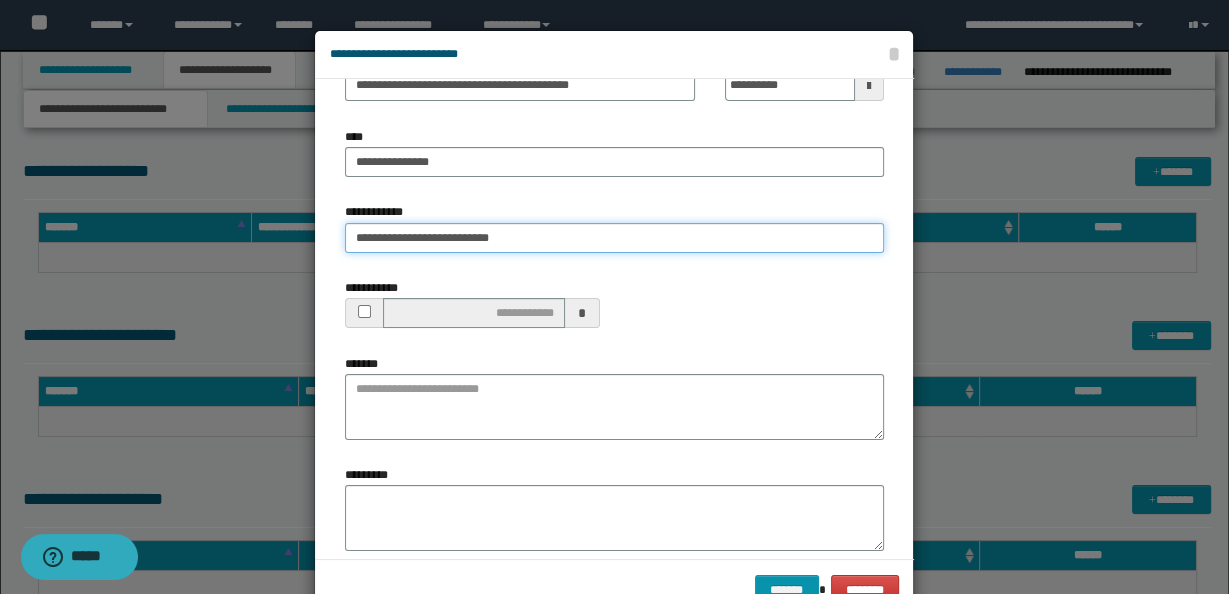 click on "**********" at bounding box center (614, 238) 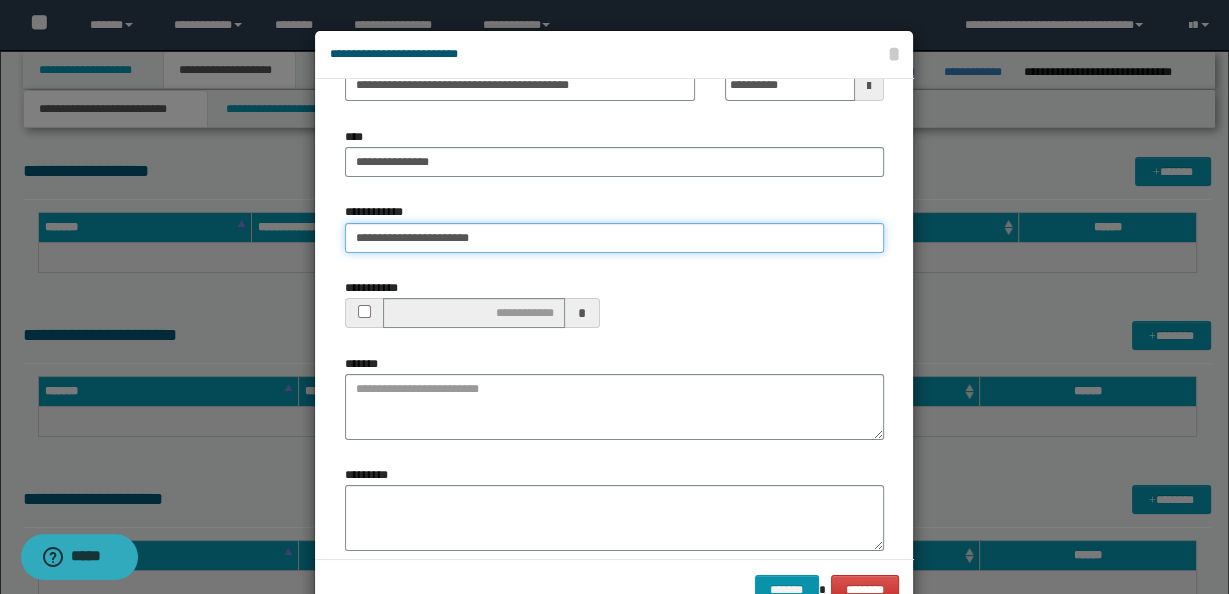 type on "**********" 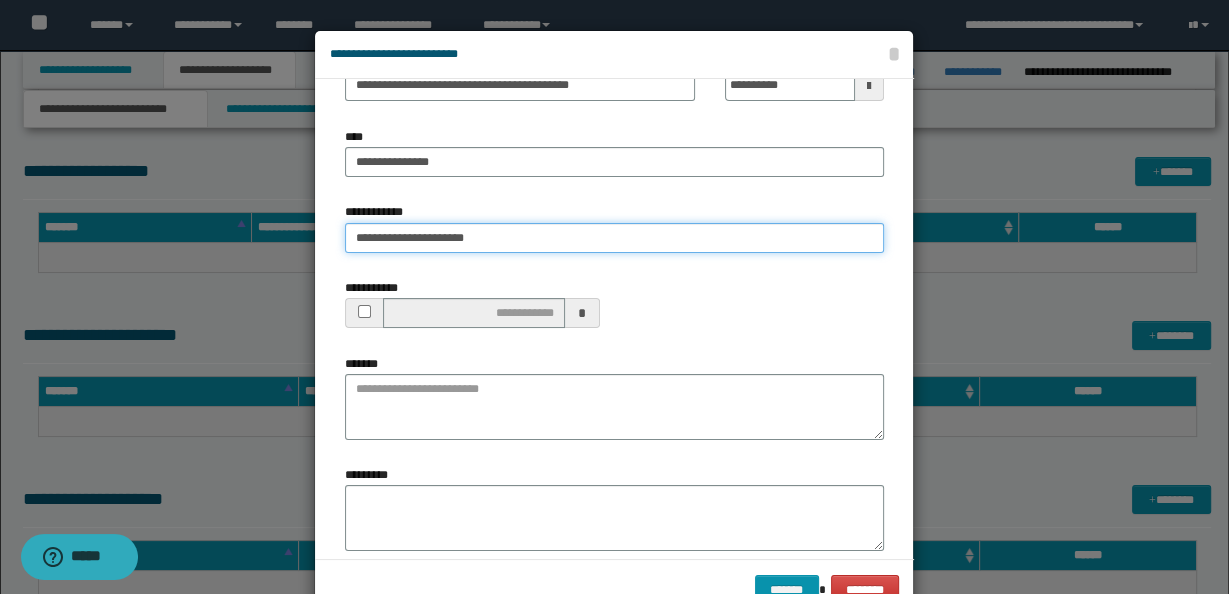 type on "**********" 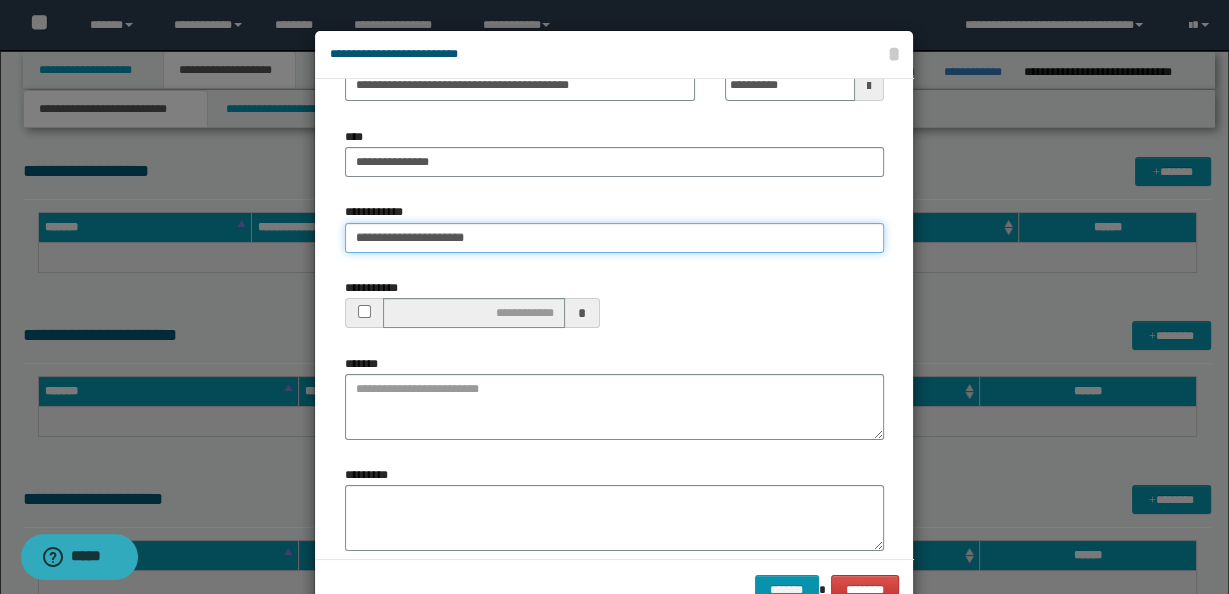 type 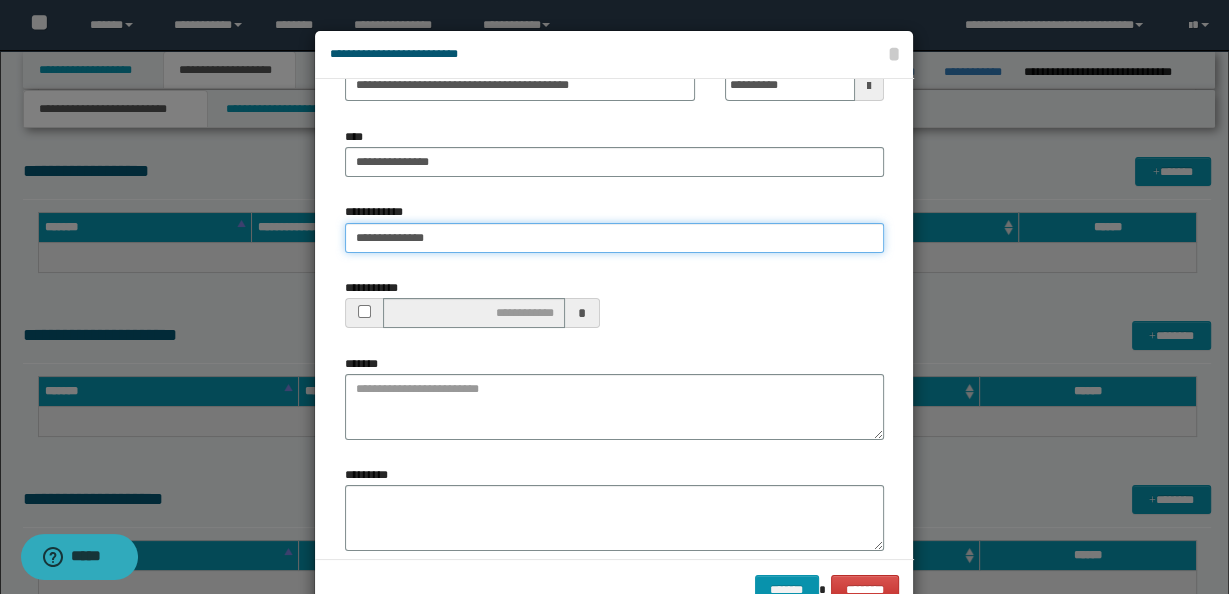 type on "**********" 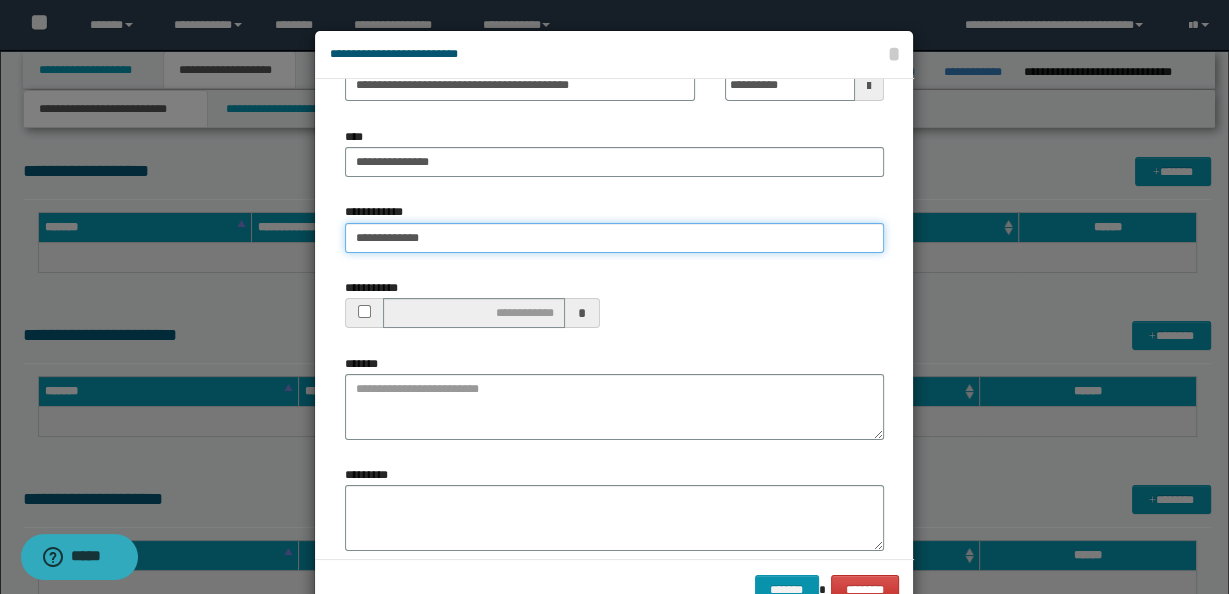 type on "**********" 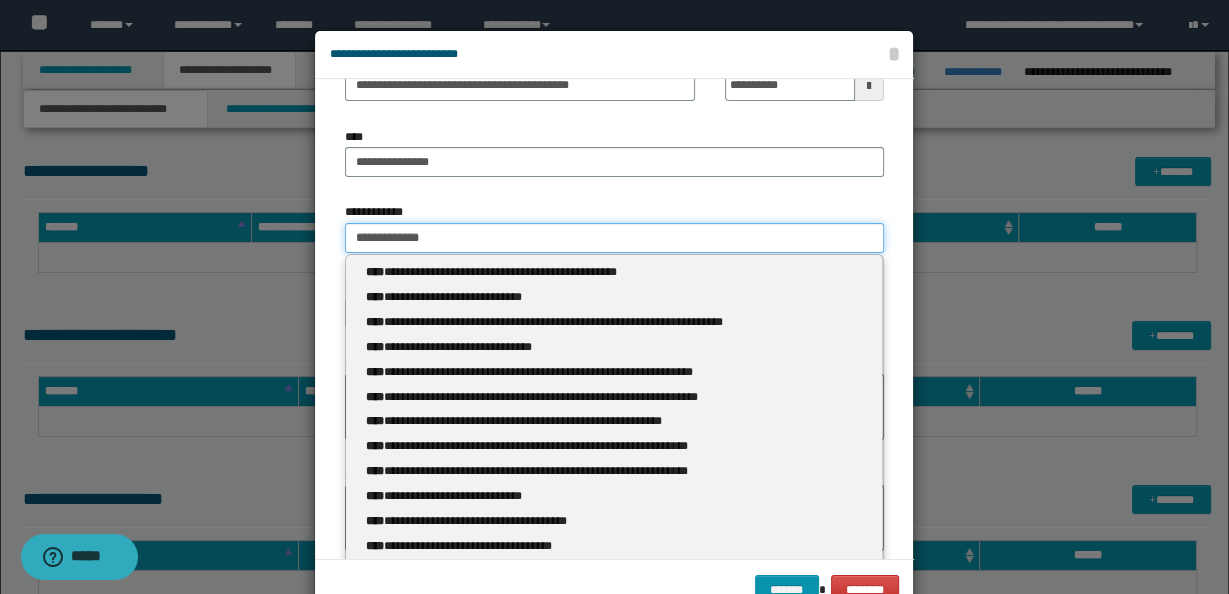 type 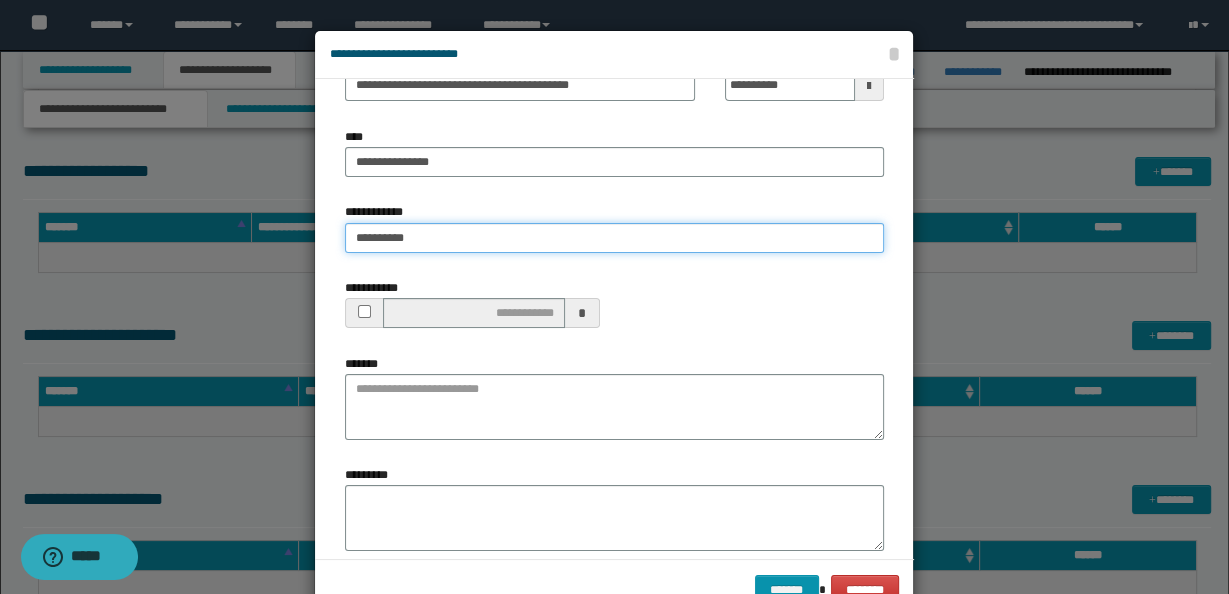 type on "********" 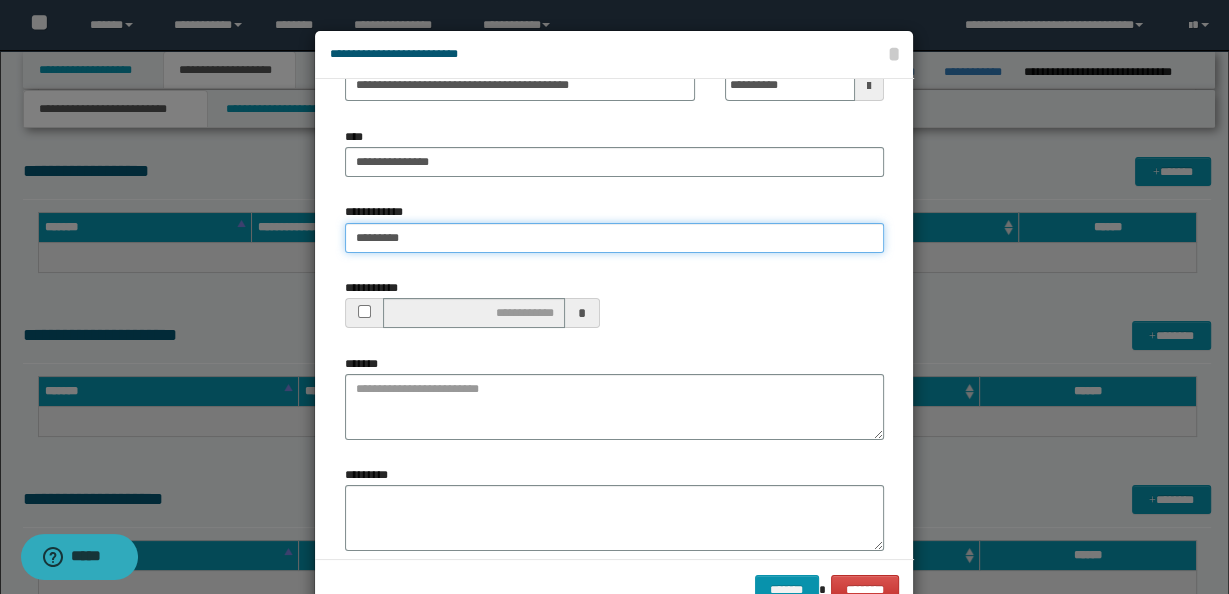 type on "********" 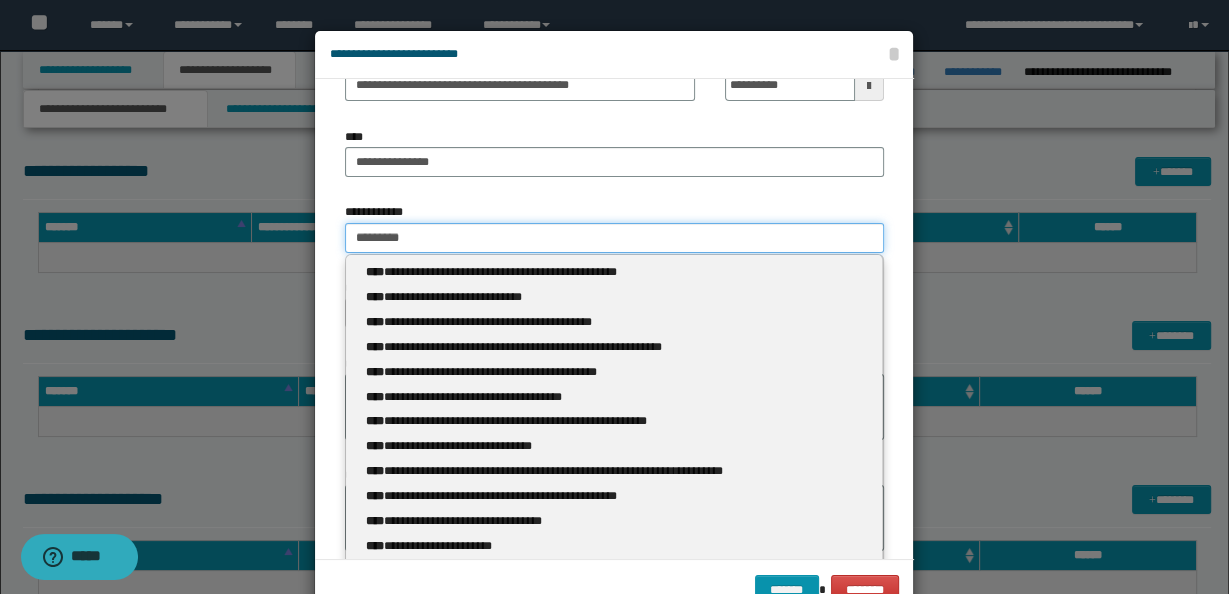 type 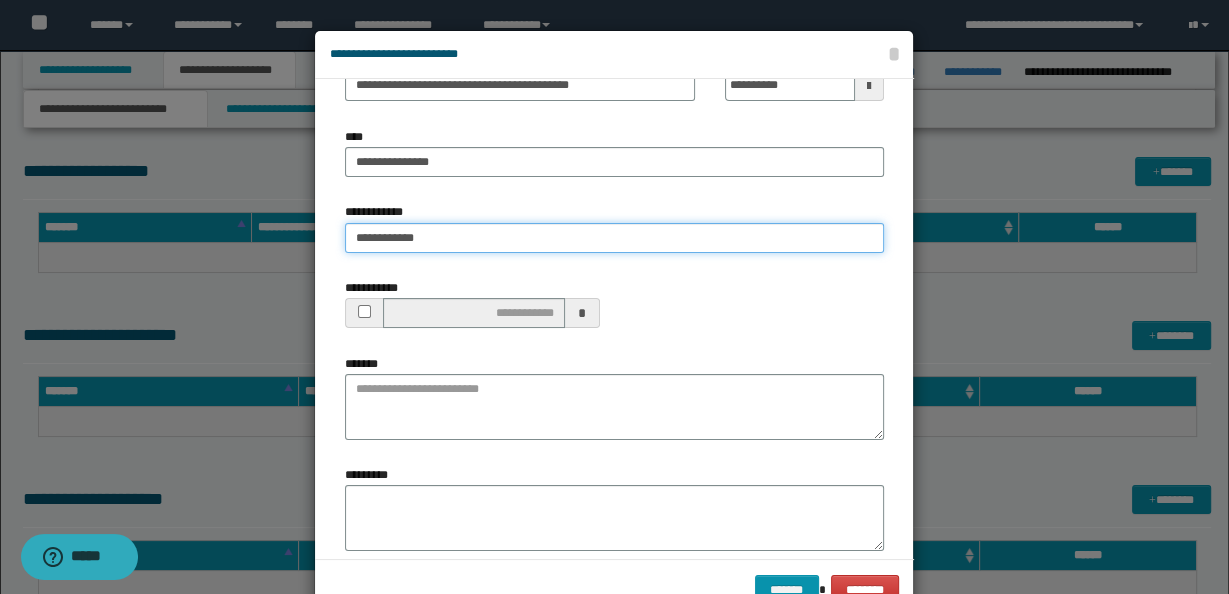 type on "**********" 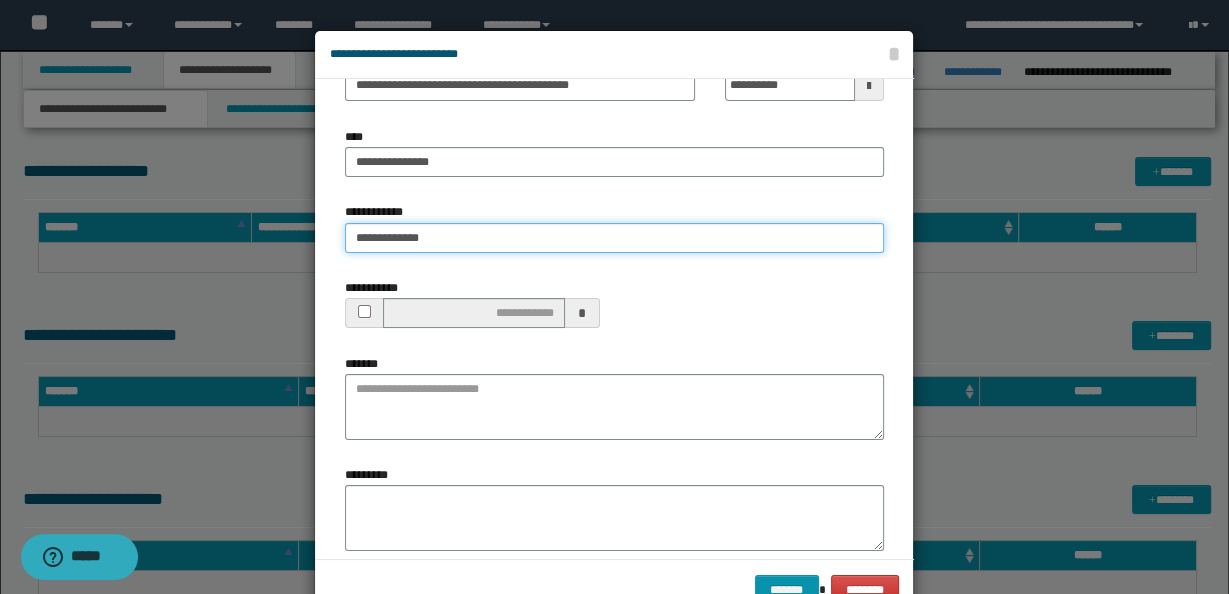 type on "**********" 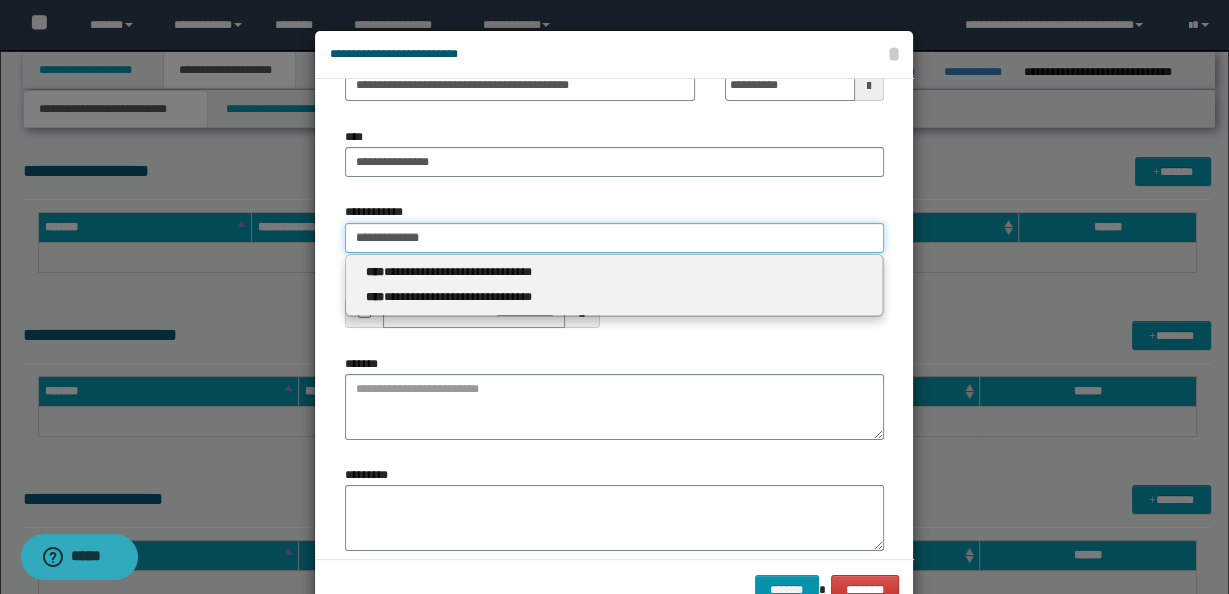 type 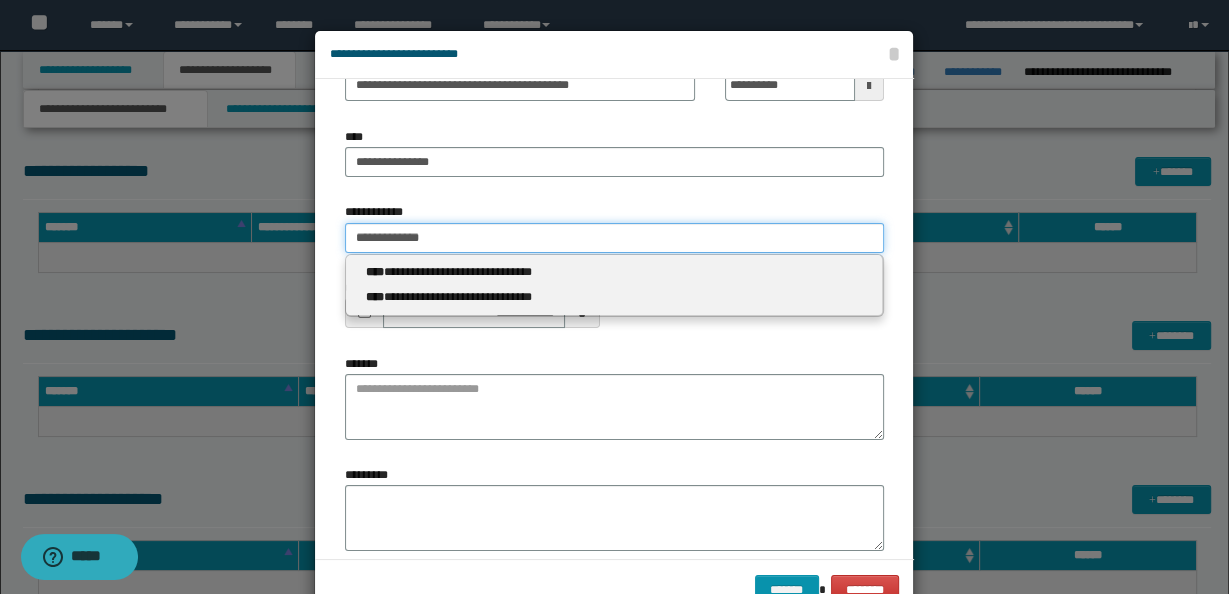 type on "**********" 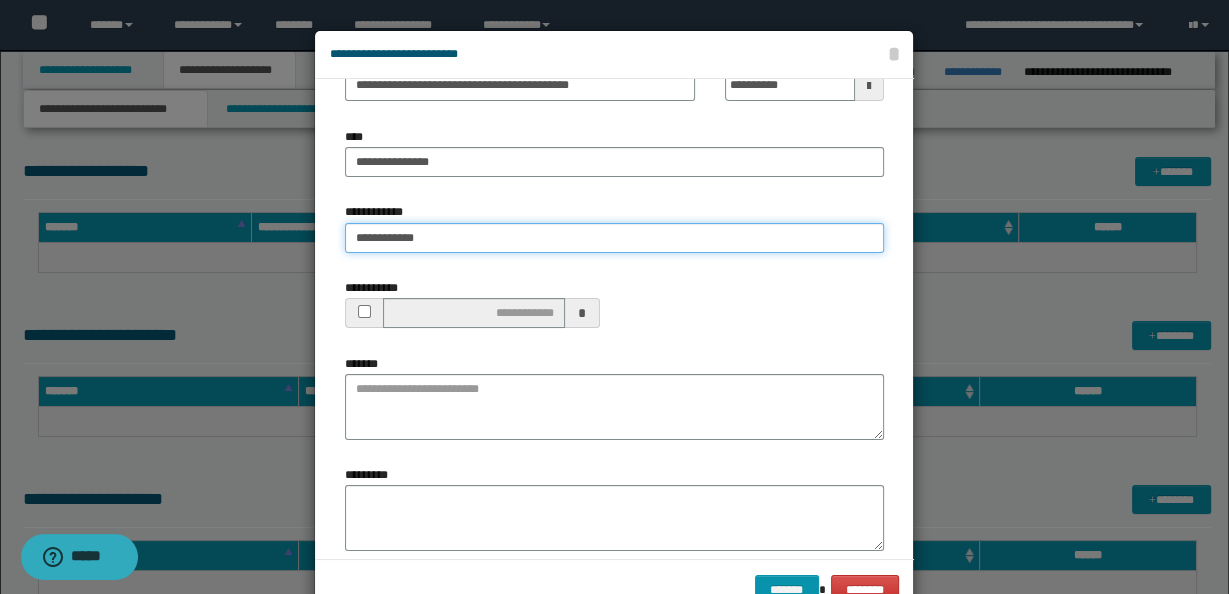 type on "**********" 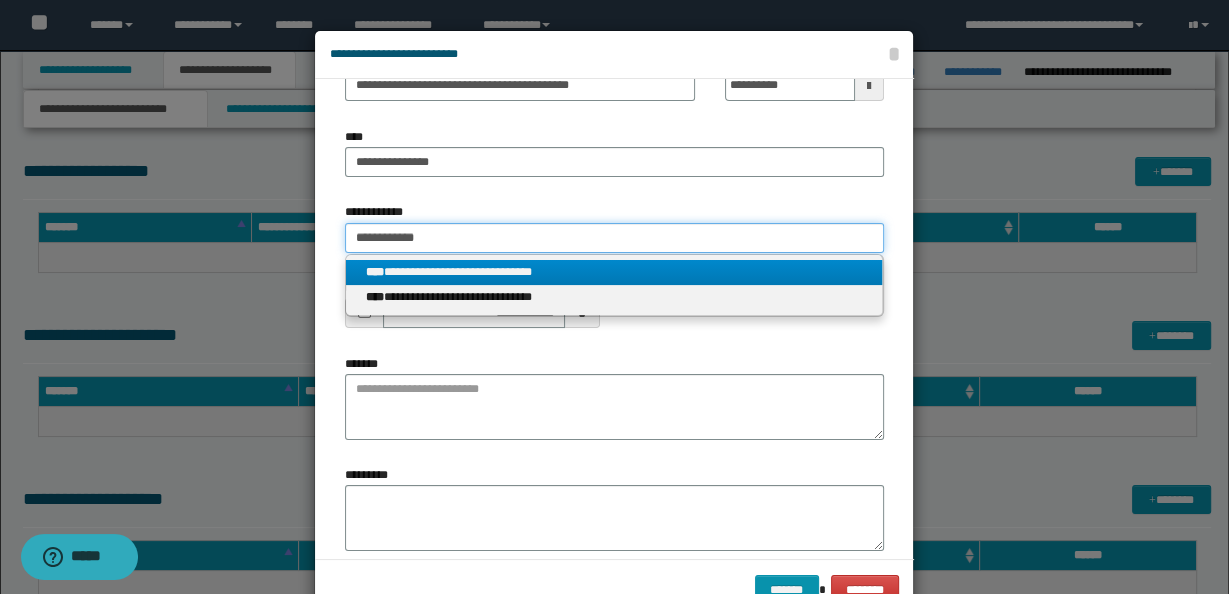 type on "**********" 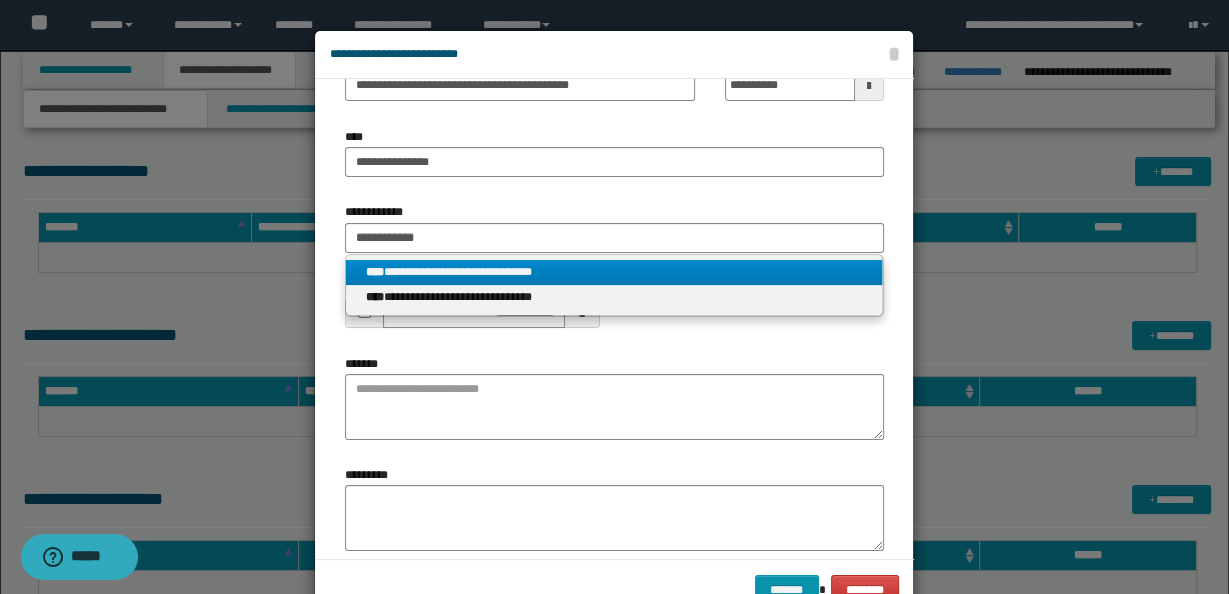 click on "**********" at bounding box center [614, 272] 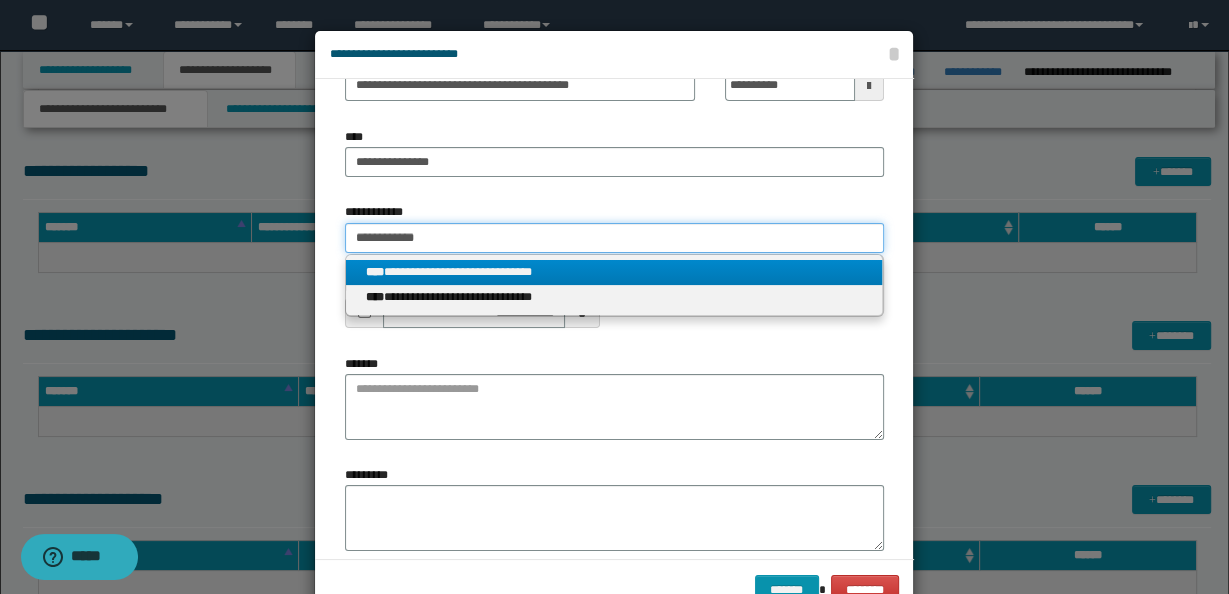 type 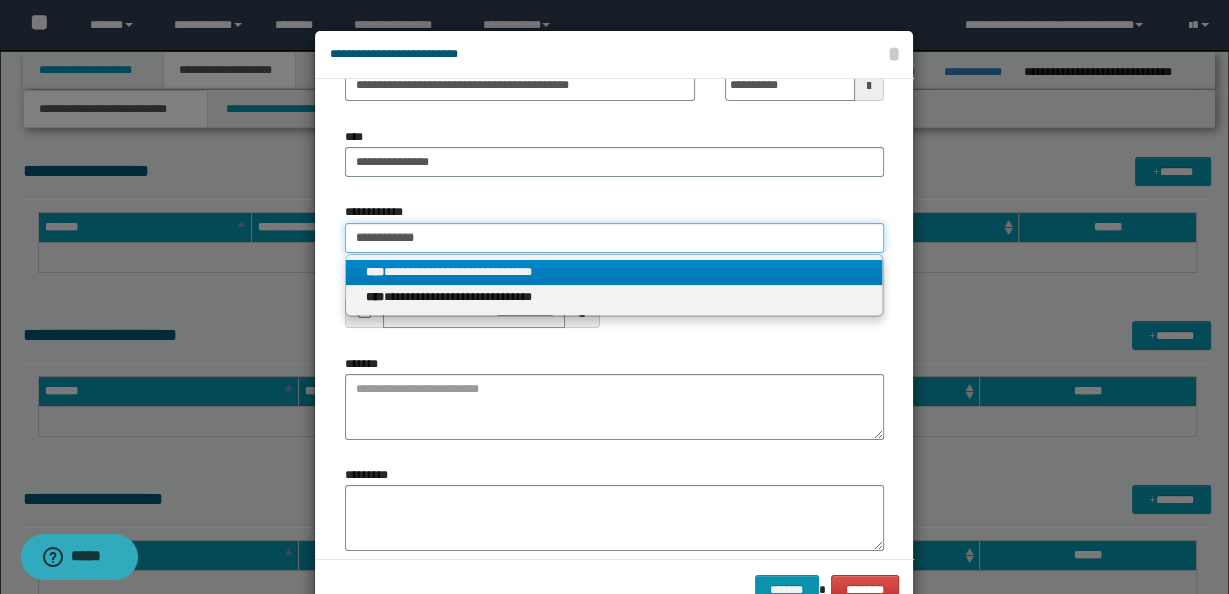 type on "**********" 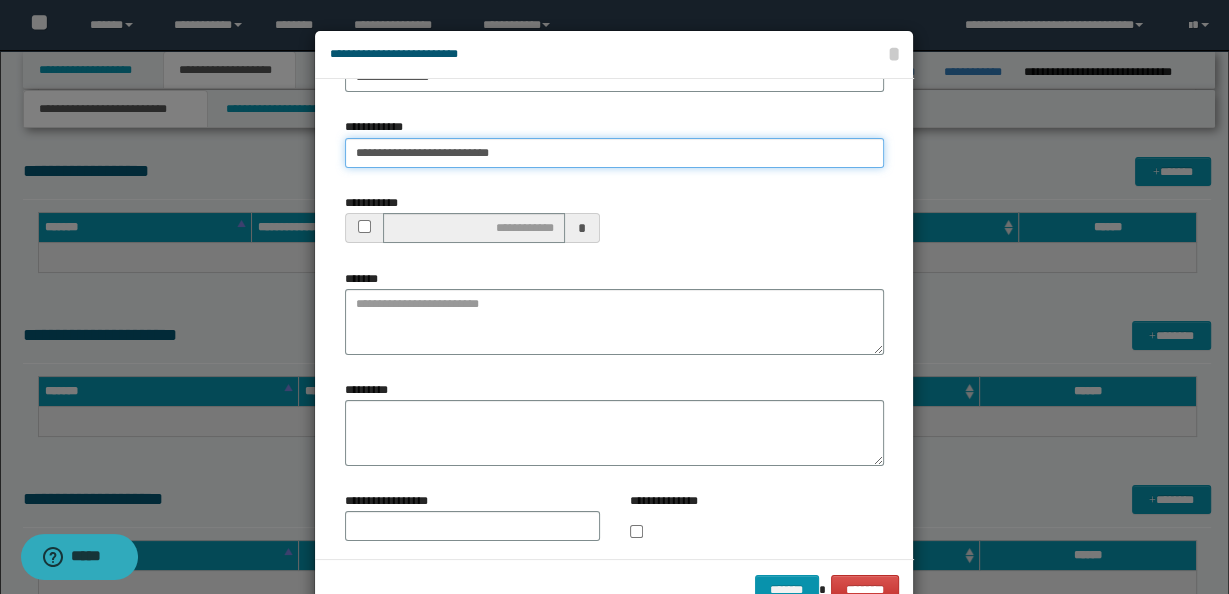 scroll, scrollTop: 168, scrollLeft: 0, axis: vertical 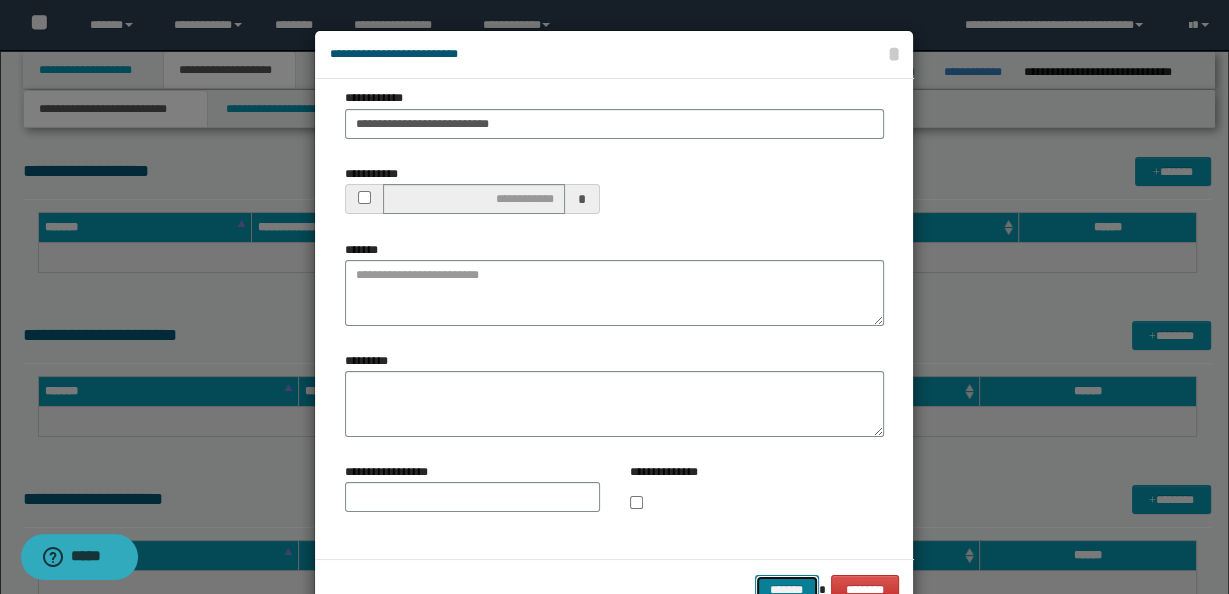click on "*******" at bounding box center (787, 589) 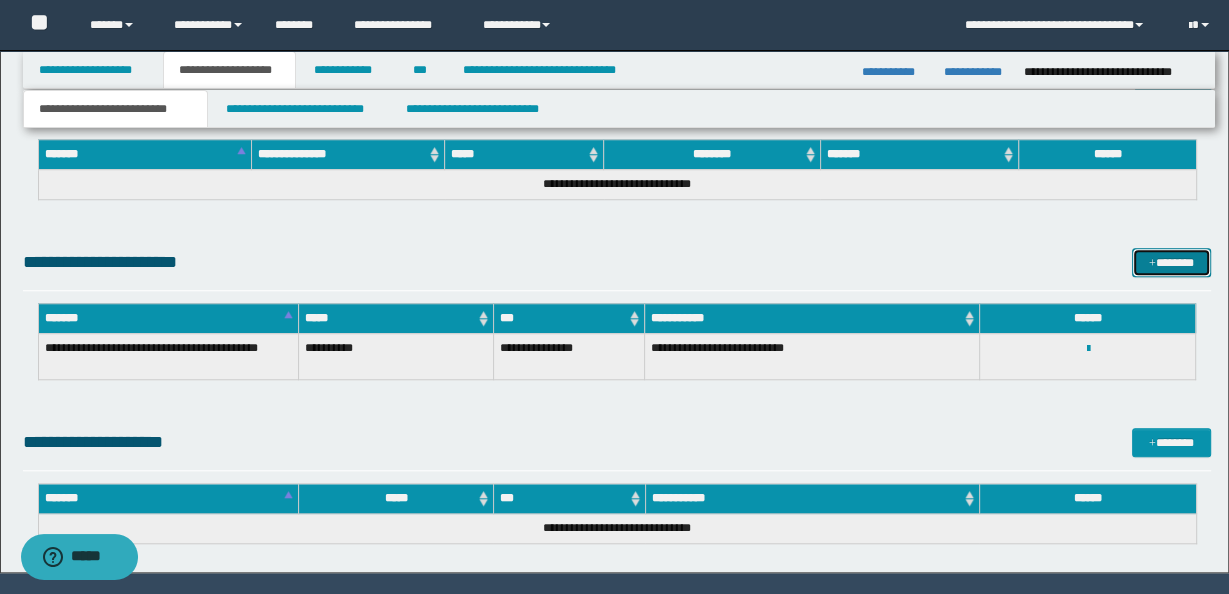scroll, scrollTop: 1381, scrollLeft: 0, axis: vertical 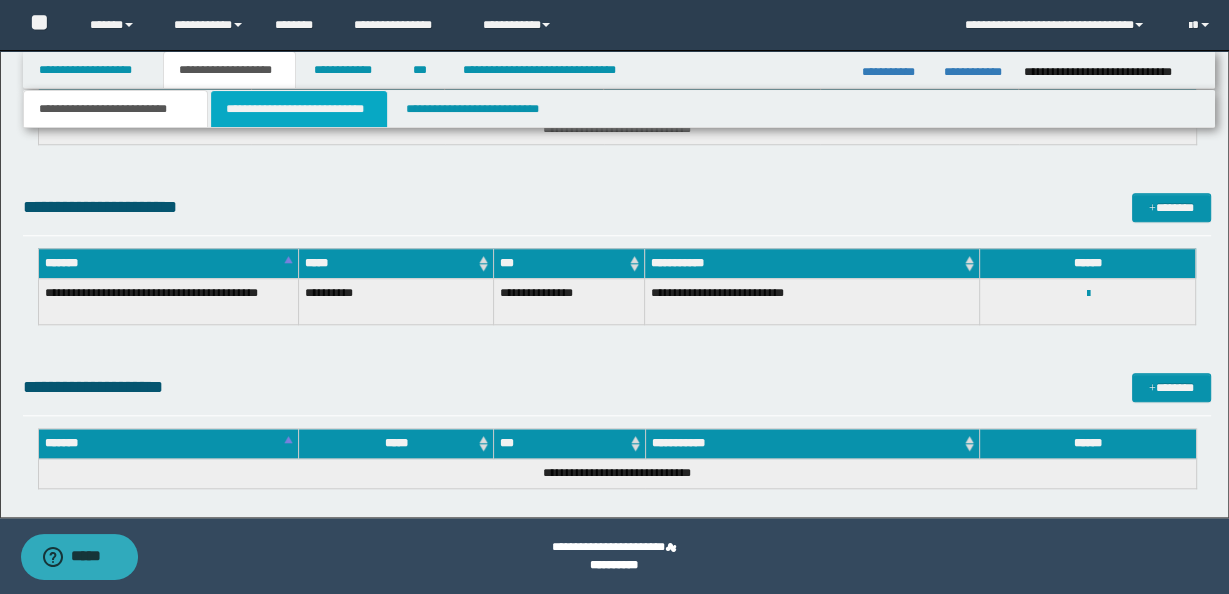 click on "**********" at bounding box center [299, 109] 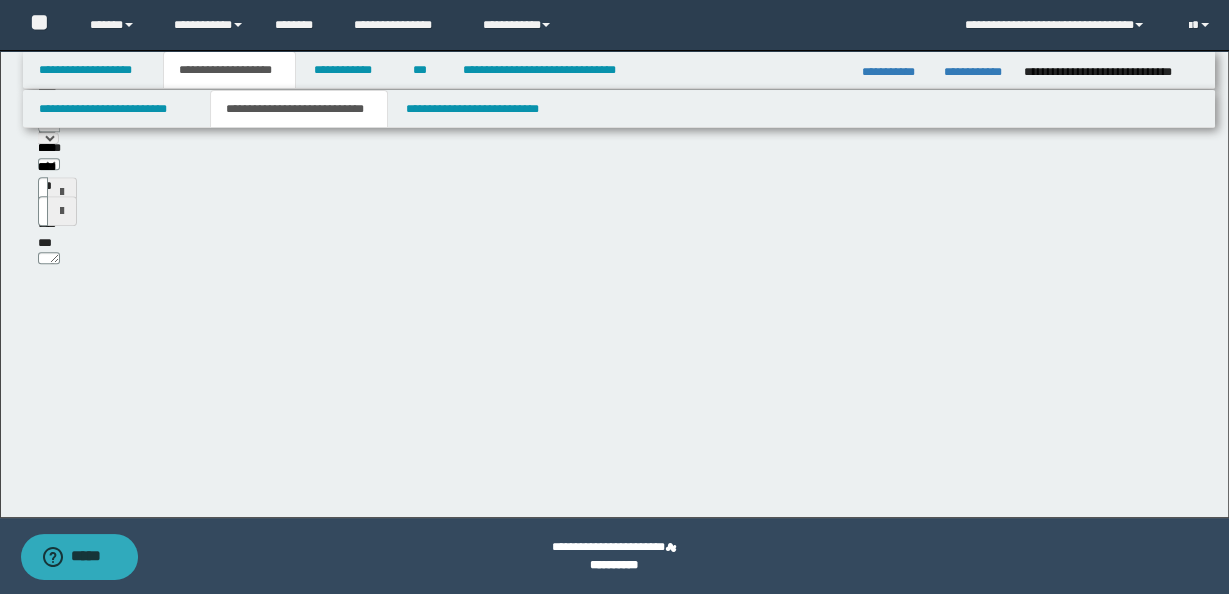 scroll, scrollTop: 634, scrollLeft: 0, axis: vertical 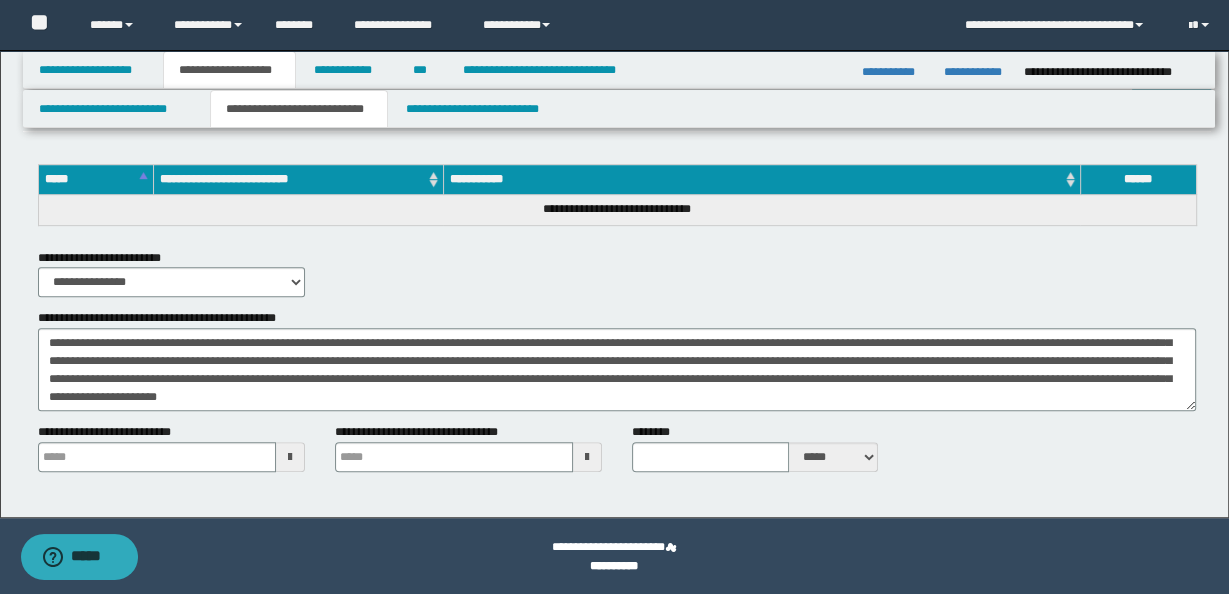 type 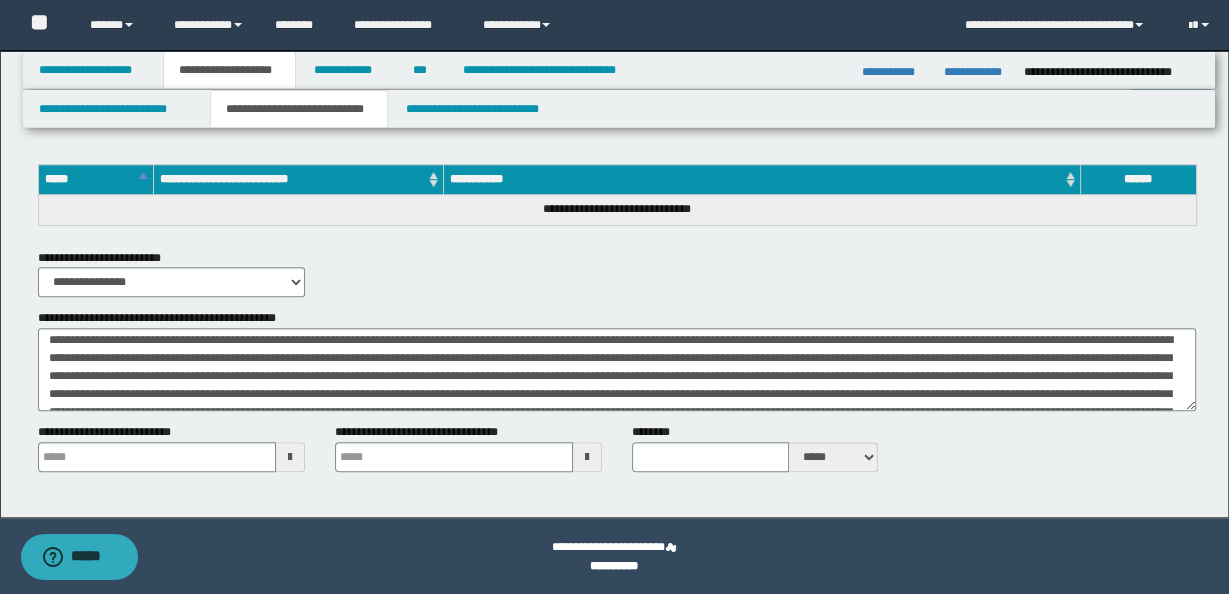 scroll, scrollTop: 0, scrollLeft: 0, axis: both 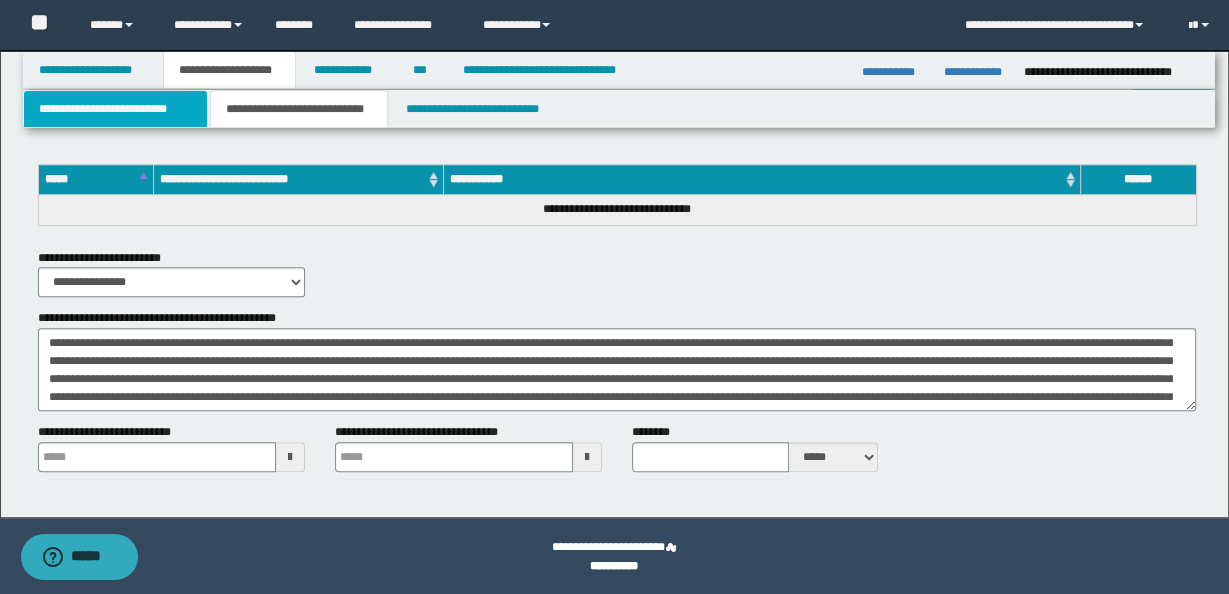click on "**********" at bounding box center (115, 109) 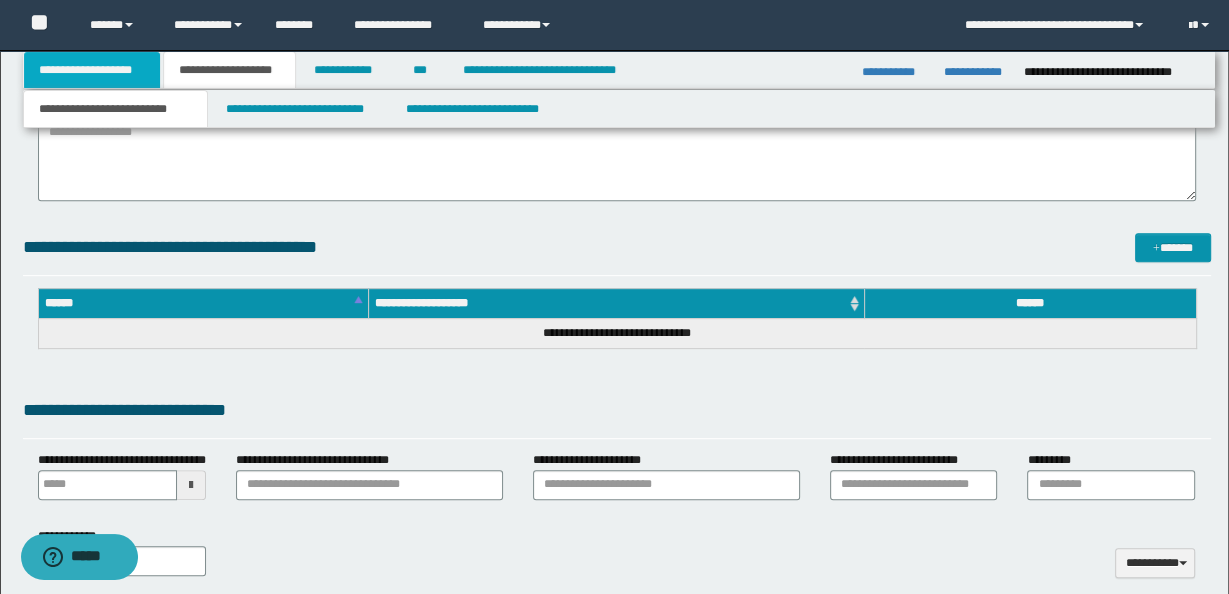 click on "**********" at bounding box center [92, 70] 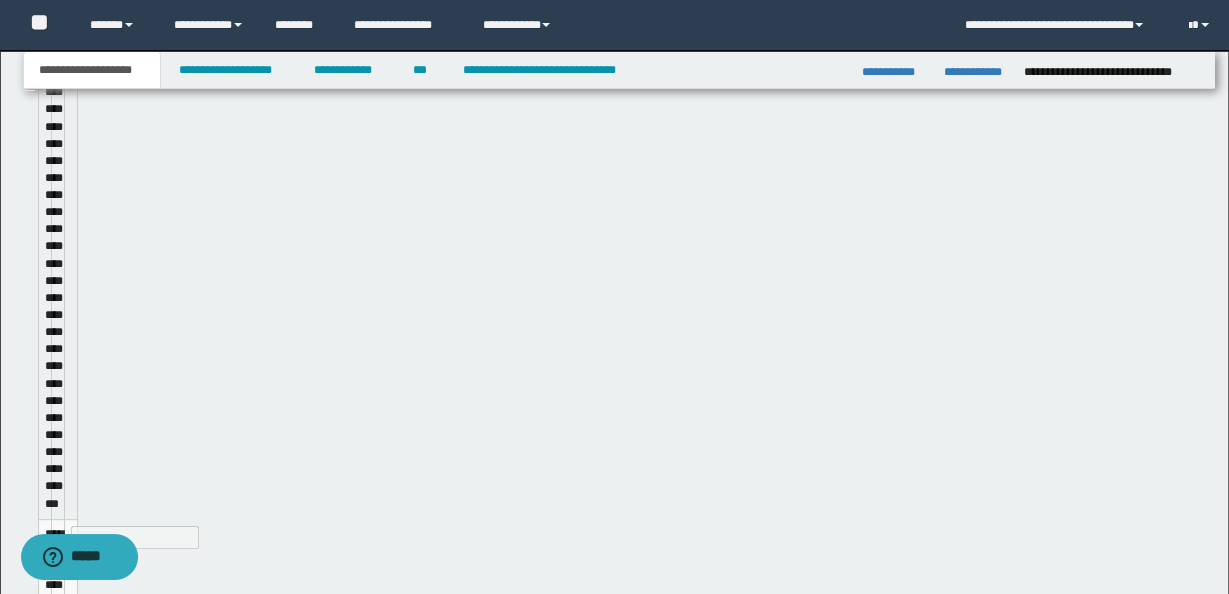 scroll, scrollTop: 558, scrollLeft: 0, axis: vertical 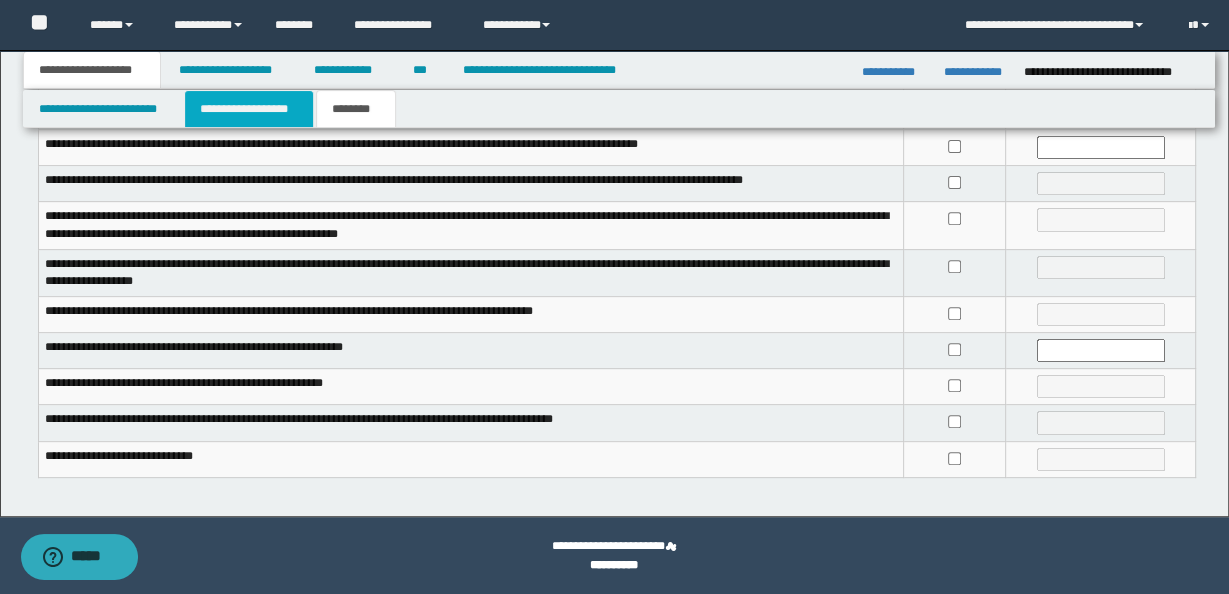 click on "**********" at bounding box center [249, 109] 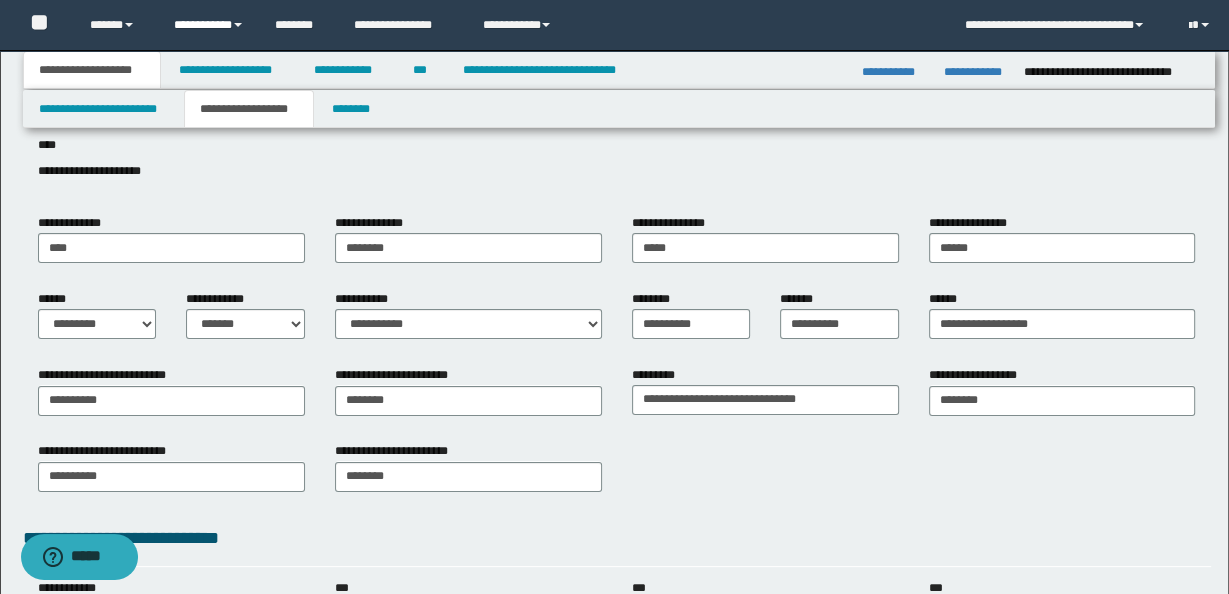scroll, scrollTop: 138, scrollLeft: 0, axis: vertical 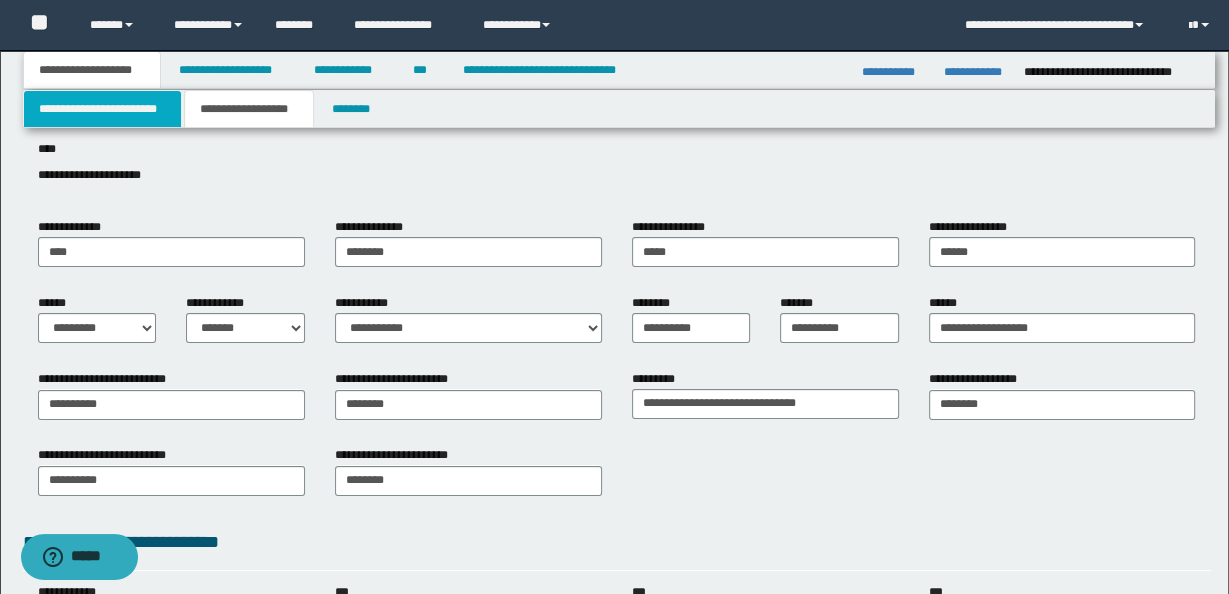 click on "**********" at bounding box center (103, 109) 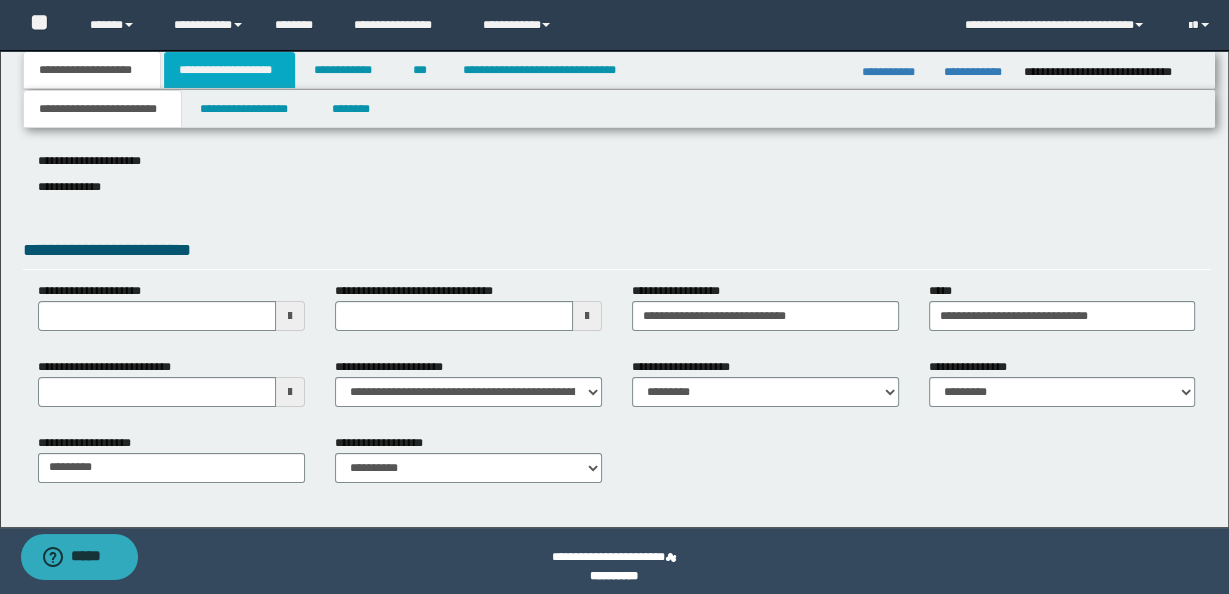click on "**********" at bounding box center (229, 70) 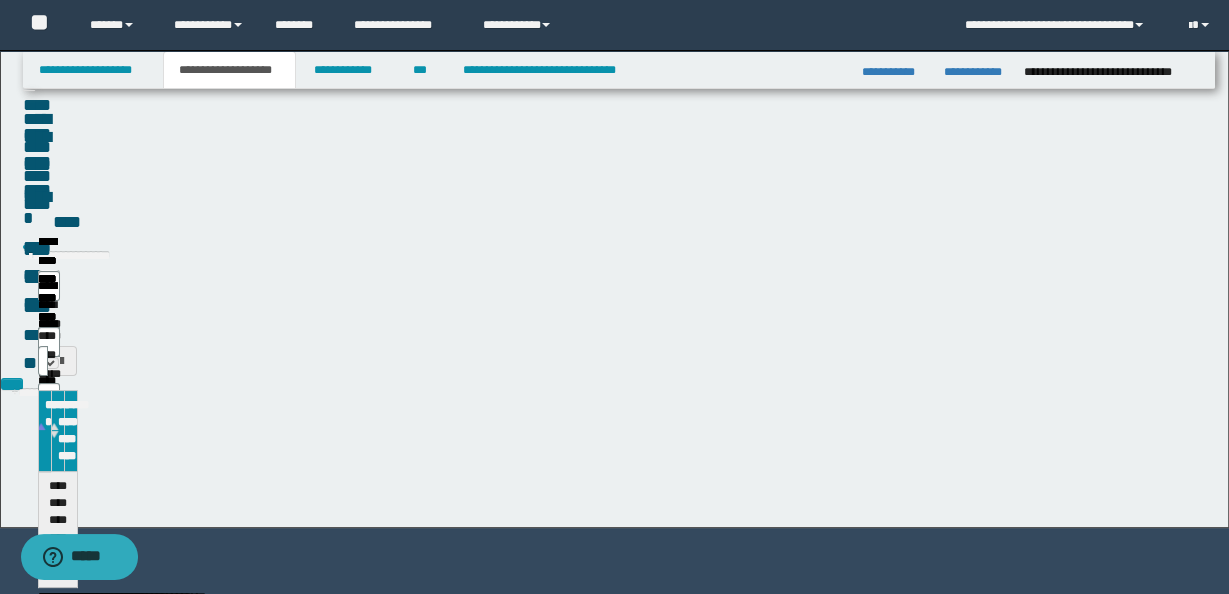 type on "**********" 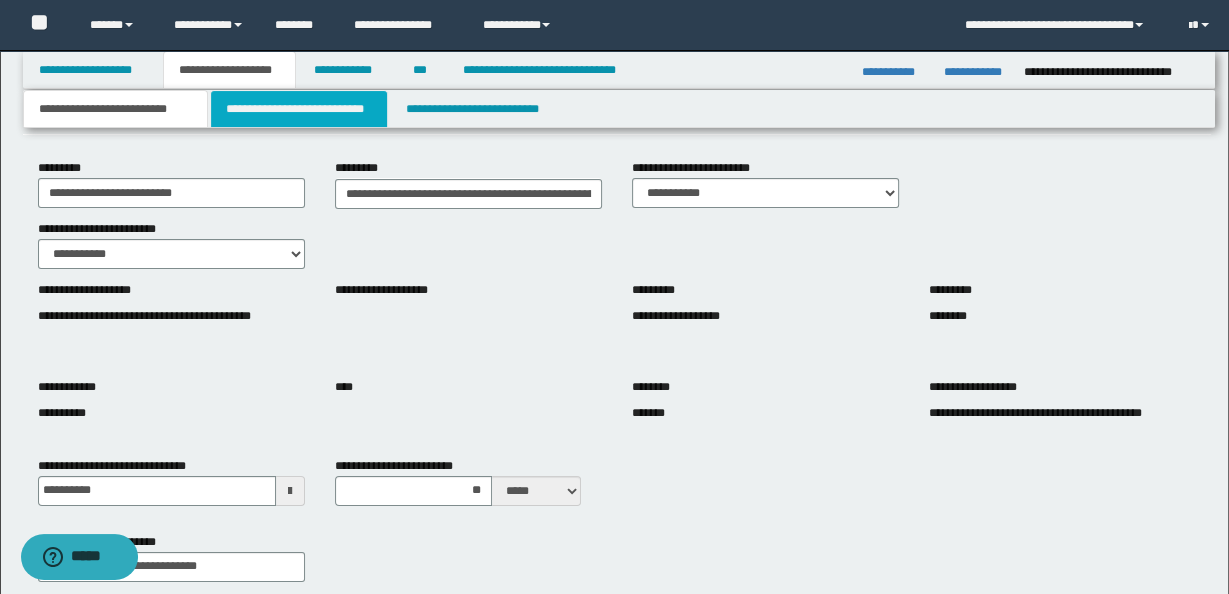 click on "**********" at bounding box center [299, 109] 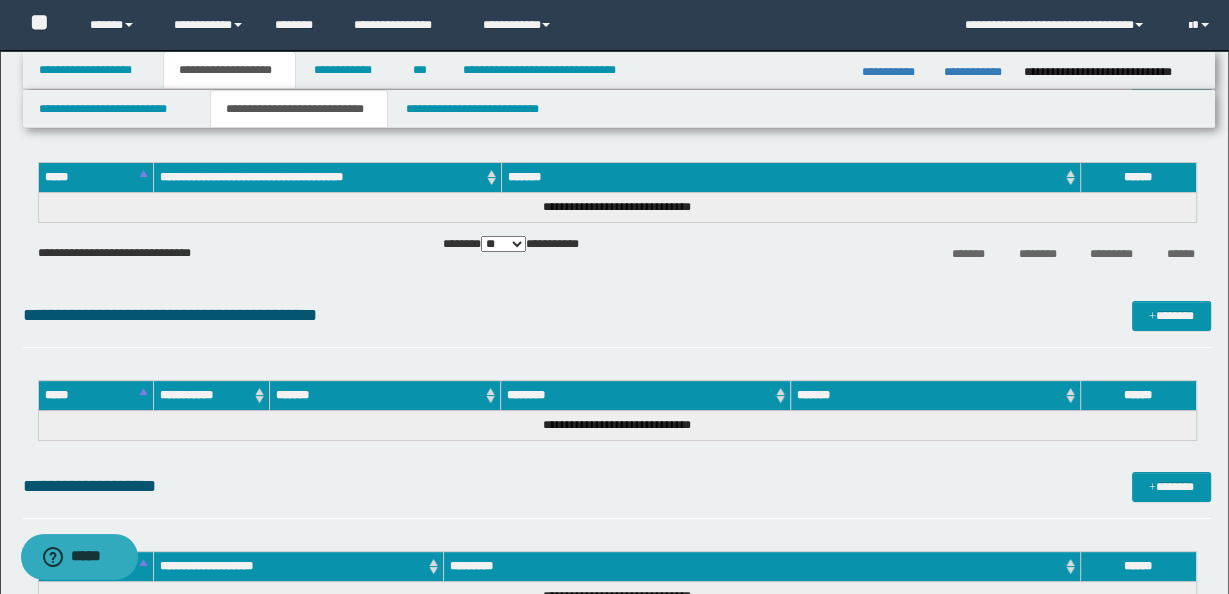 scroll, scrollTop: 0, scrollLeft: 0, axis: both 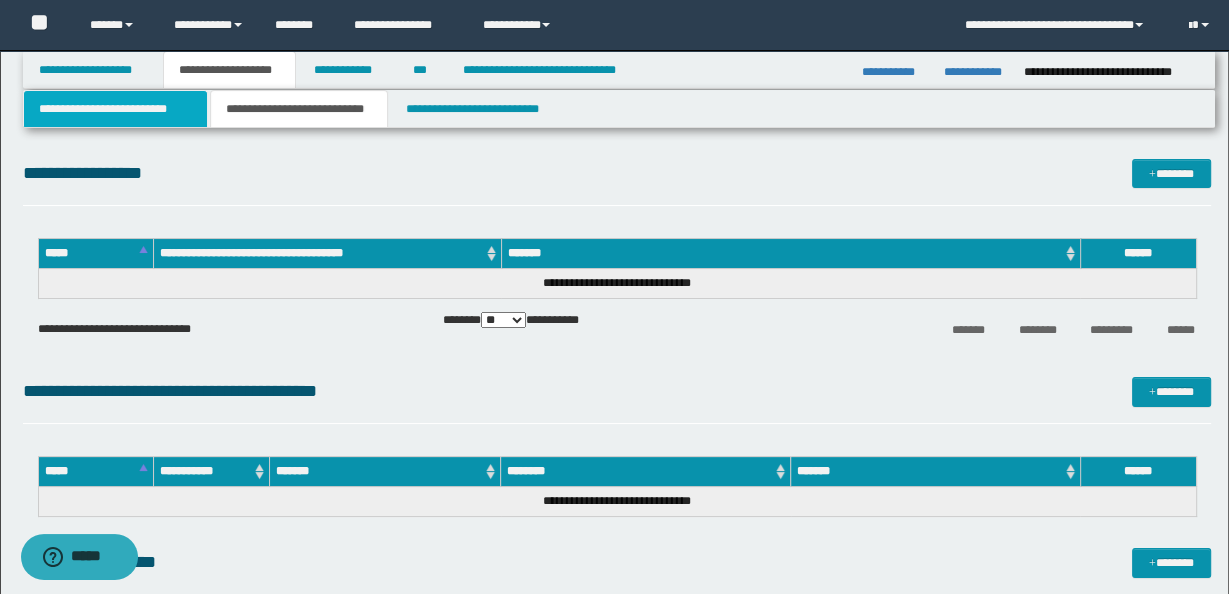 click on "**********" at bounding box center [115, 109] 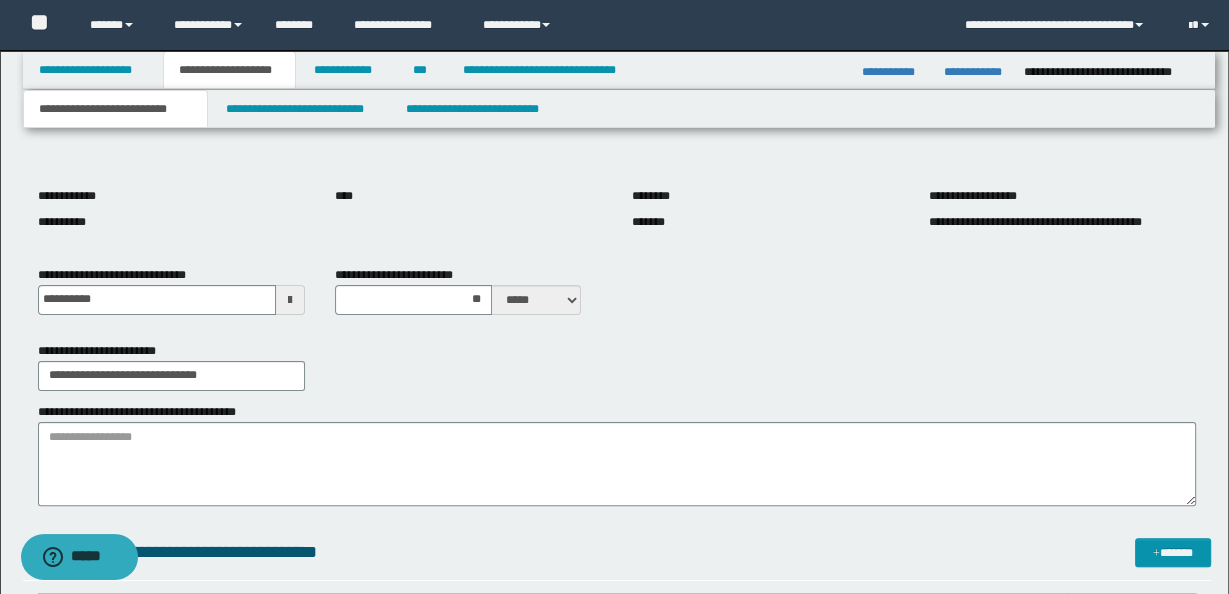 scroll, scrollTop: 1381, scrollLeft: 0, axis: vertical 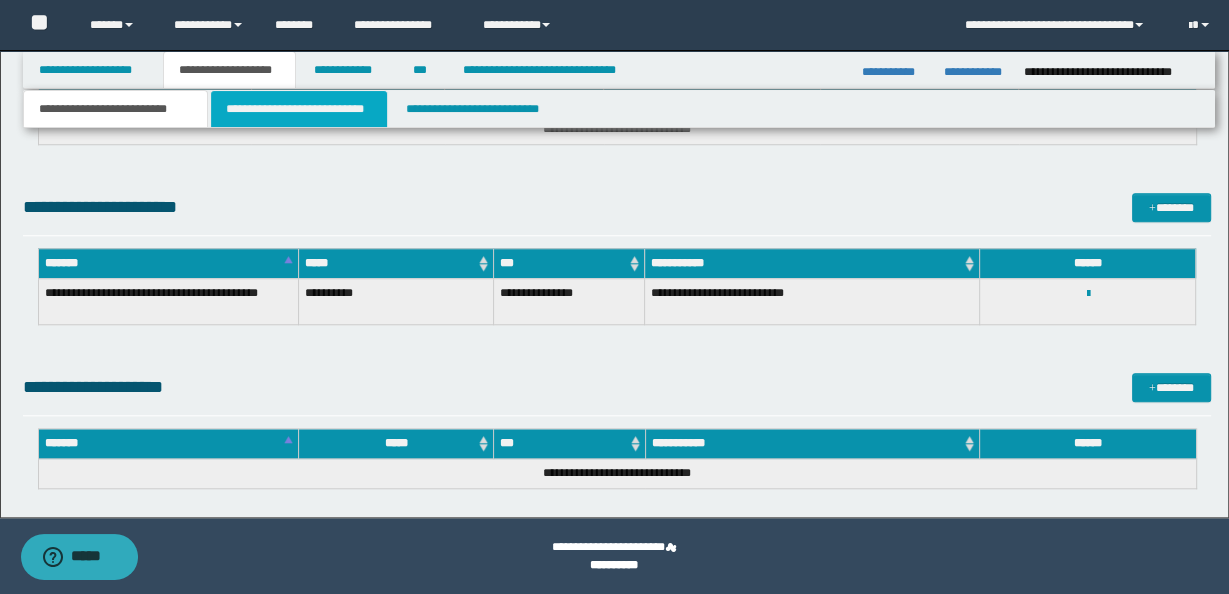 click on "**********" at bounding box center (299, 109) 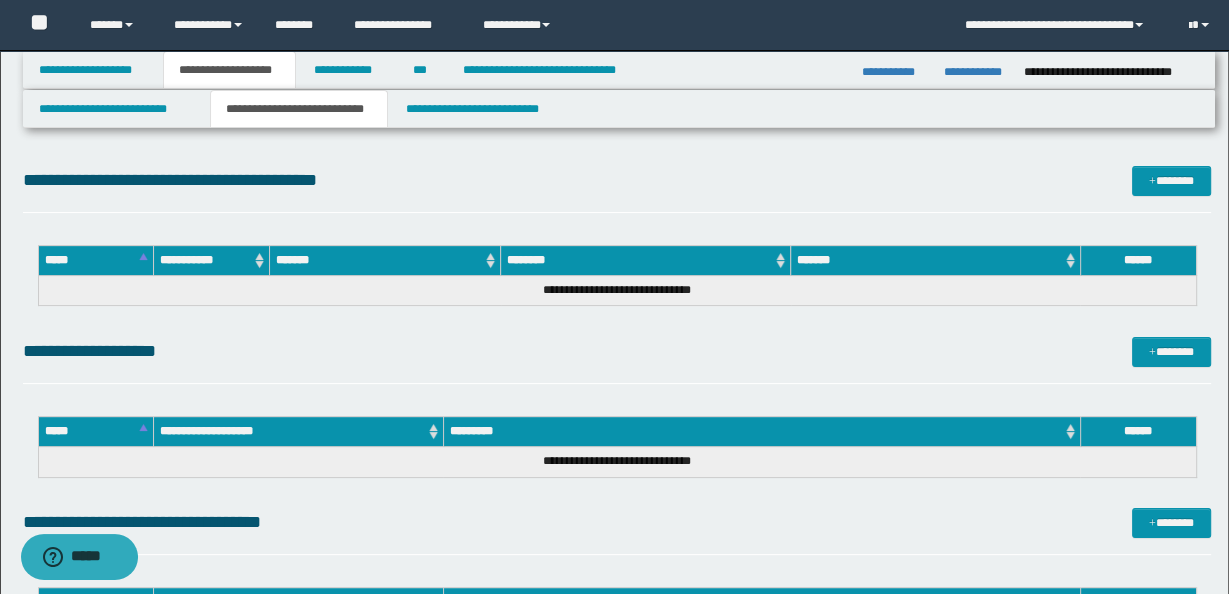 scroll, scrollTop: 0, scrollLeft: 0, axis: both 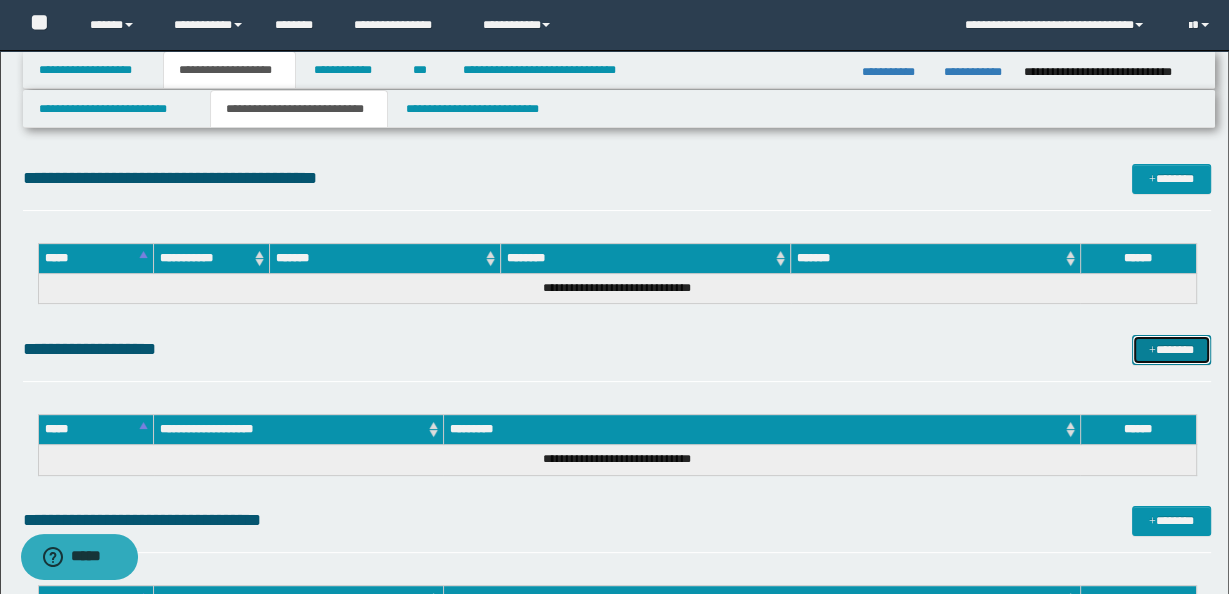 click on "*******" at bounding box center (1171, 349) 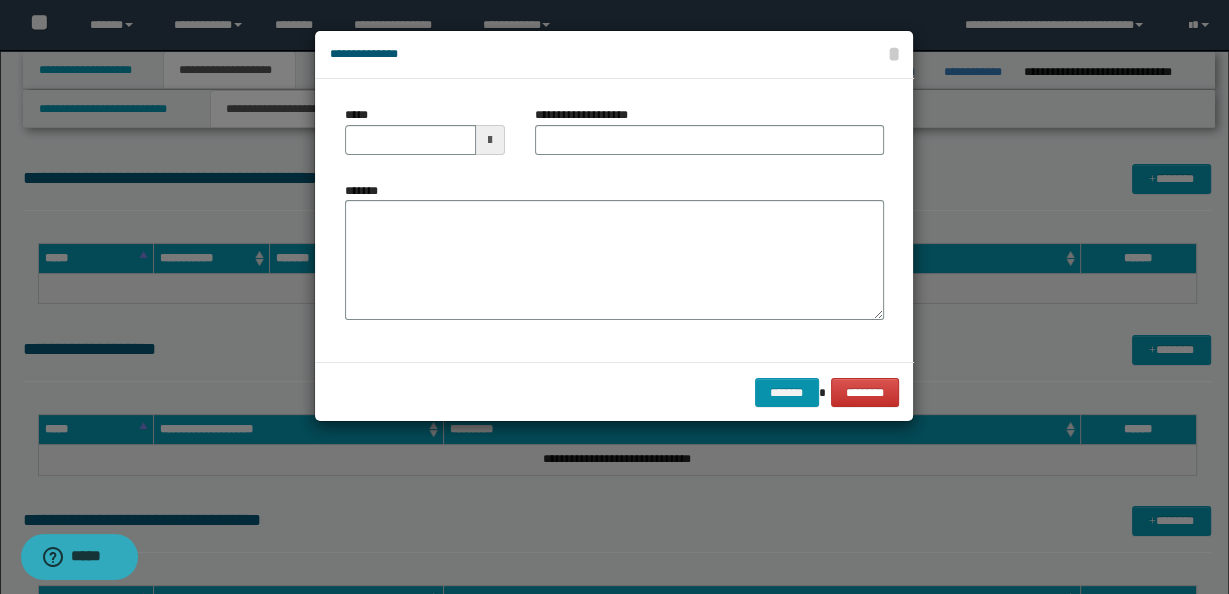 type 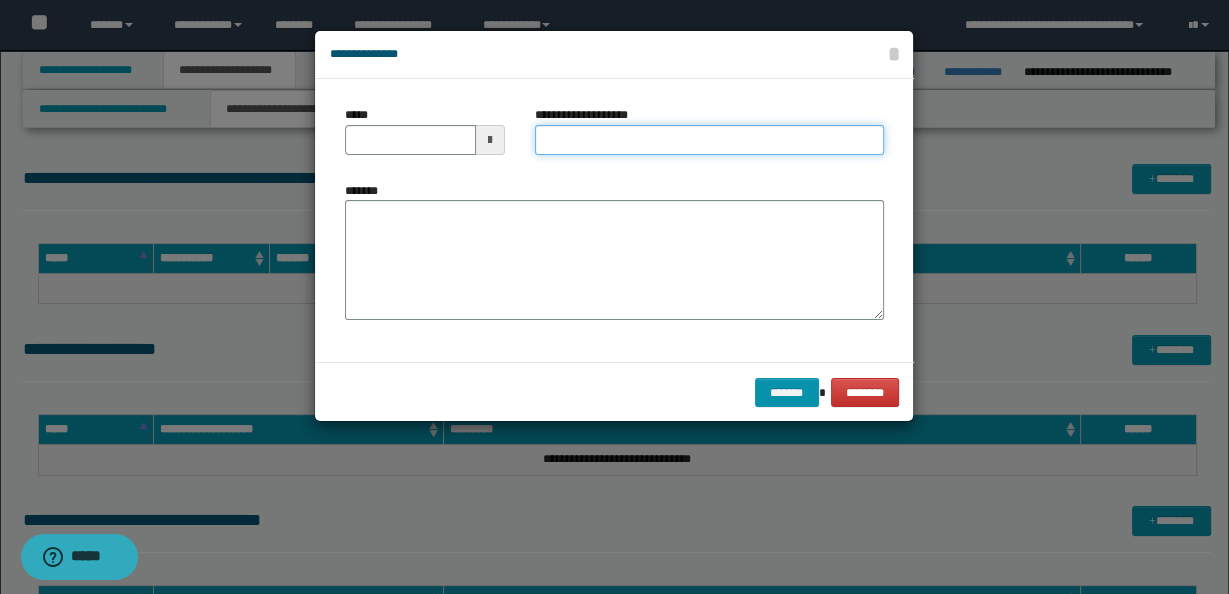 click on "**********" at bounding box center (709, 140) 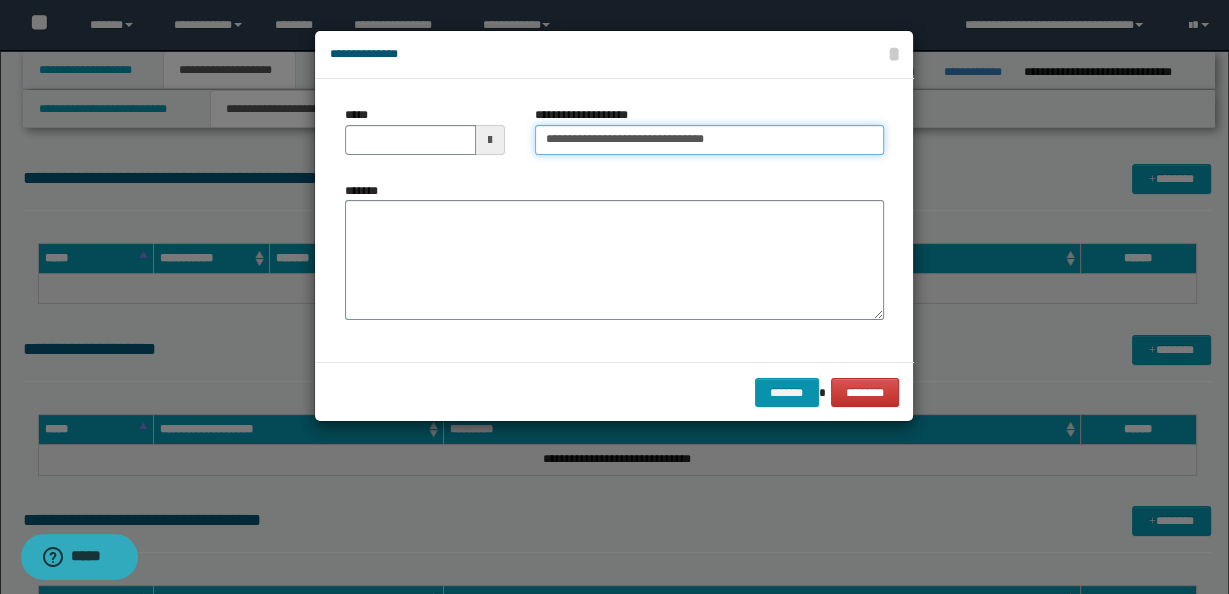 type on "**********" 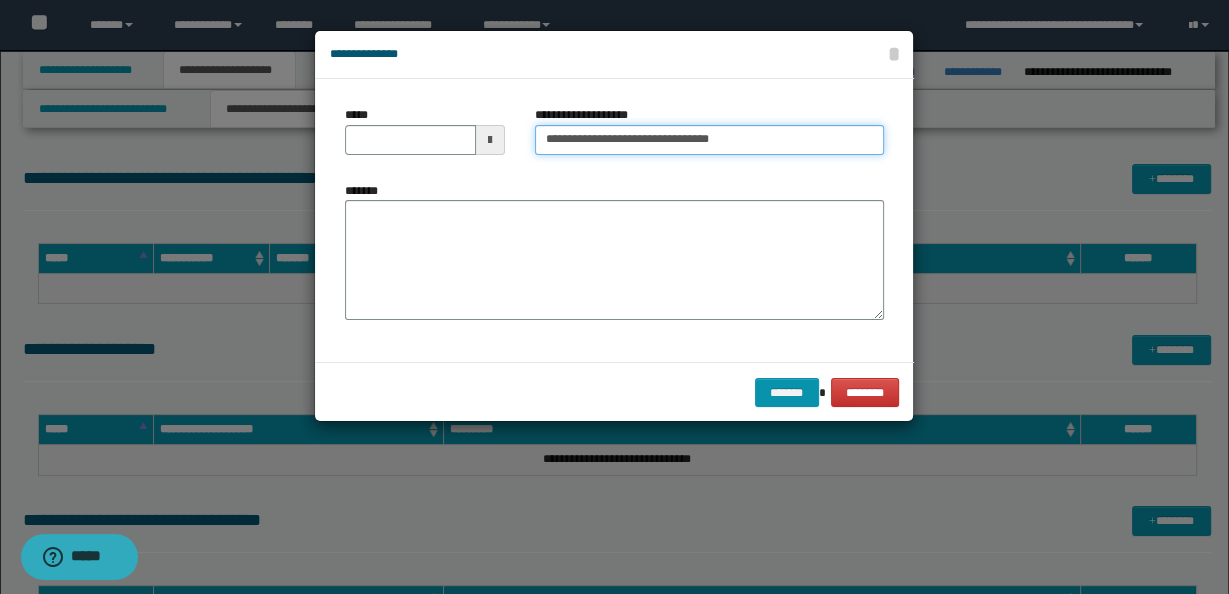 type 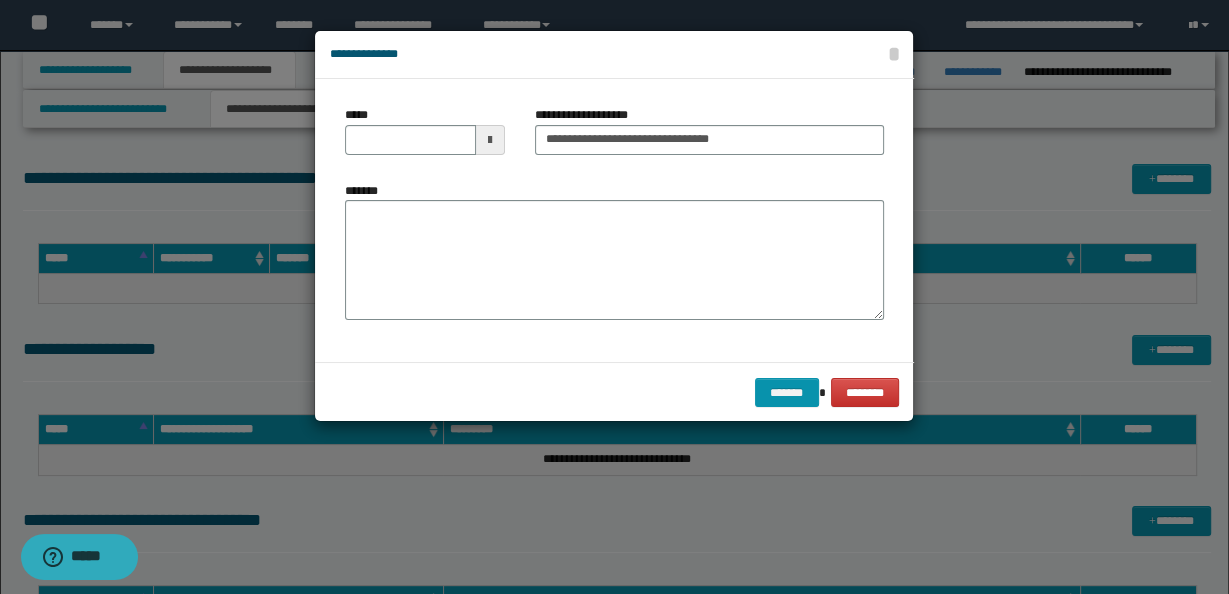click at bounding box center (490, 140) 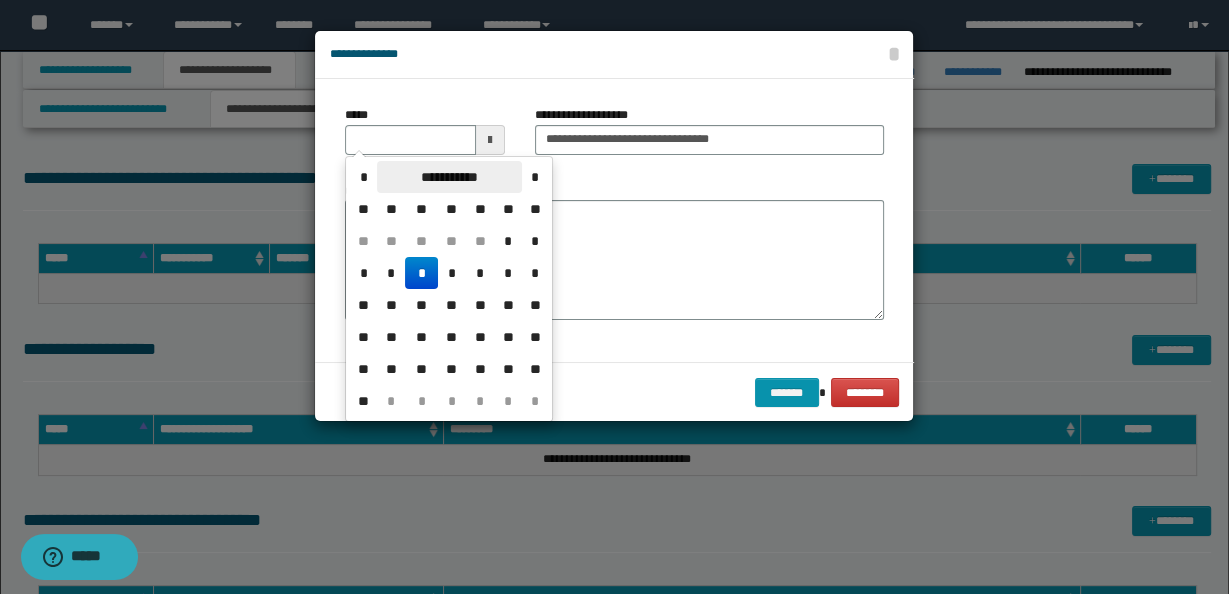 click on "**********" at bounding box center (449, 177) 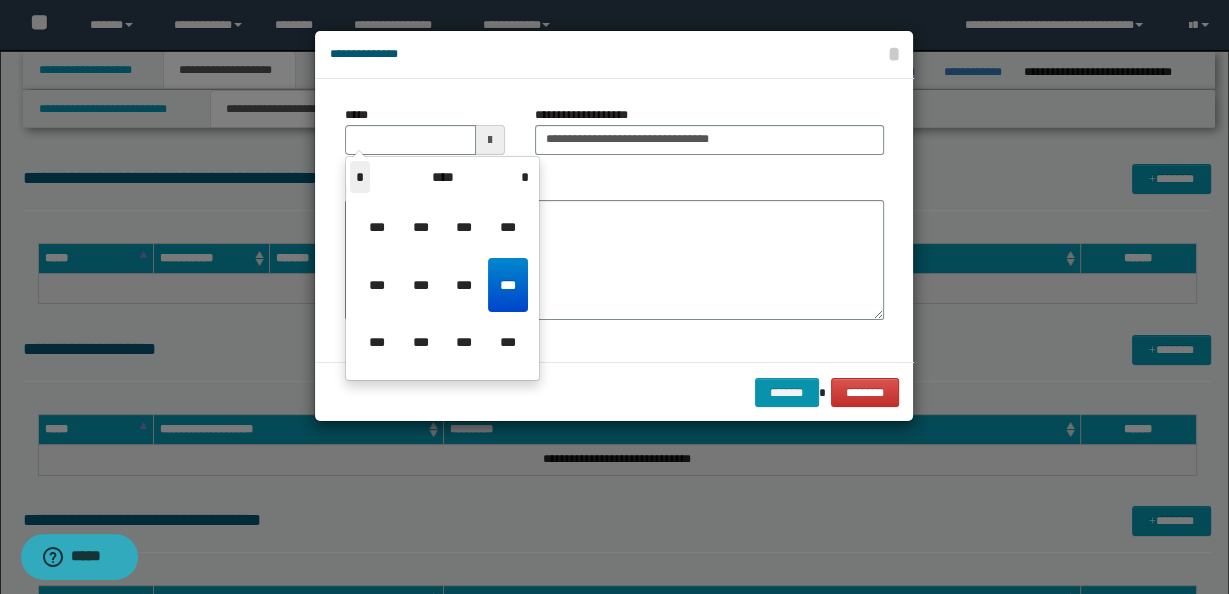 click on "*" at bounding box center [360, 177] 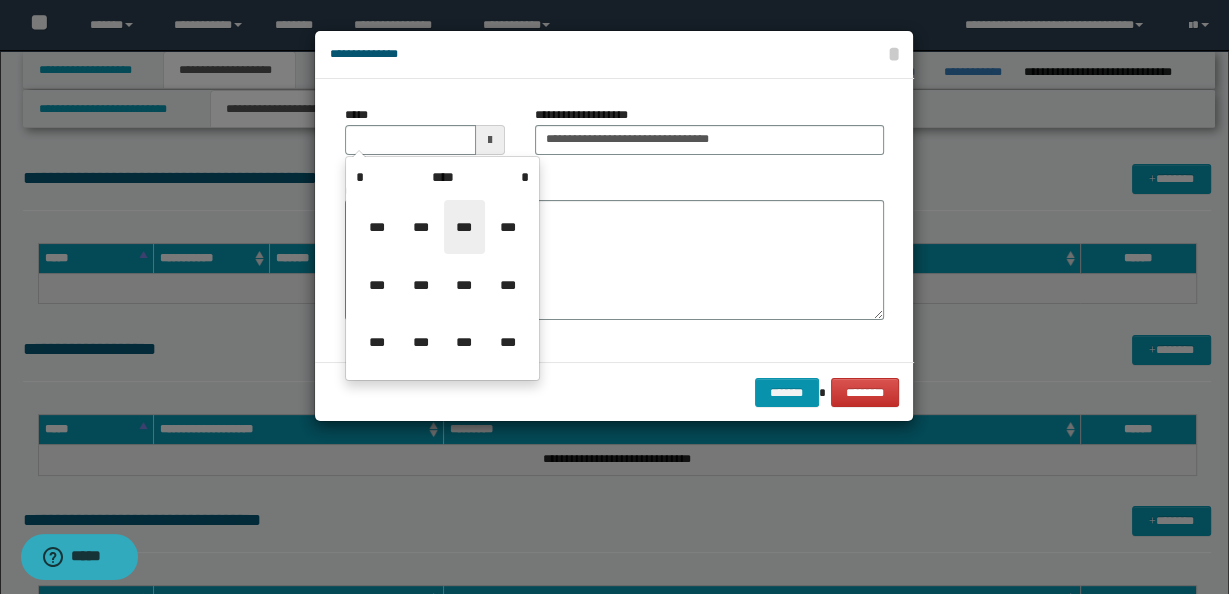 click on "***" at bounding box center (464, 227) 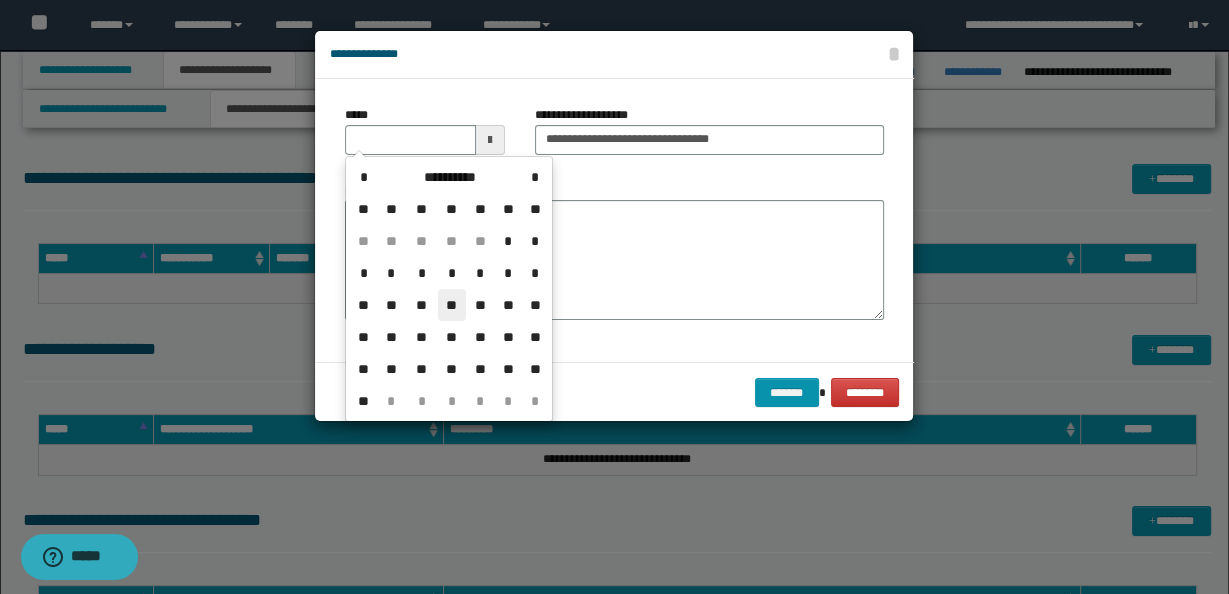 click on "**" at bounding box center (452, 305) 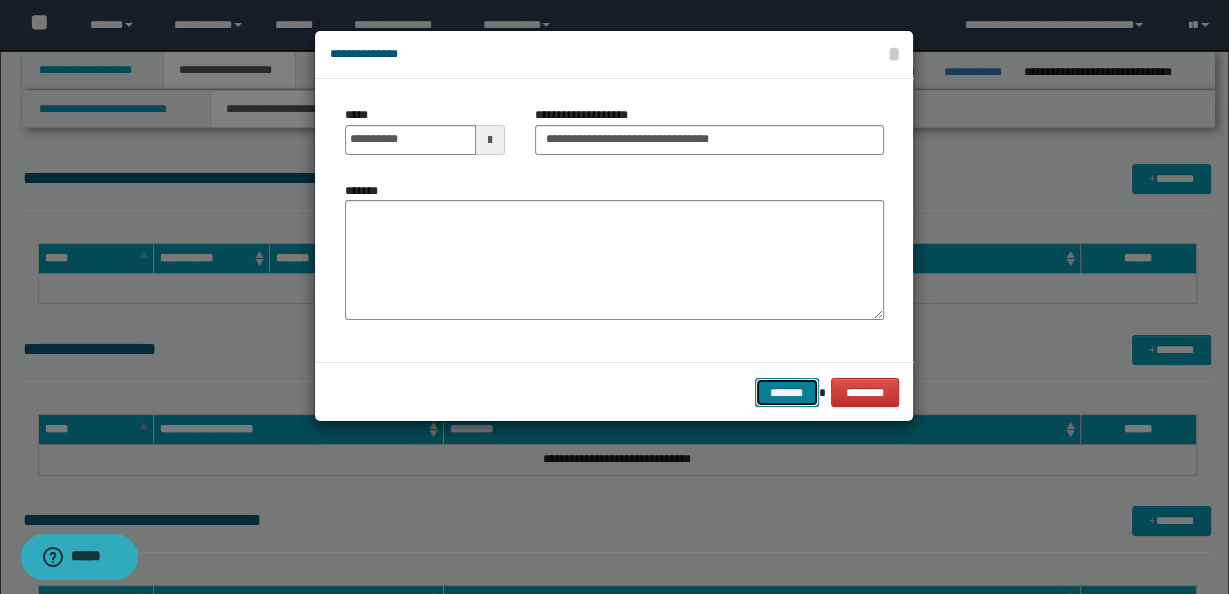 click on "*******" at bounding box center (787, 392) 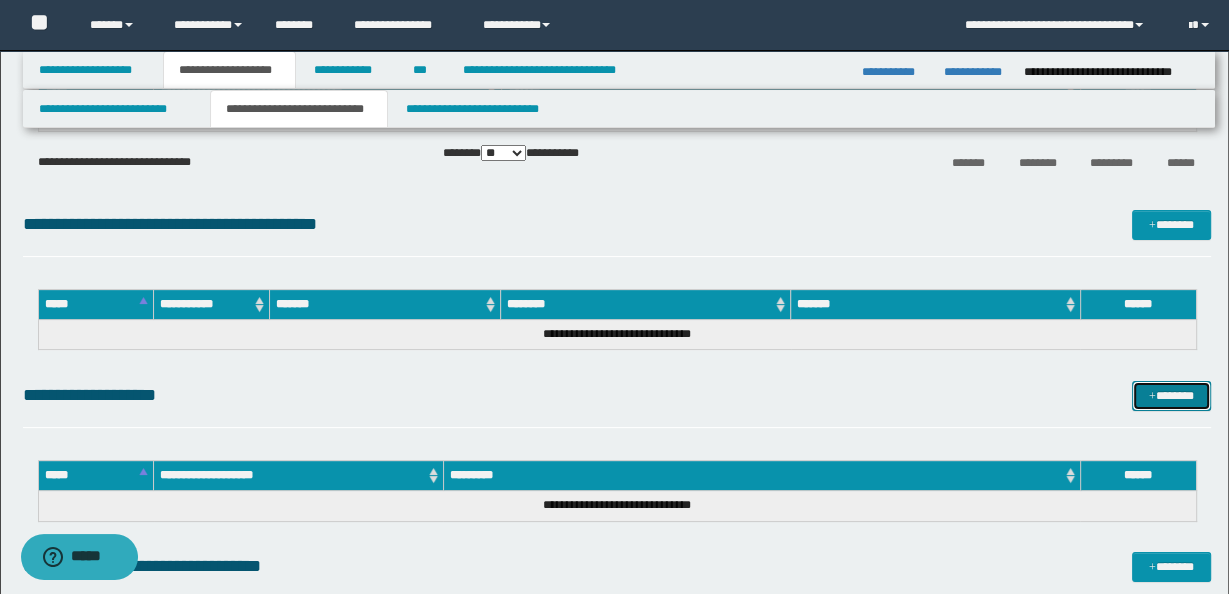 scroll, scrollTop: 0, scrollLeft: 0, axis: both 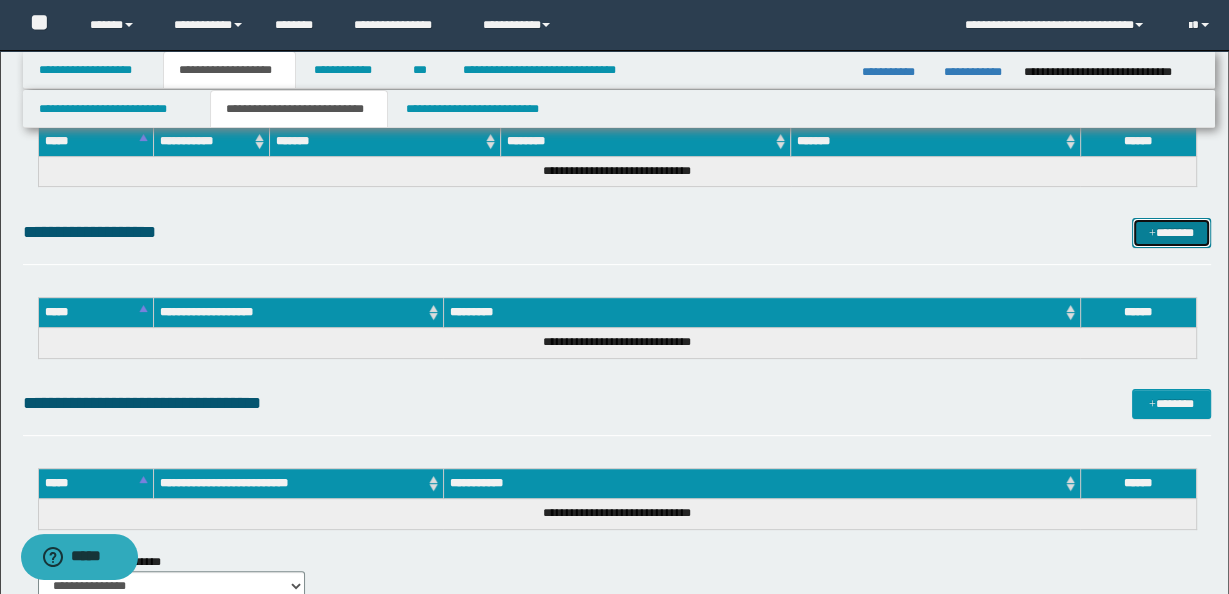 click on "*******" at bounding box center (1171, 232) 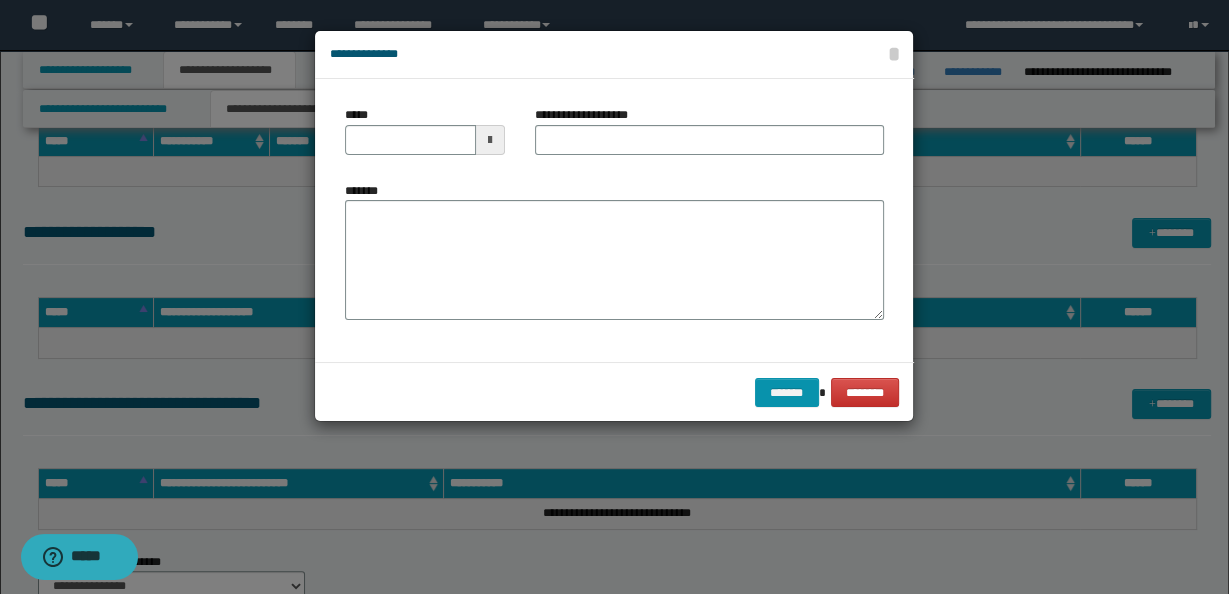 click at bounding box center (490, 140) 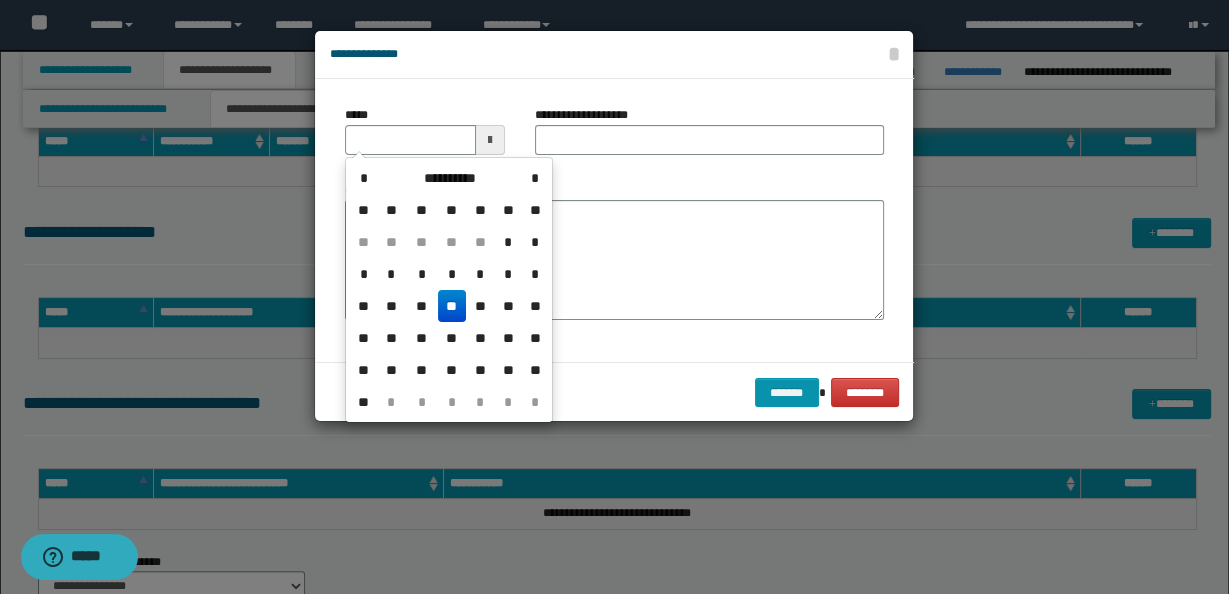 click on "**" at bounding box center [452, 306] 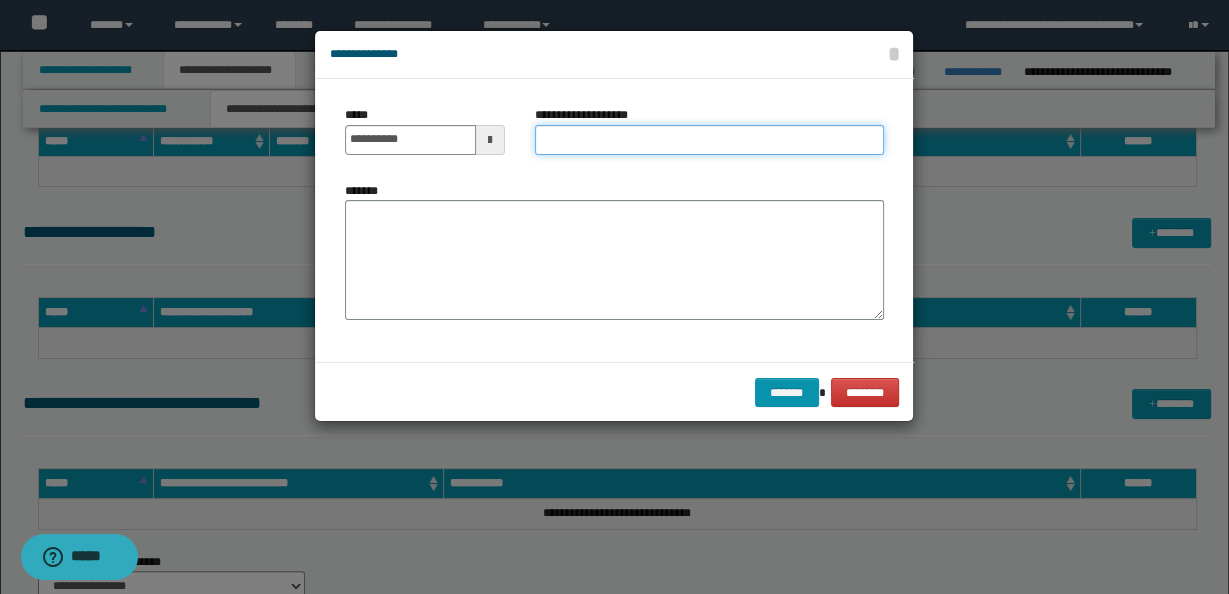 click on "**********" at bounding box center (709, 140) 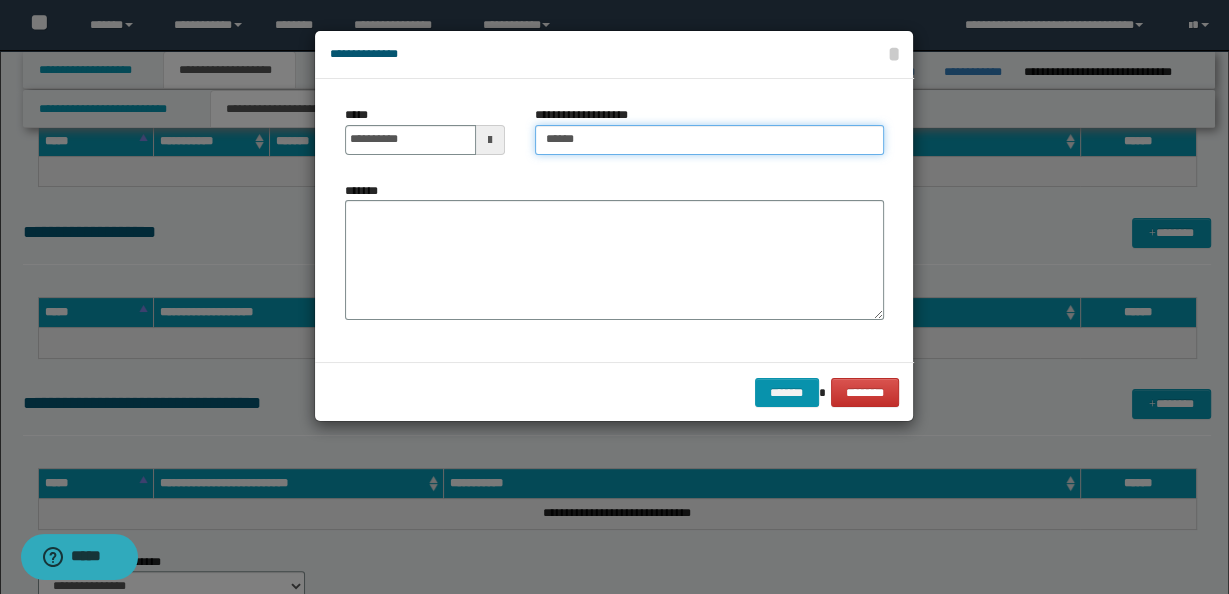 type on "**********" 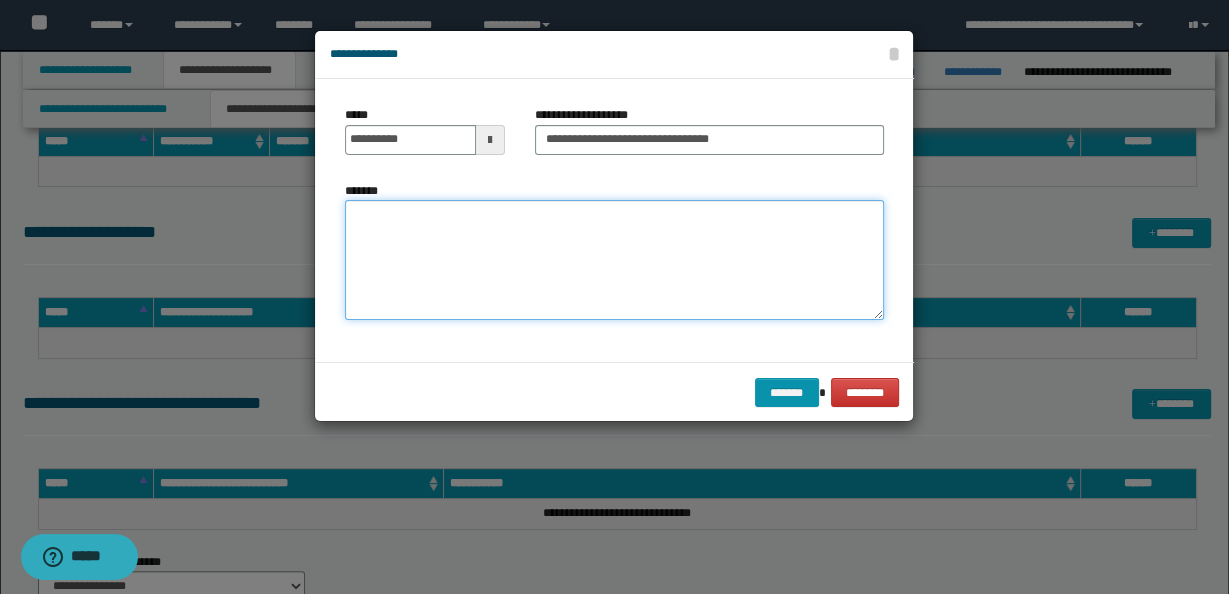 click on "*******" at bounding box center (614, 260) 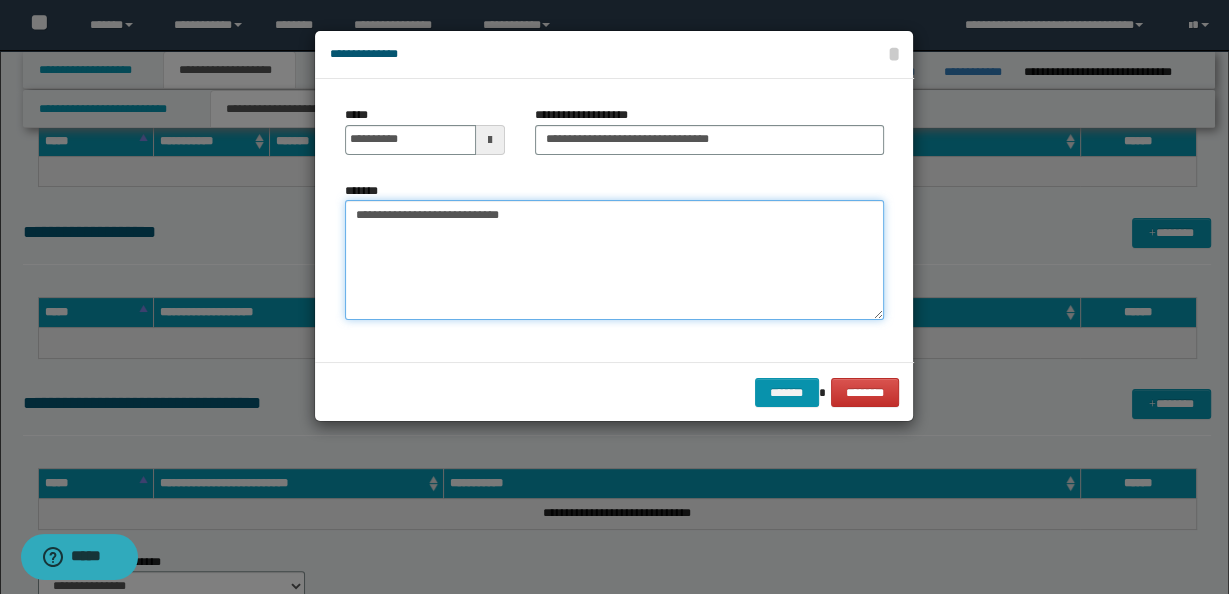 drag, startPoint x: 355, startPoint y: 219, endPoint x: 625, endPoint y: 218, distance: 270.00186 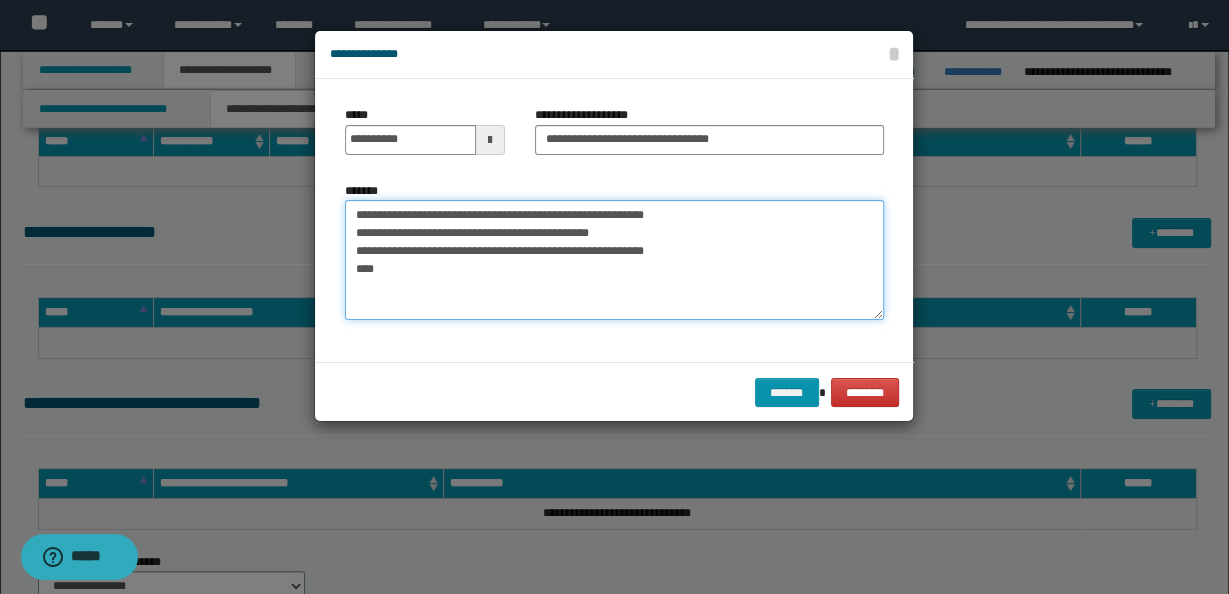 click on "**********" at bounding box center [614, 260] 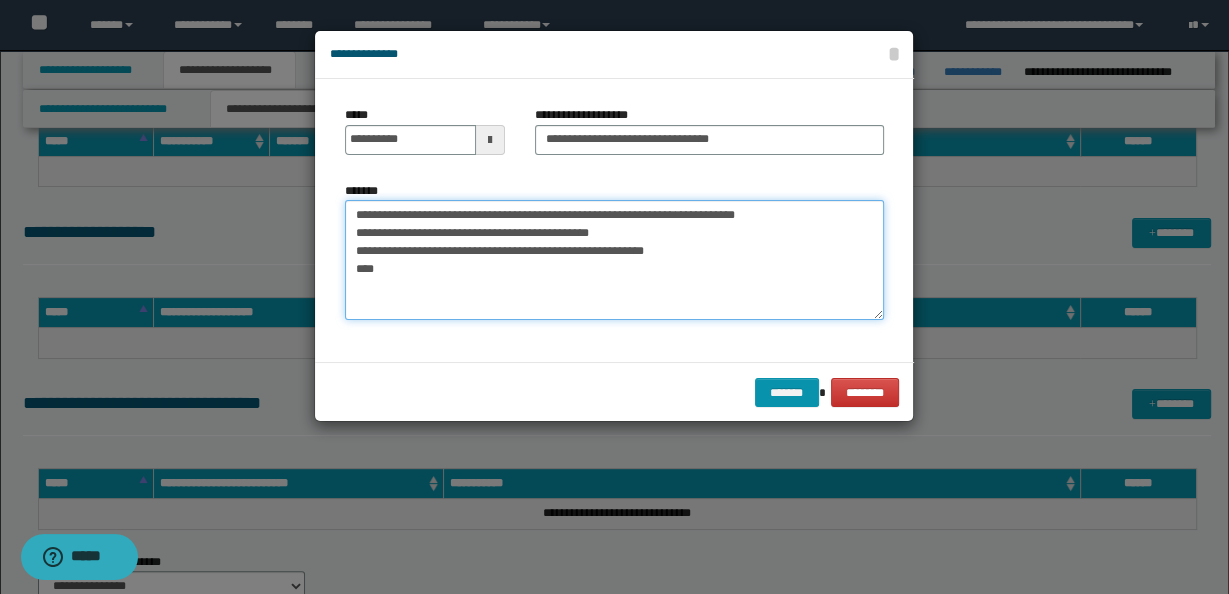 click on "**********" at bounding box center (614, 260) 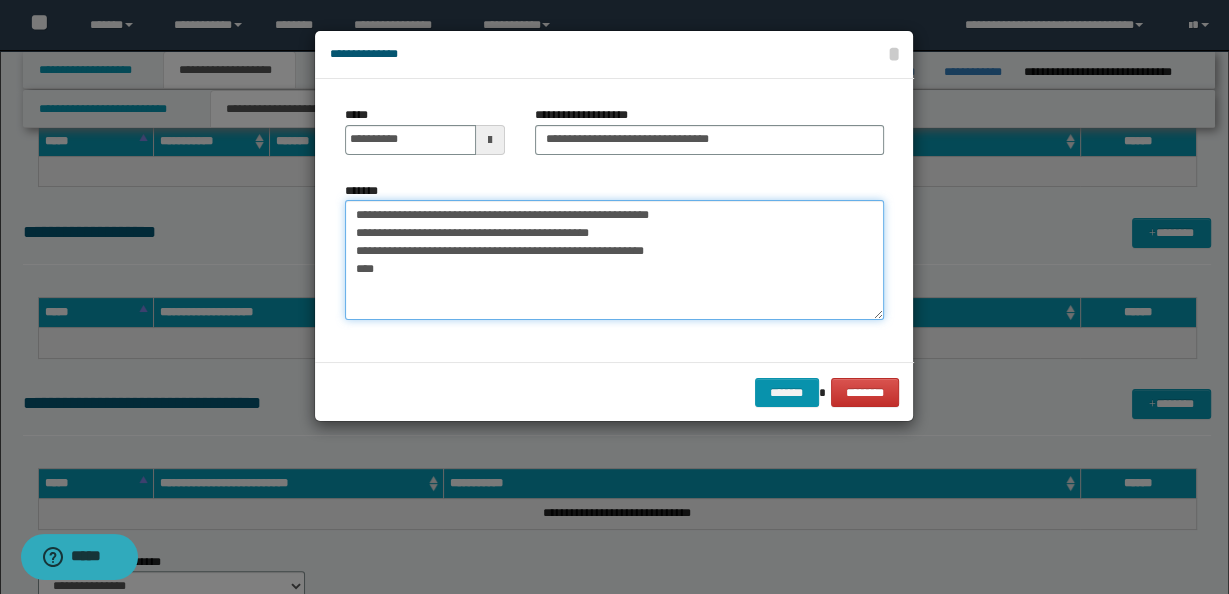 click on "**********" at bounding box center [614, 260] 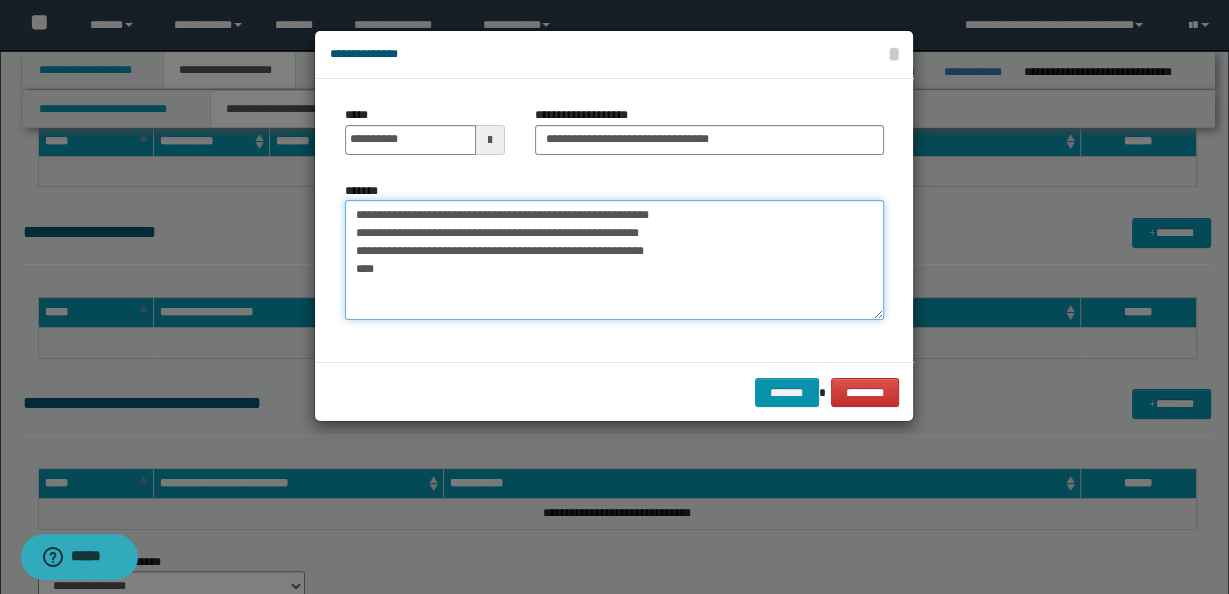 drag, startPoint x: 488, startPoint y: 232, endPoint x: 785, endPoint y: 235, distance: 297.01514 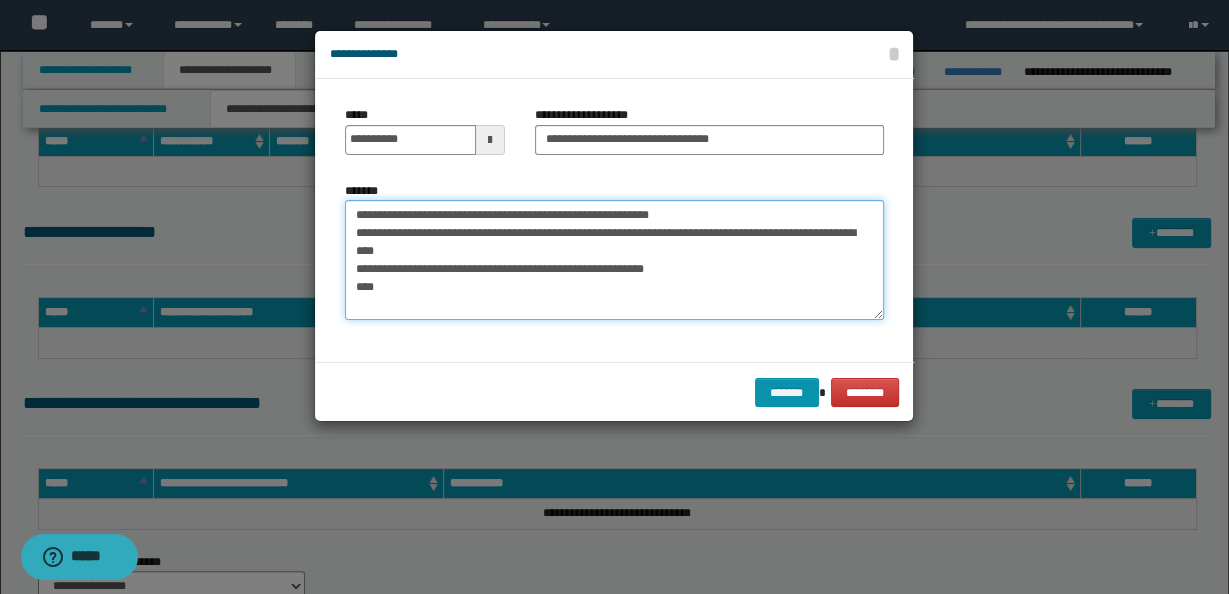 drag, startPoint x: 354, startPoint y: 269, endPoint x: 446, endPoint y: 305, distance: 98.79271 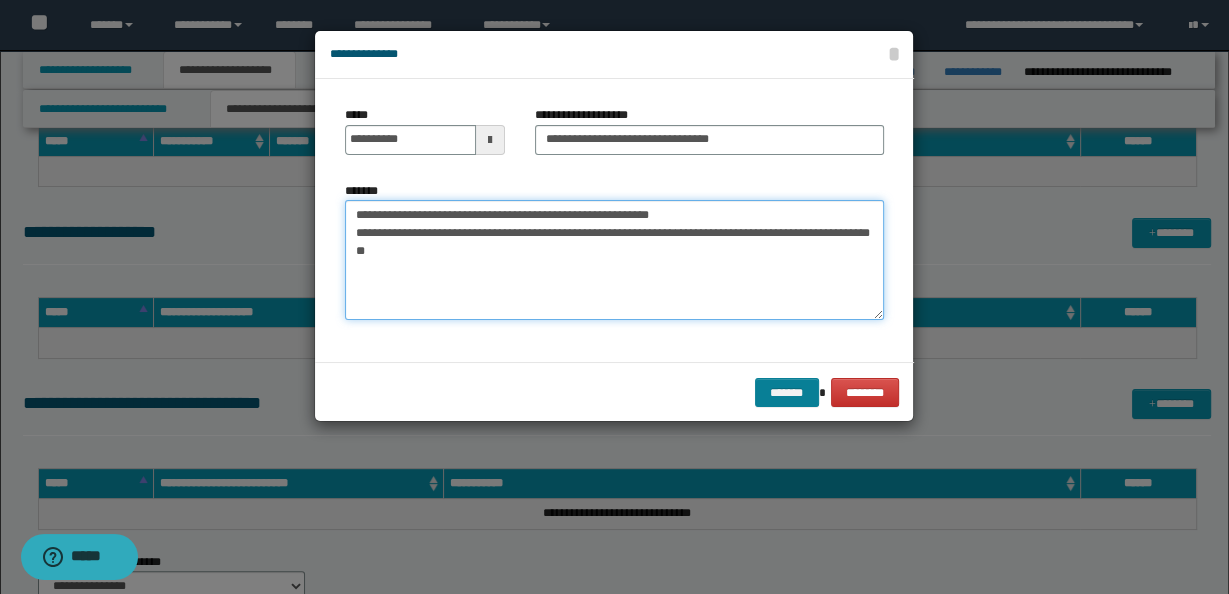 type on "**********" 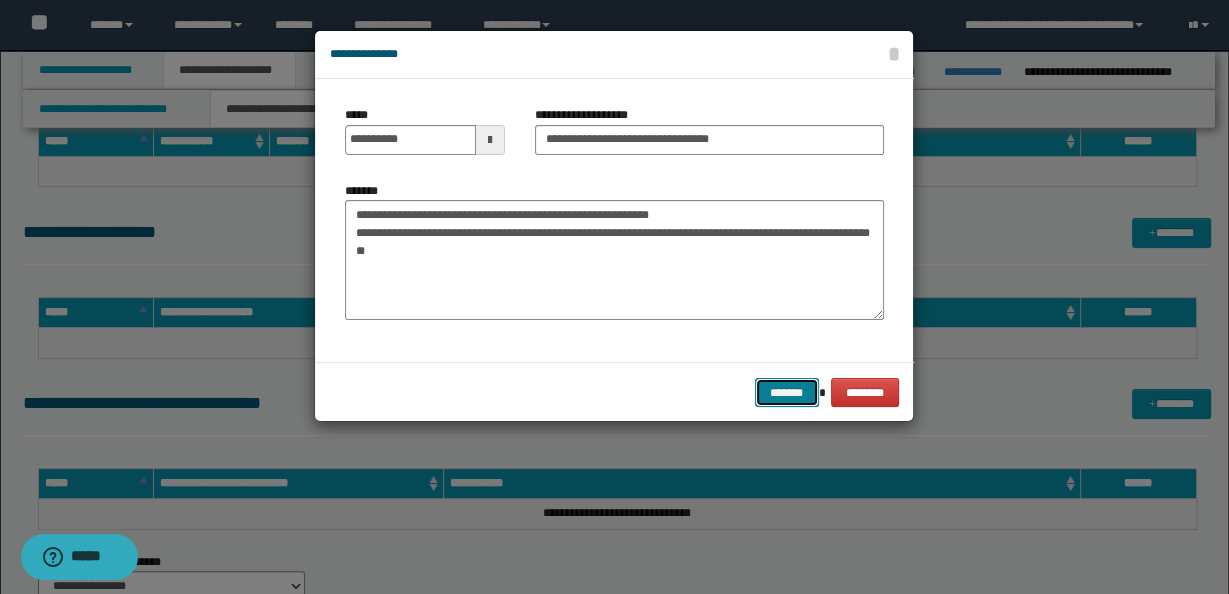 click on "*******" at bounding box center (787, 392) 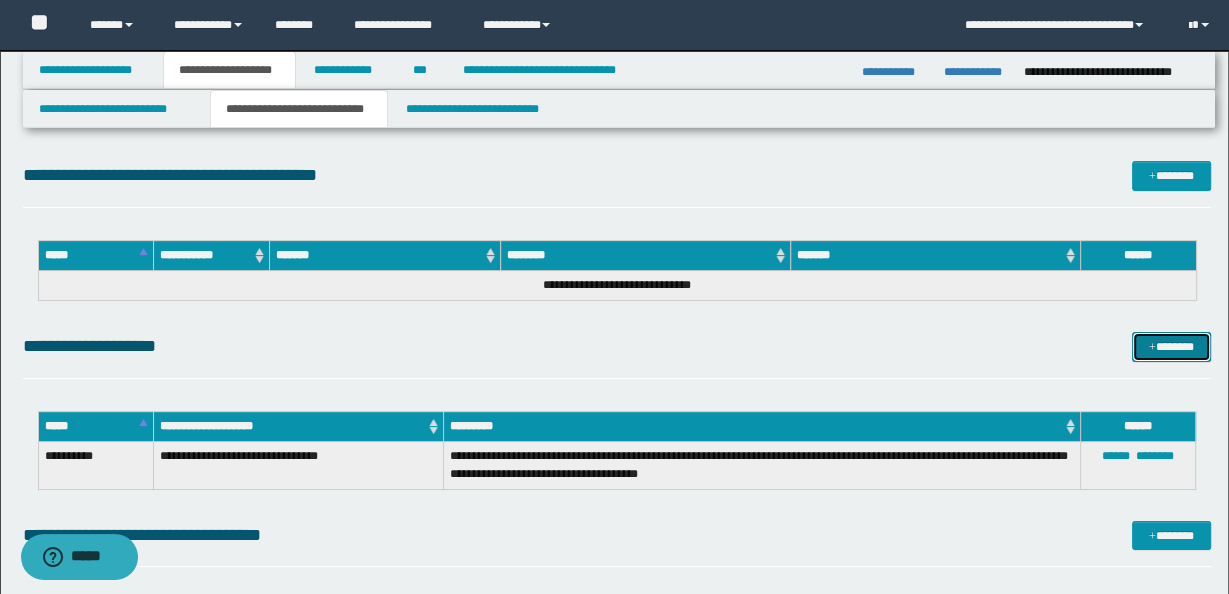 scroll, scrollTop: 0, scrollLeft: 0, axis: both 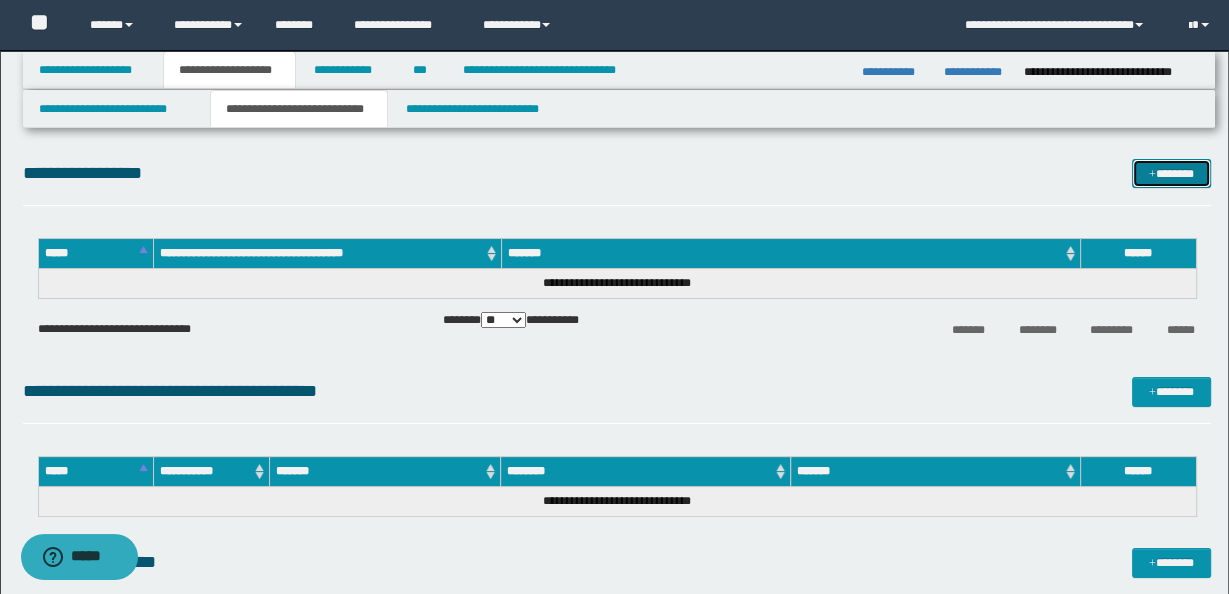 click at bounding box center [1152, 175] 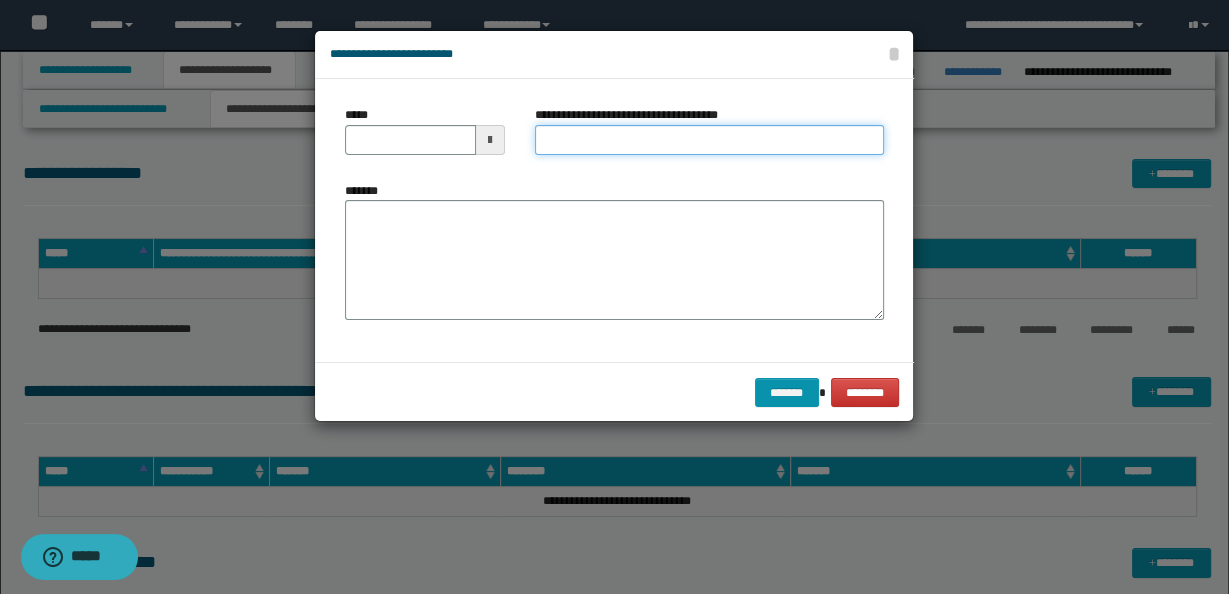 click on "**********" at bounding box center [709, 140] 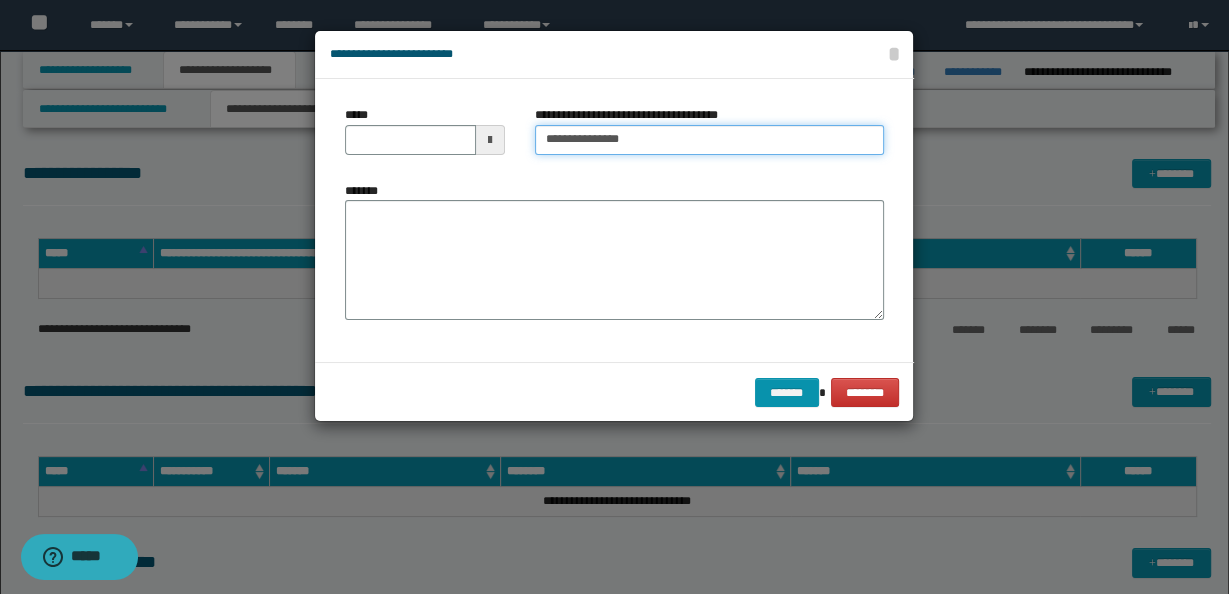type on "**********" 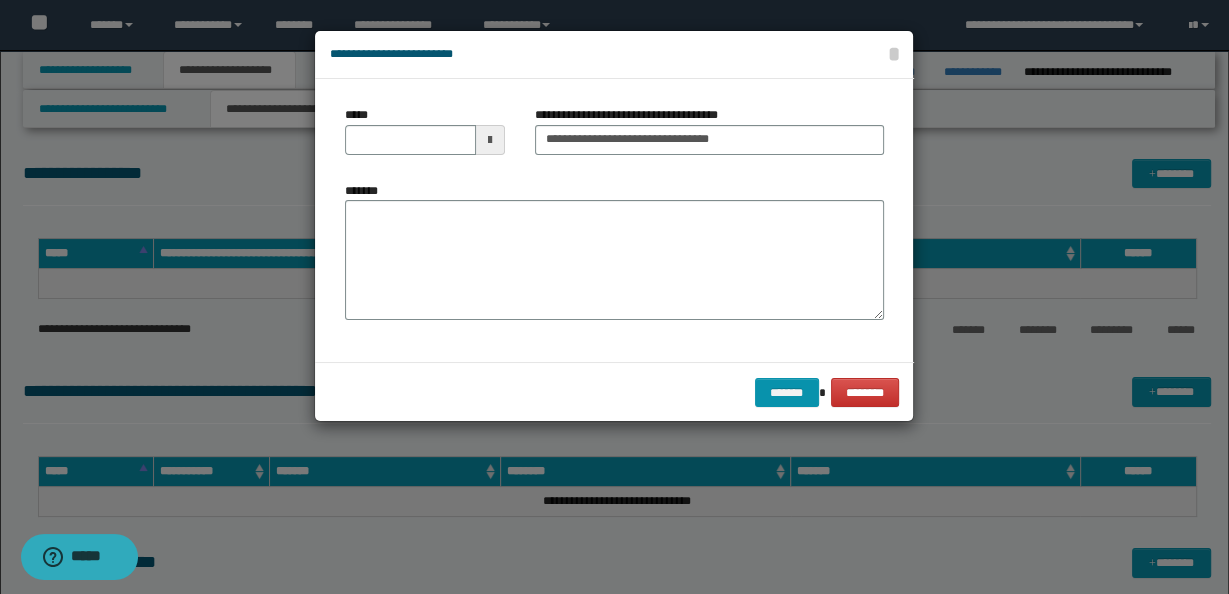 click at bounding box center (490, 140) 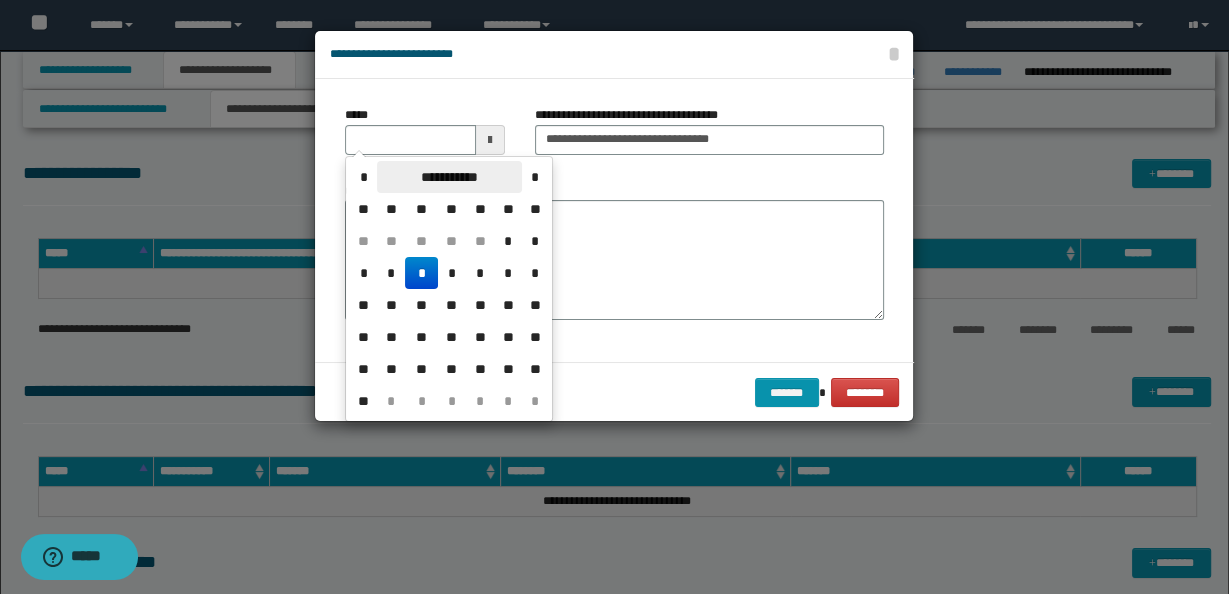 click on "**********" at bounding box center [449, 177] 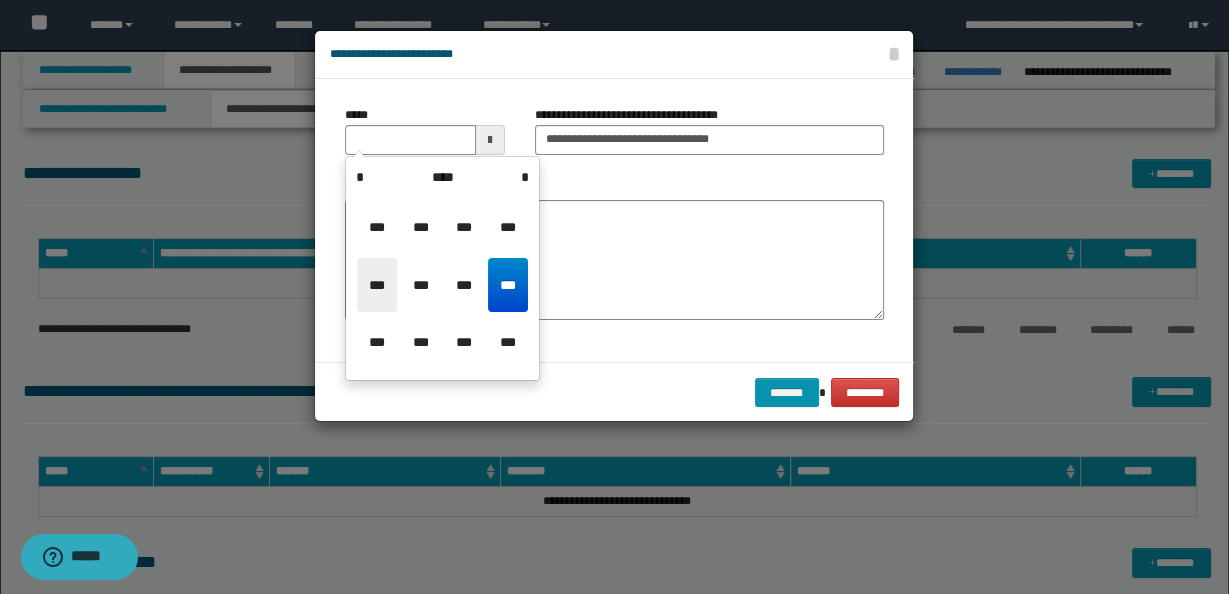 click on "***" at bounding box center [377, 285] 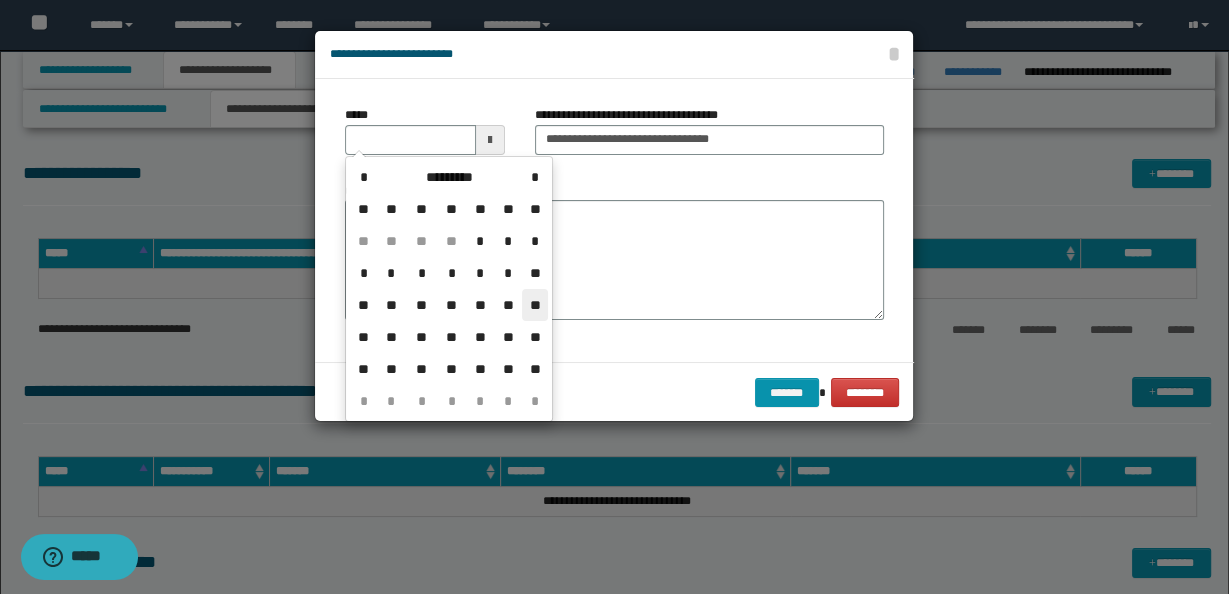 click on "**" at bounding box center (535, 305) 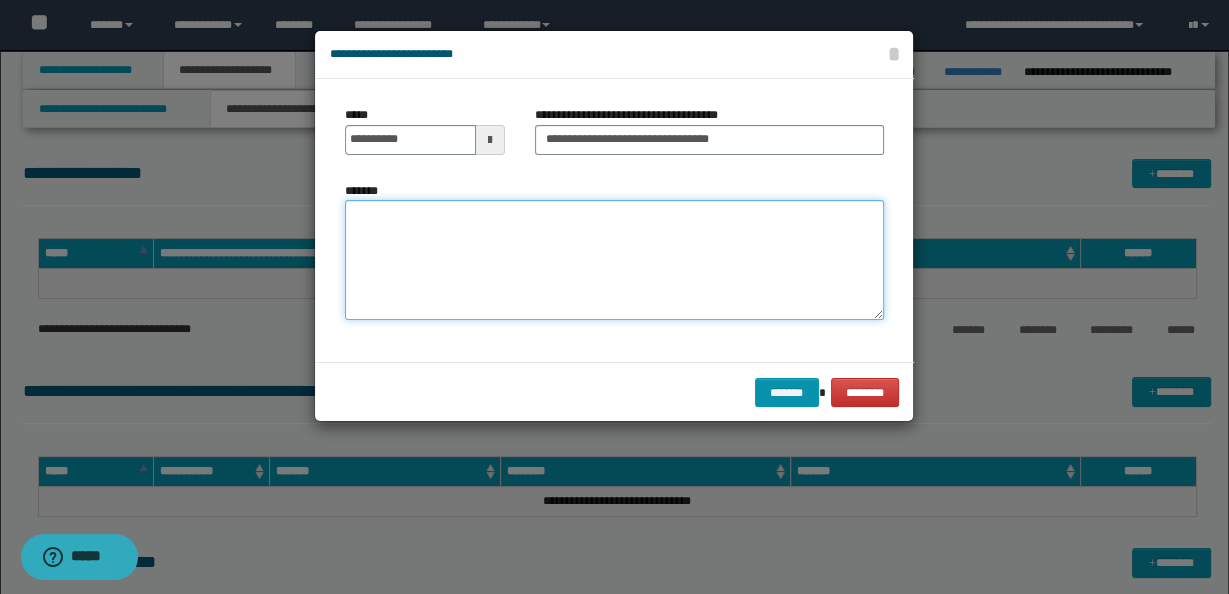 click on "*******" at bounding box center [614, 260] 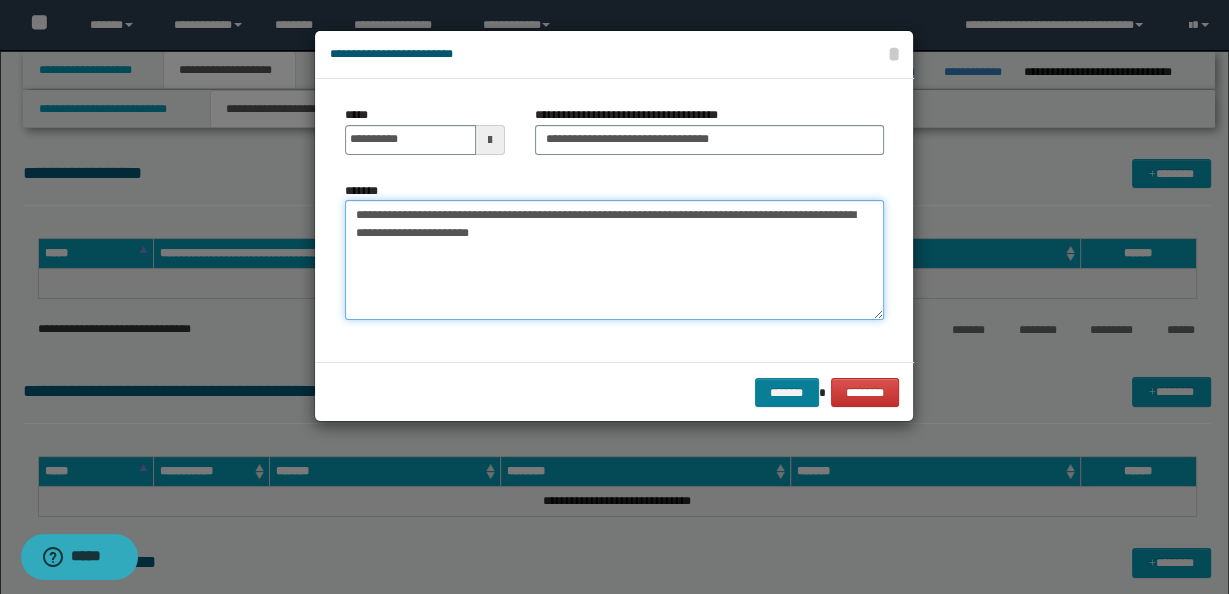 type on "**********" 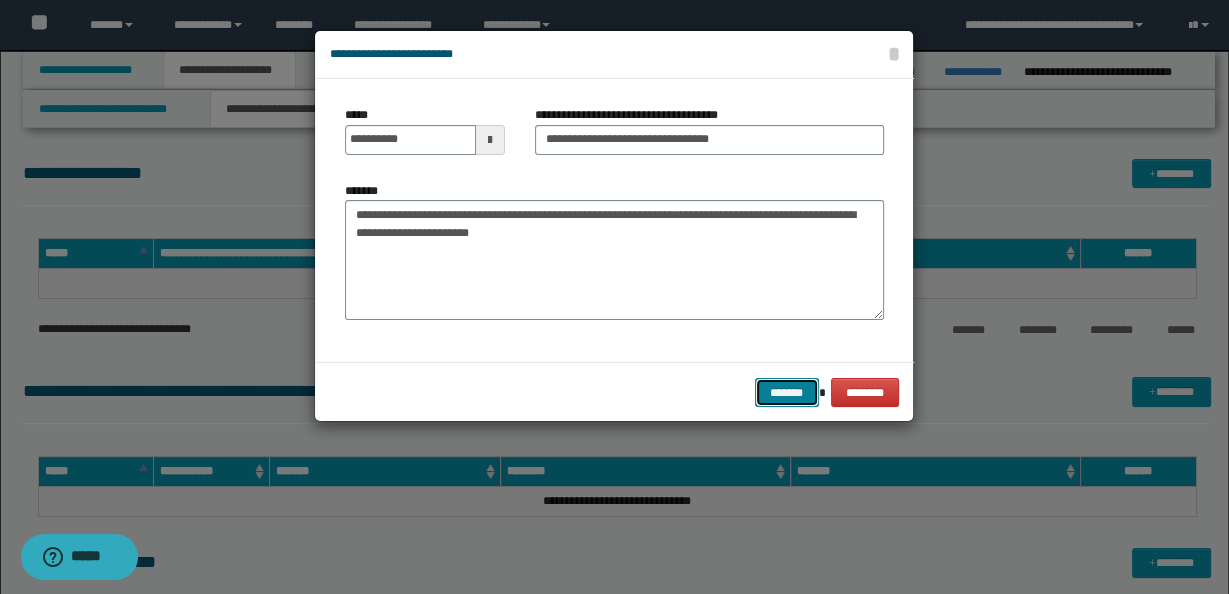 click on "*******" at bounding box center [787, 392] 